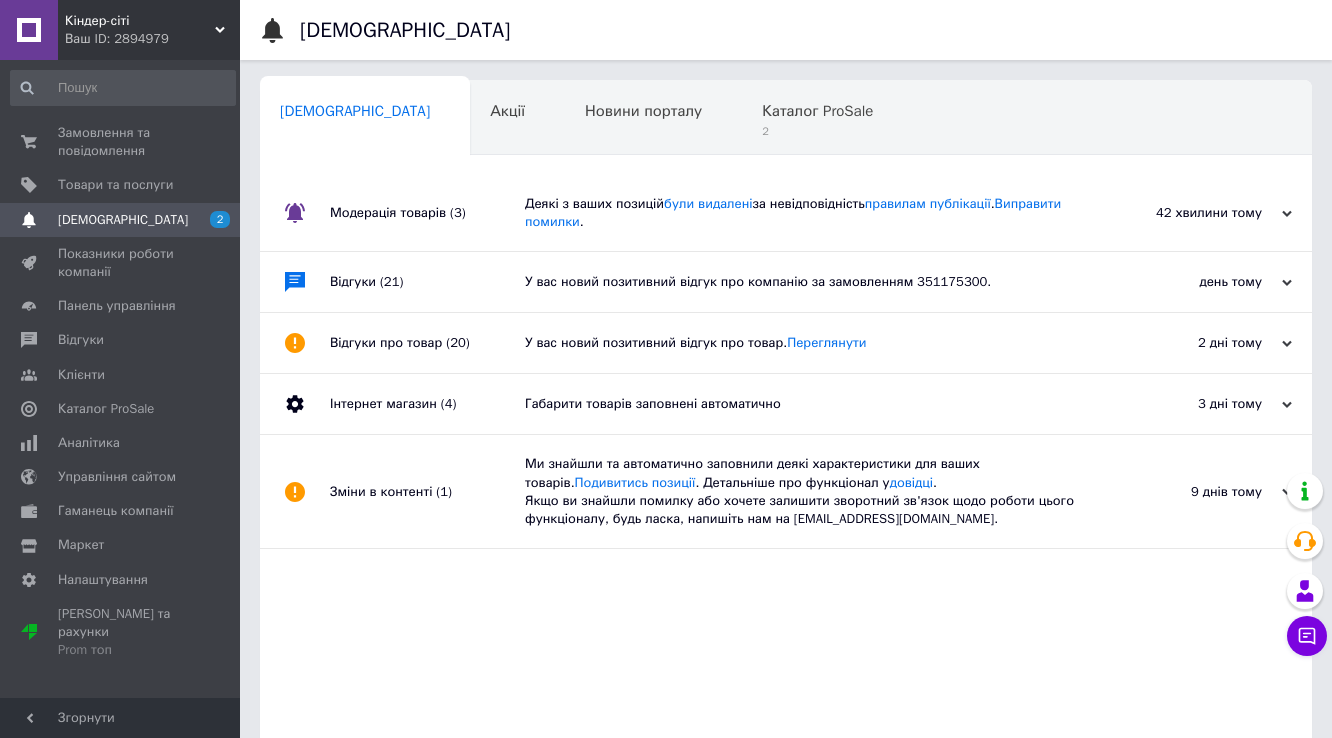 scroll, scrollTop: 0, scrollLeft: 0, axis: both 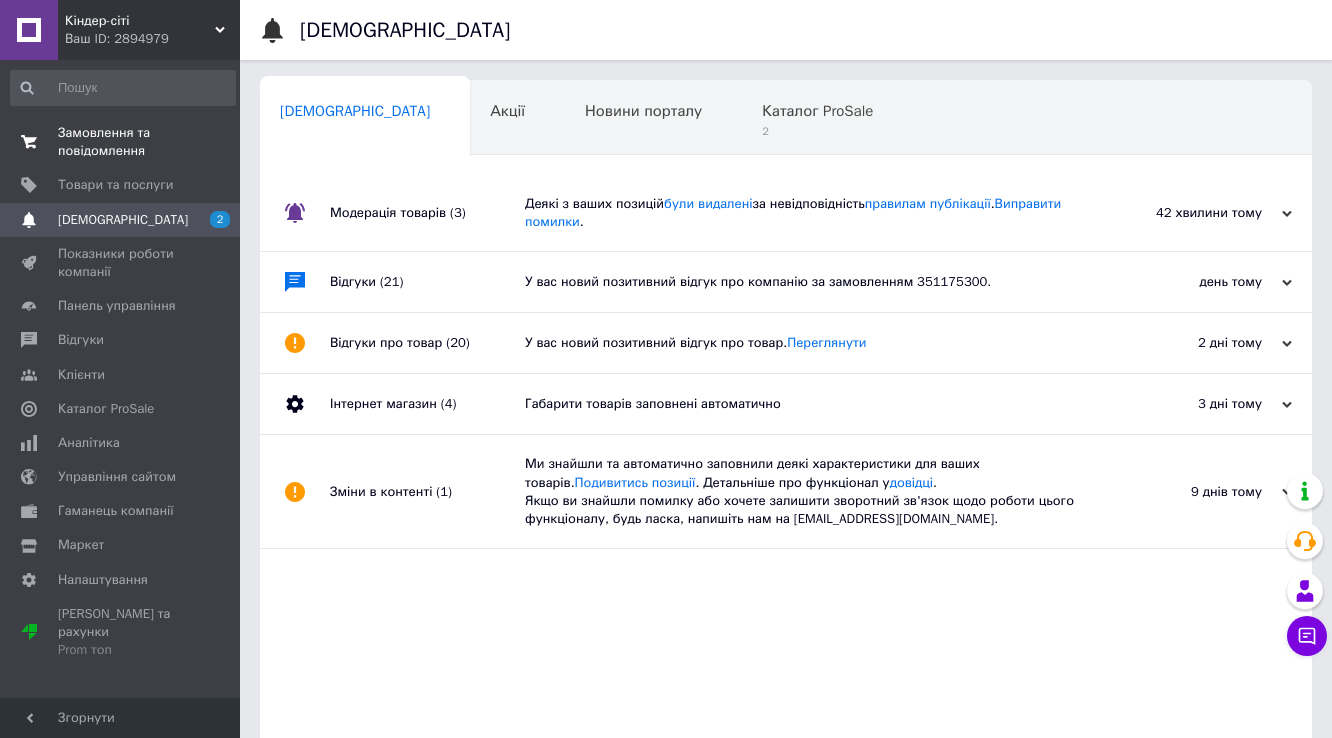click on "Замовлення та повідомлення" at bounding box center (121, 142) 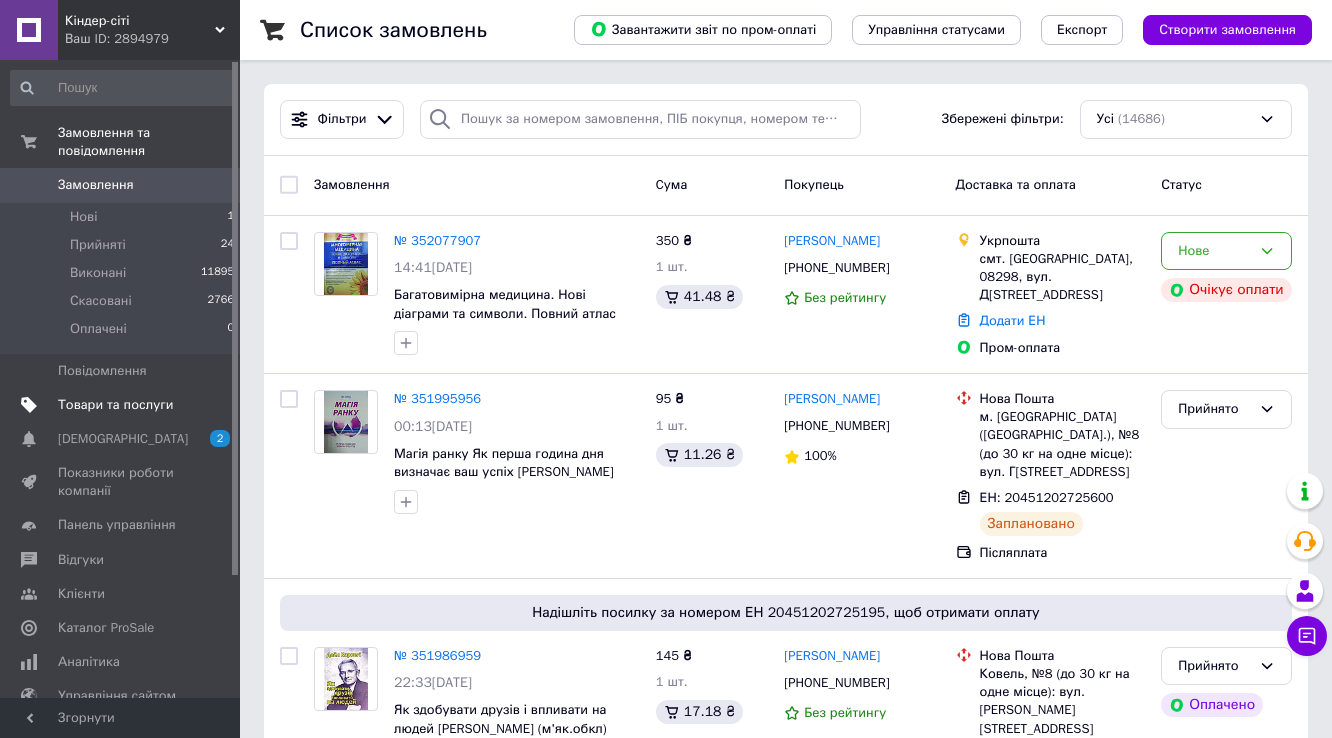 click on "Товари та послуги" at bounding box center (121, 405) 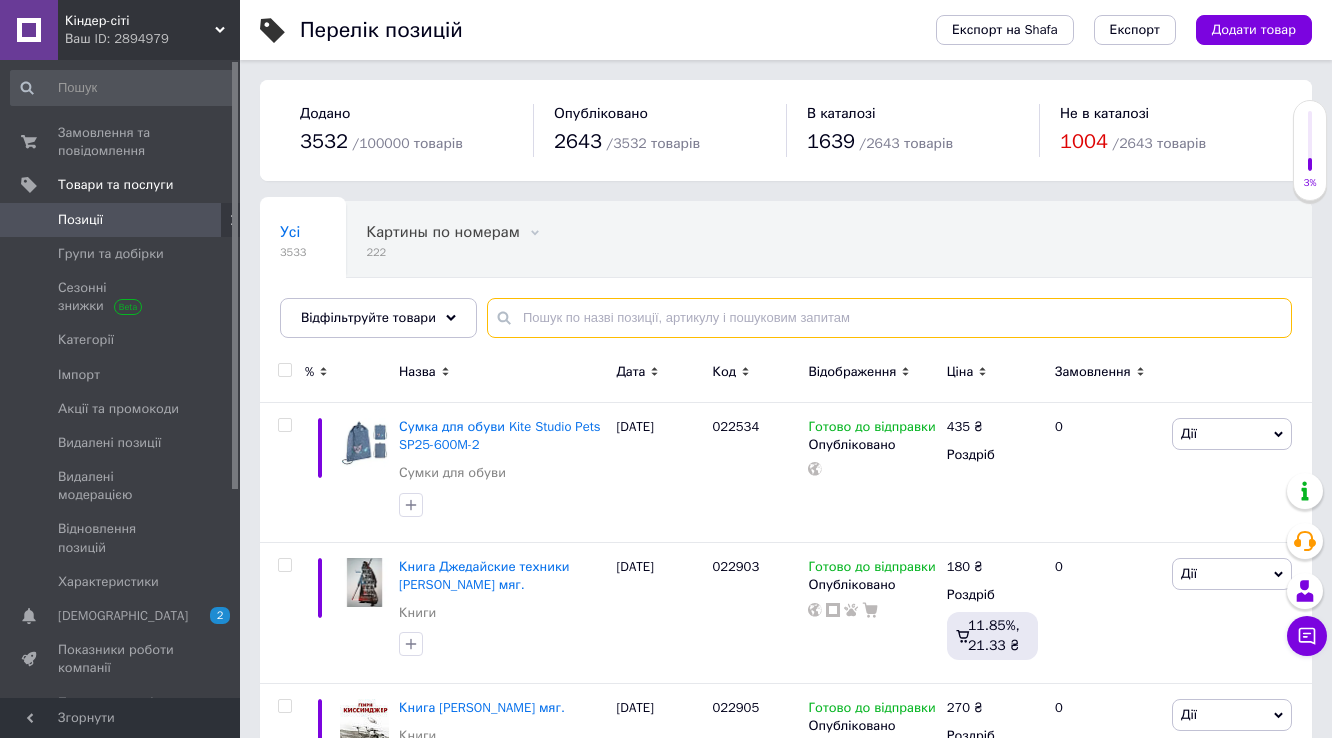 click at bounding box center [889, 318] 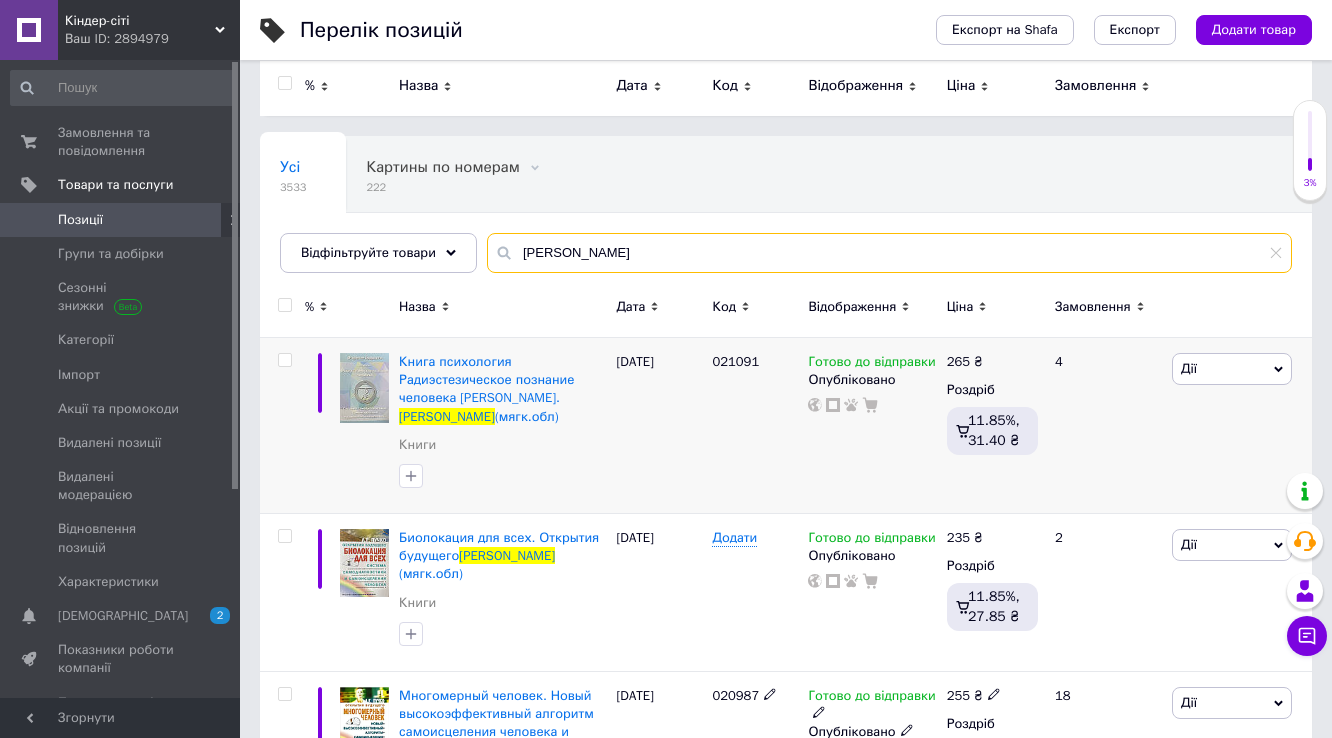 scroll, scrollTop: 47, scrollLeft: 0, axis: vertical 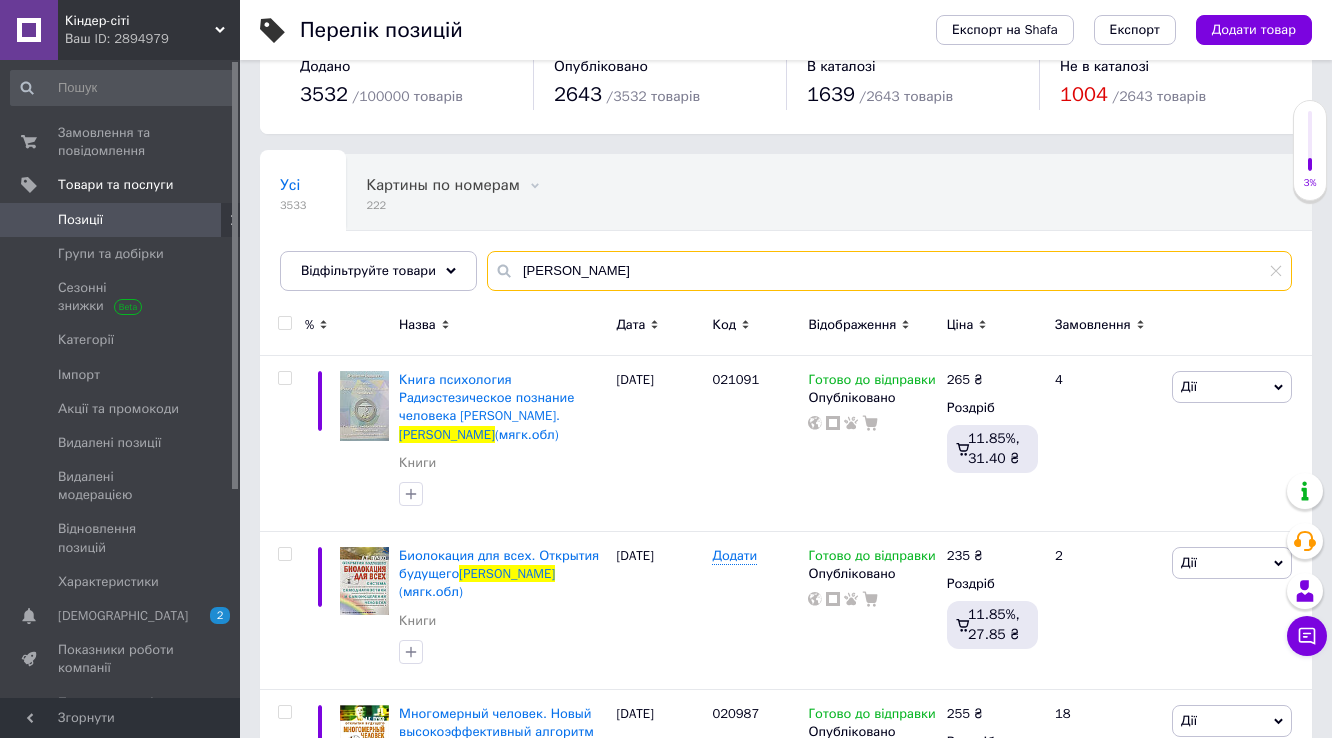 type on "[PERSON_NAME]" 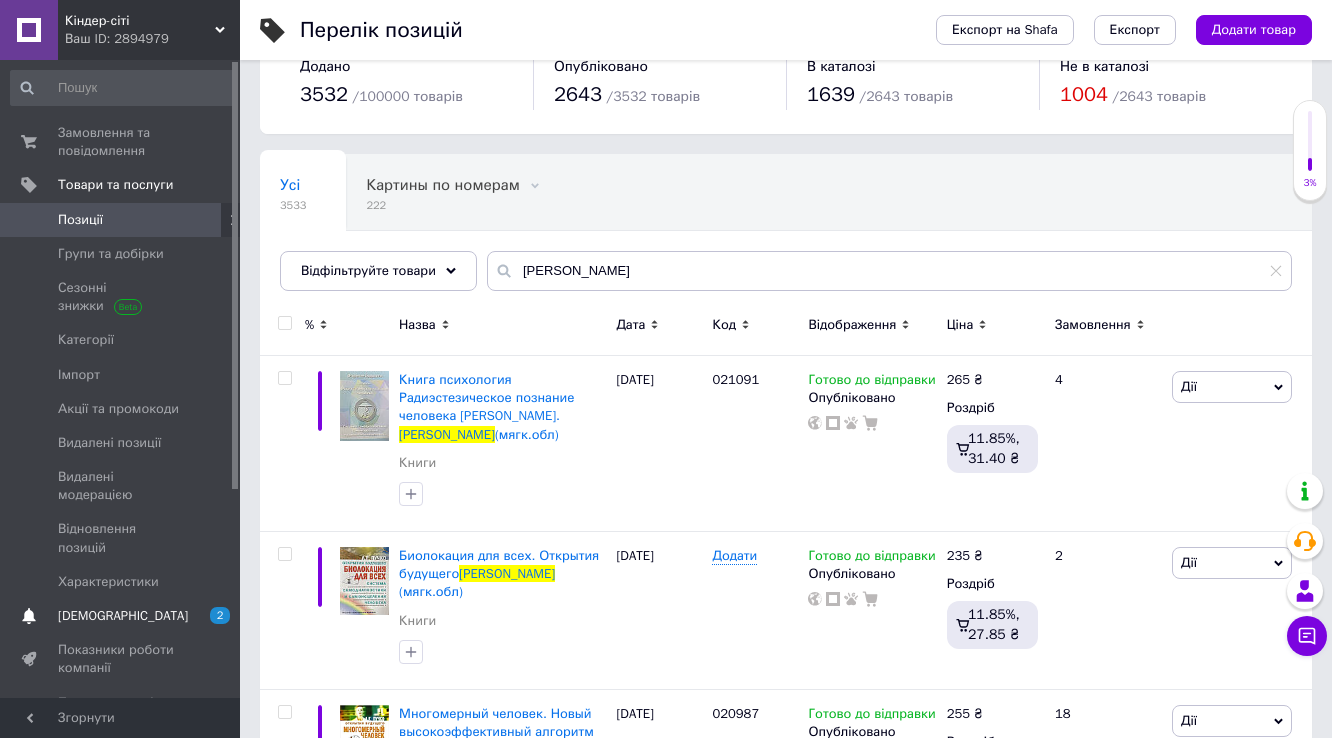 click on "[DEMOGRAPHIC_DATA]" at bounding box center (121, 616) 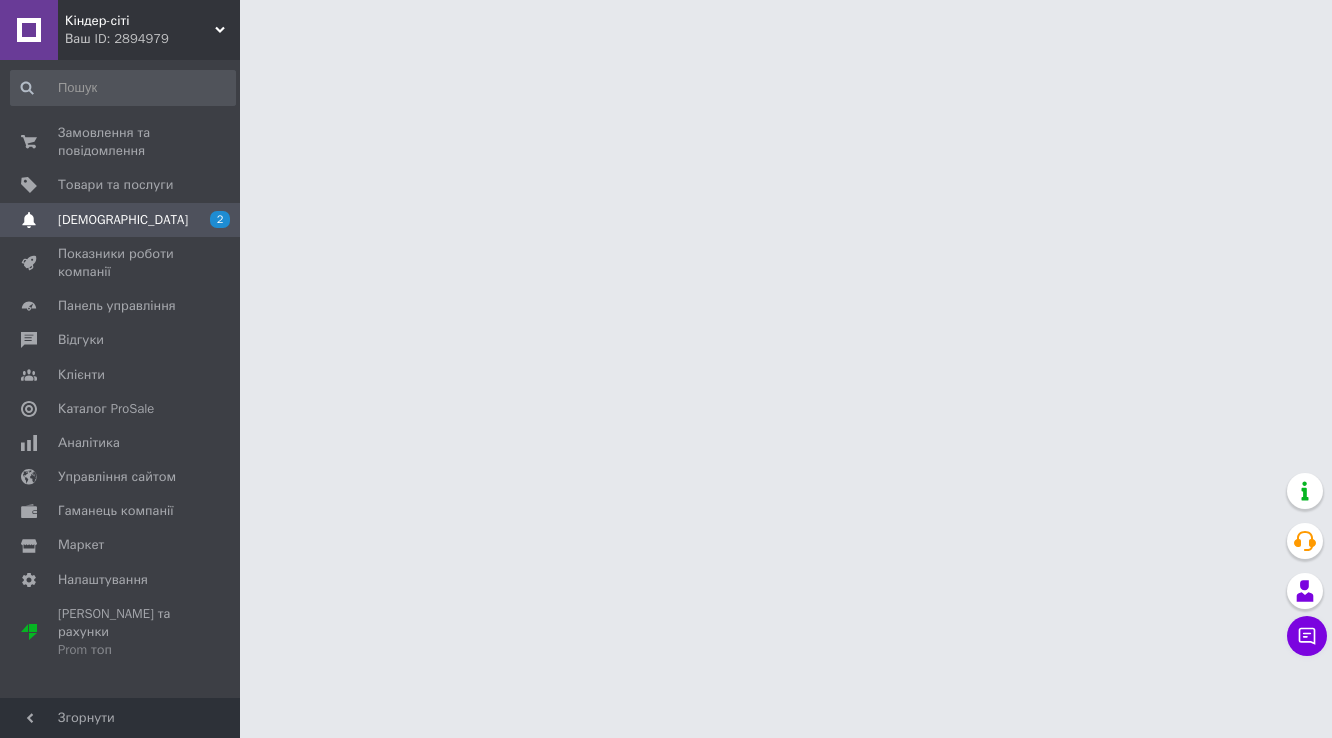 scroll, scrollTop: 0, scrollLeft: 0, axis: both 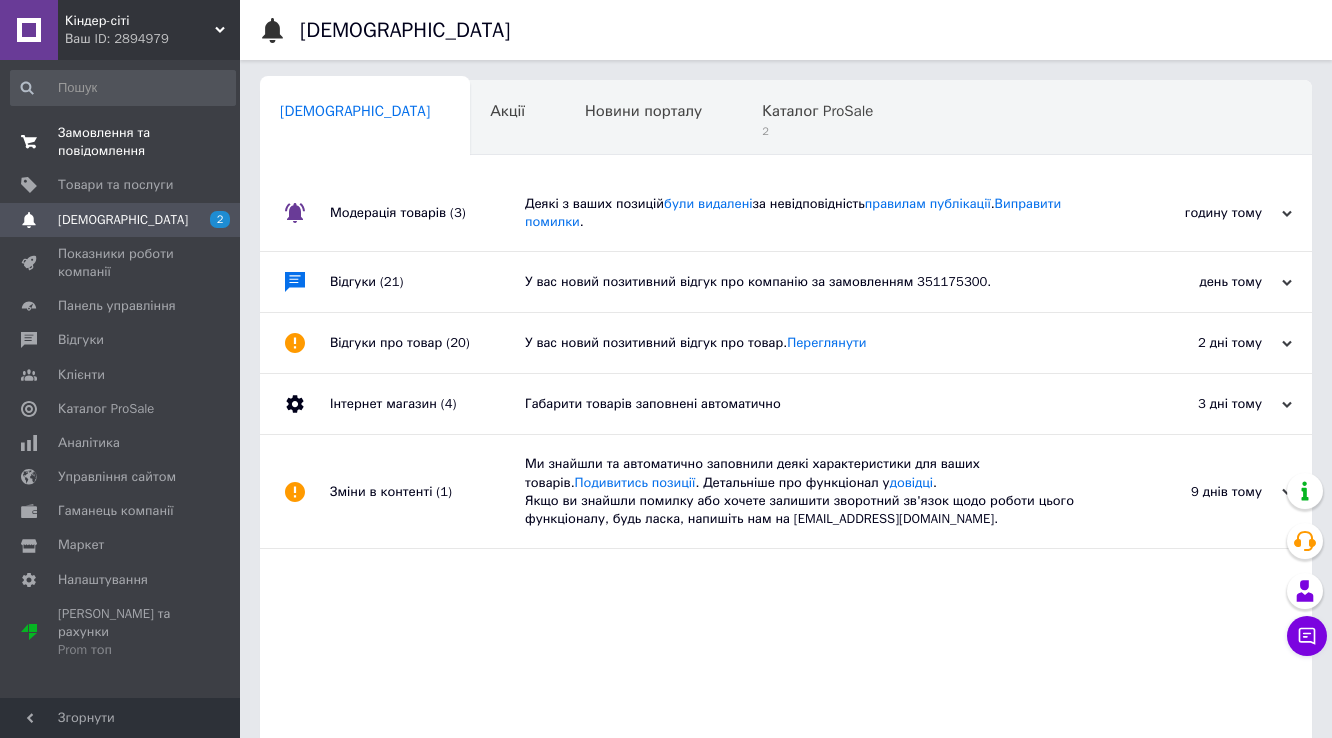click on "Замовлення та повідомлення" at bounding box center [121, 142] 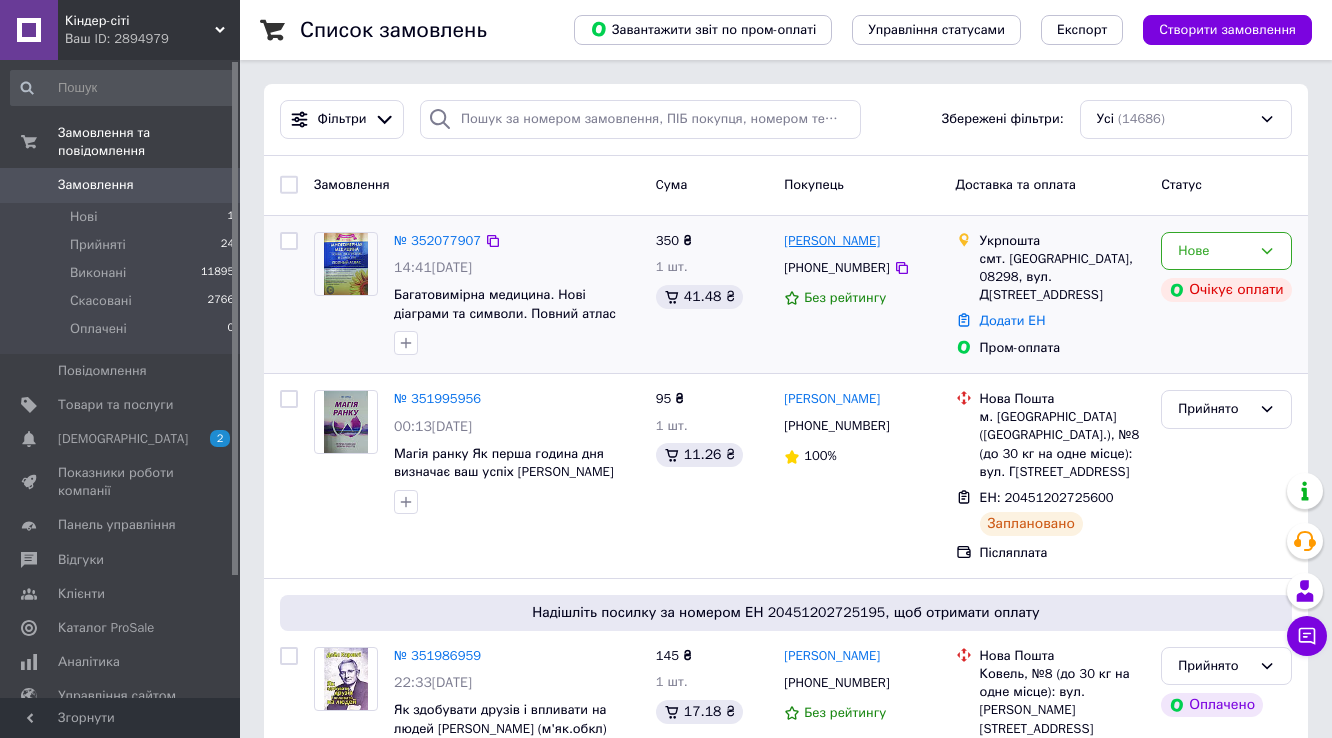 click on "[PERSON_NAME]" at bounding box center [832, 241] 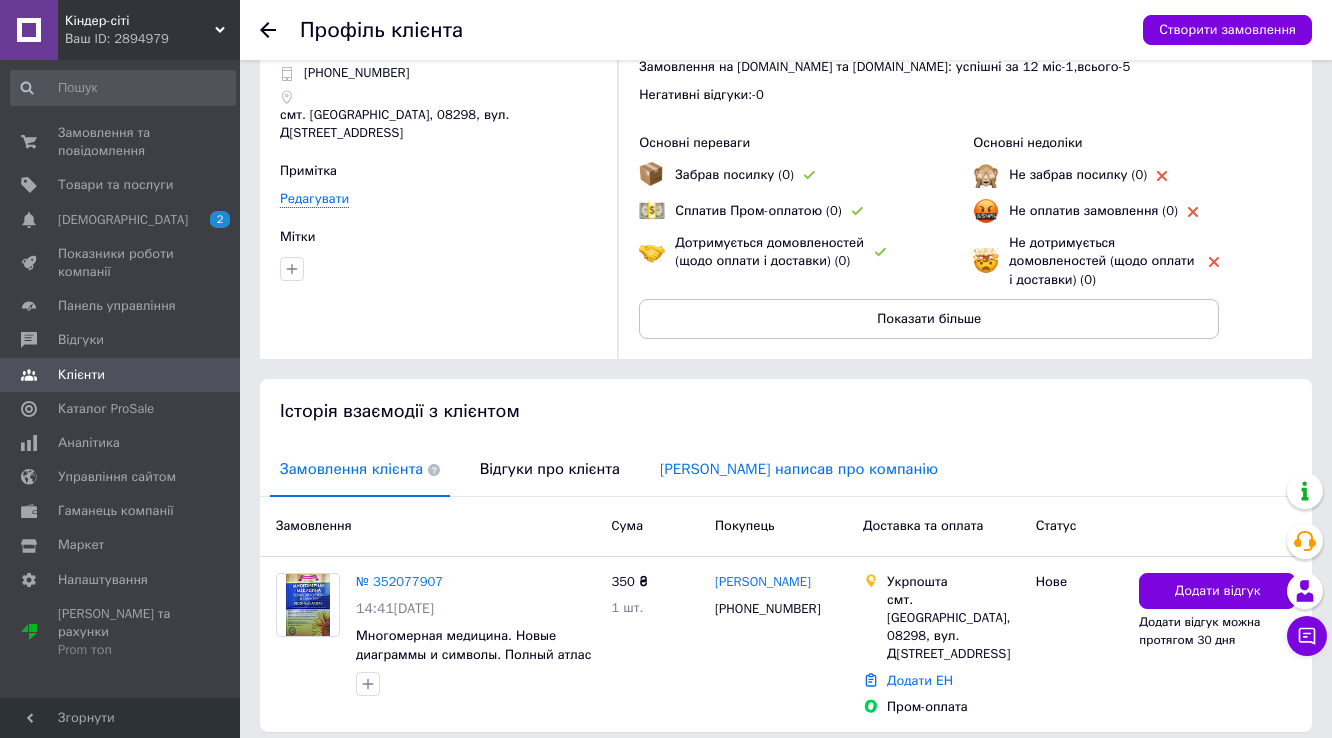 scroll, scrollTop: 131, scrollLeft: 0, axis: vertical 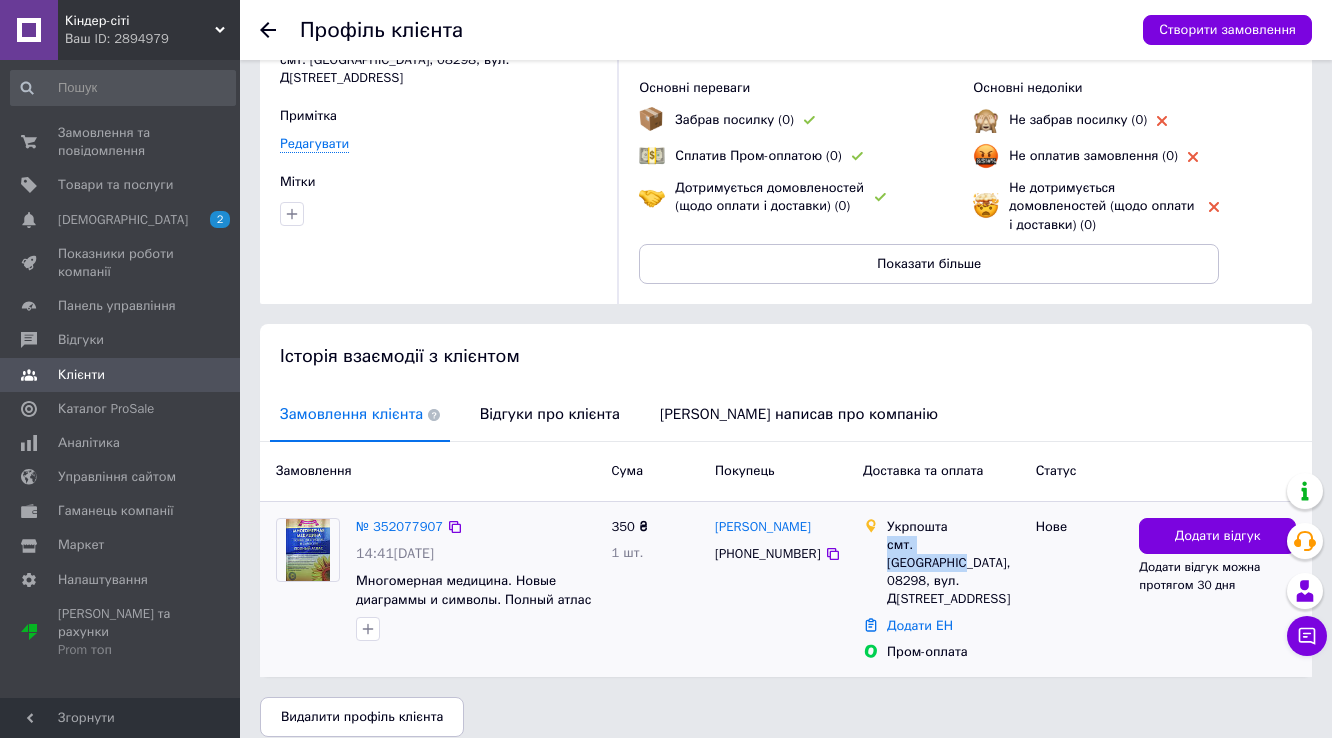 drag, startPoint x: 993, startPoint y: 543, endPoint x: 888, endPoint y: 546, distance: 105.04285 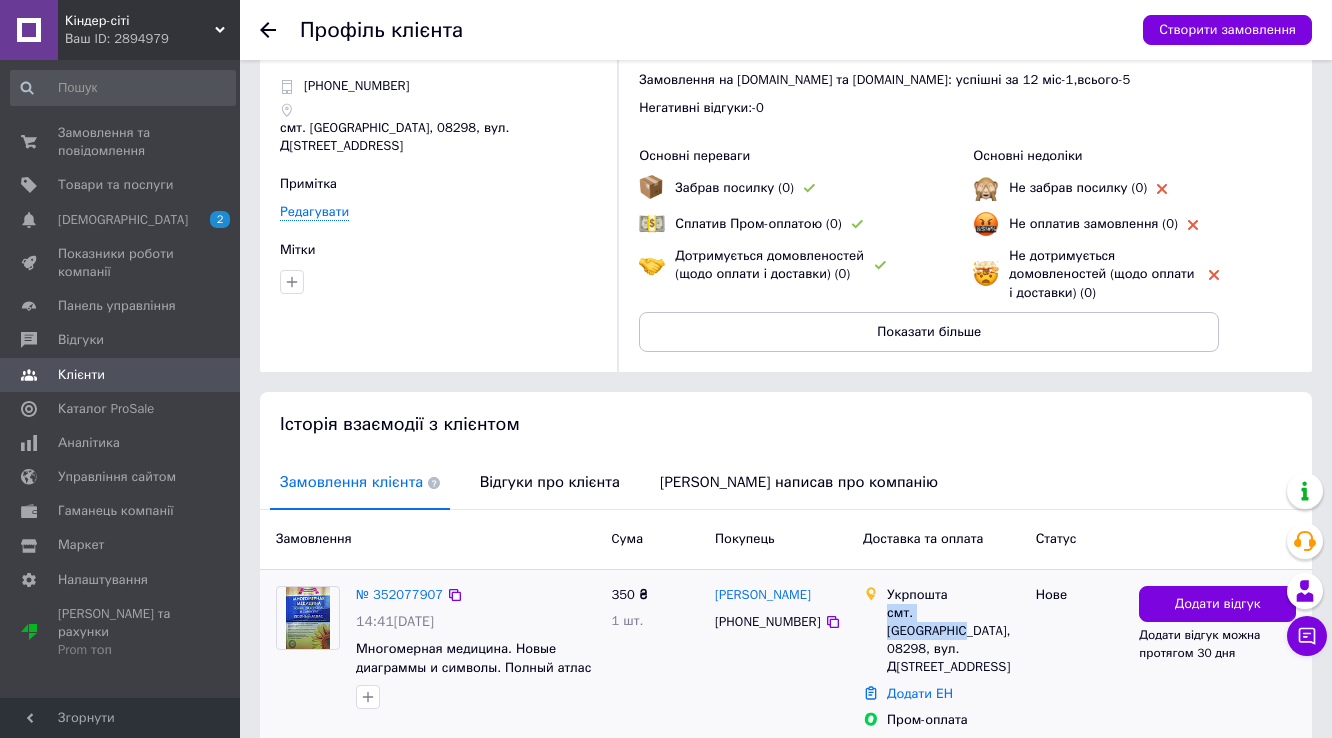 scroll, scrollTop: 0, scrollLeft: 0, axis: both 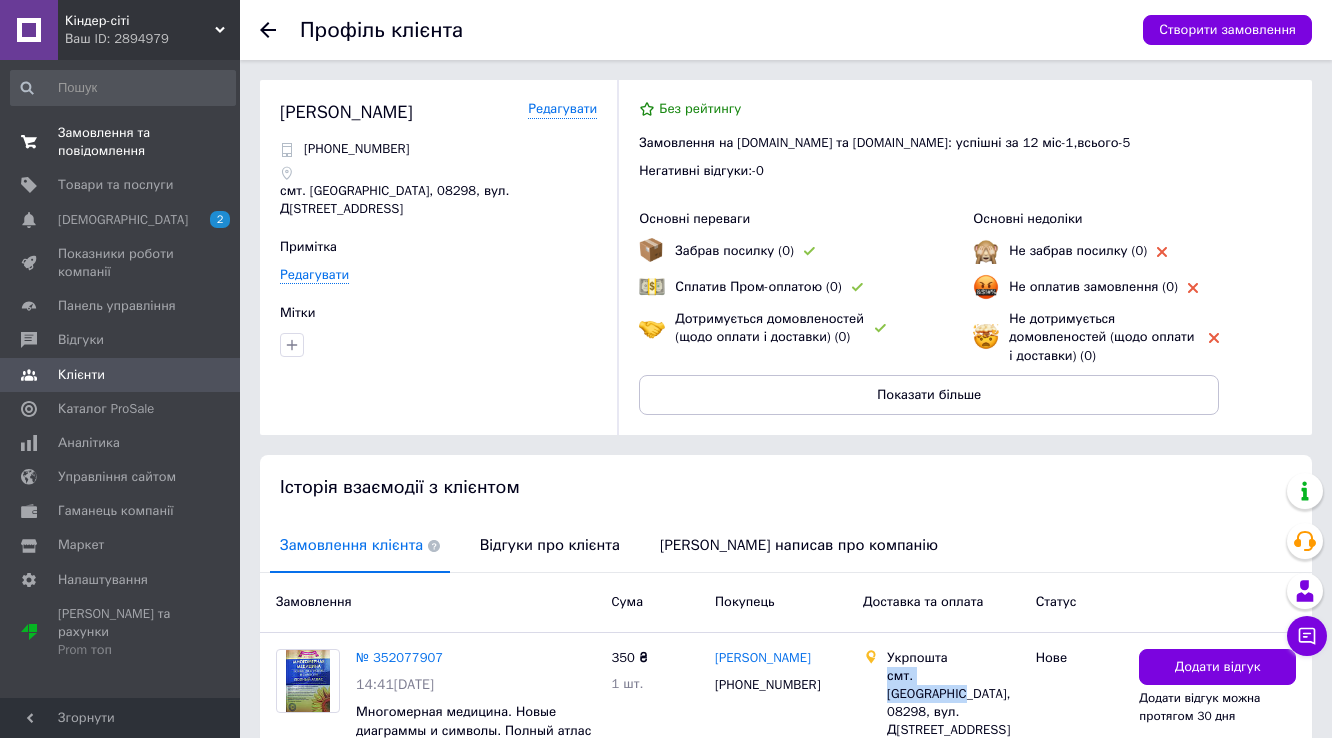 click on "Замовлення та повідомлення" at bounding box center [121, 142] 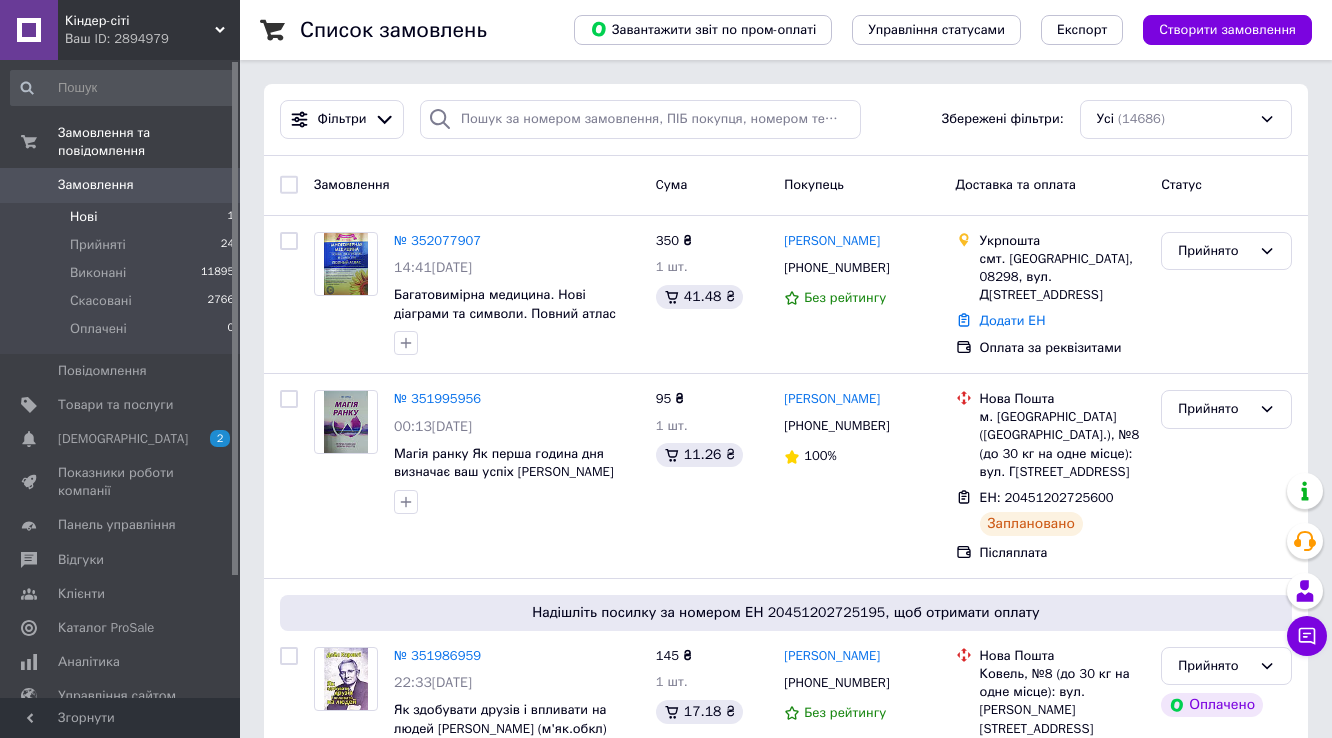 click on "Нові 1" at bounding box center [123, 217] 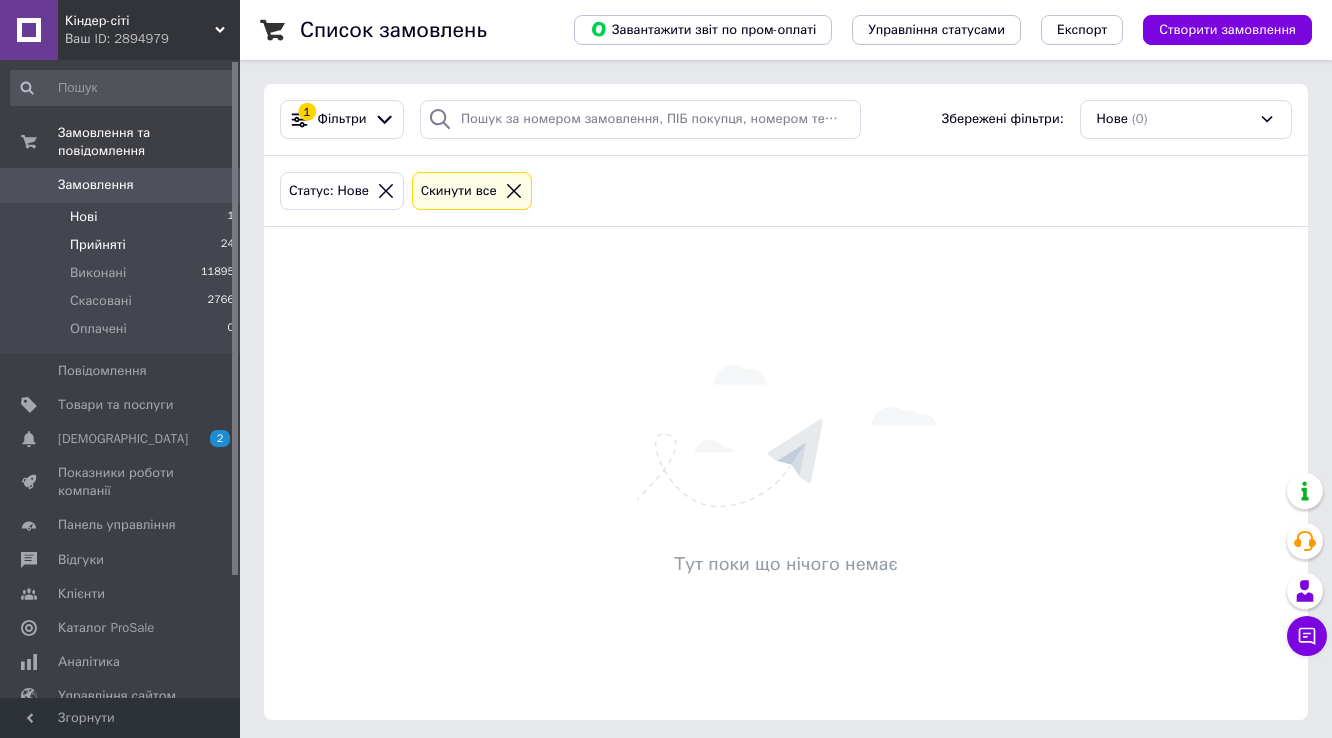 click on "Прийняті 24" at bounding box center (123, 245) 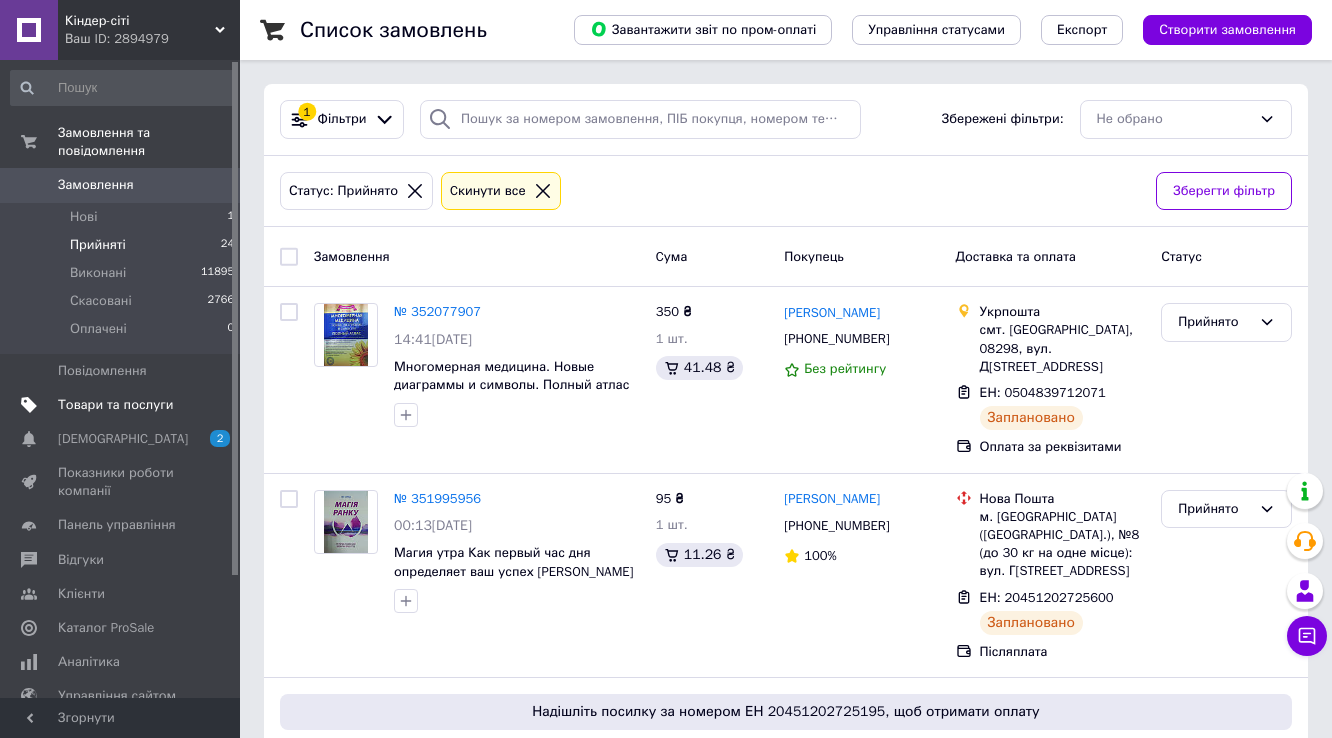 click on "Товари та послуги" at bounding box center (115, 405) 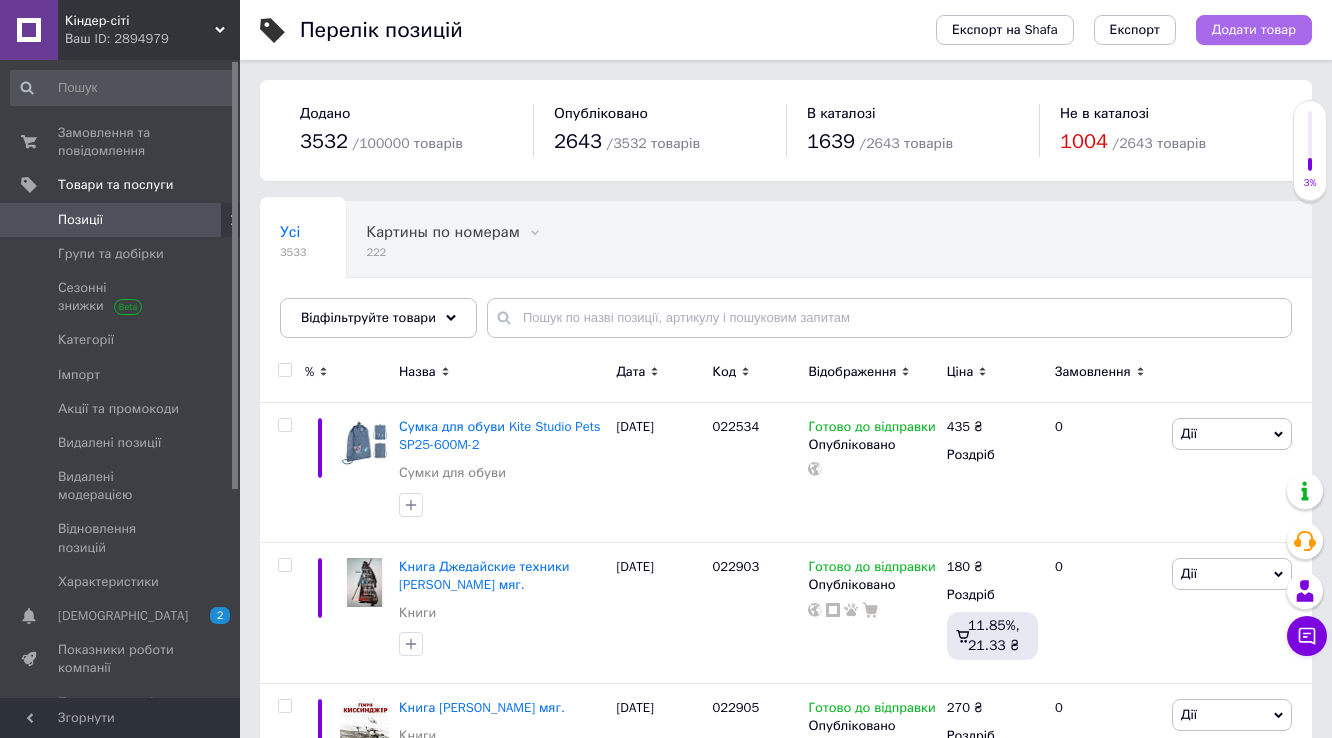 click on "Додати товар" at bounding box center [1254, 30] 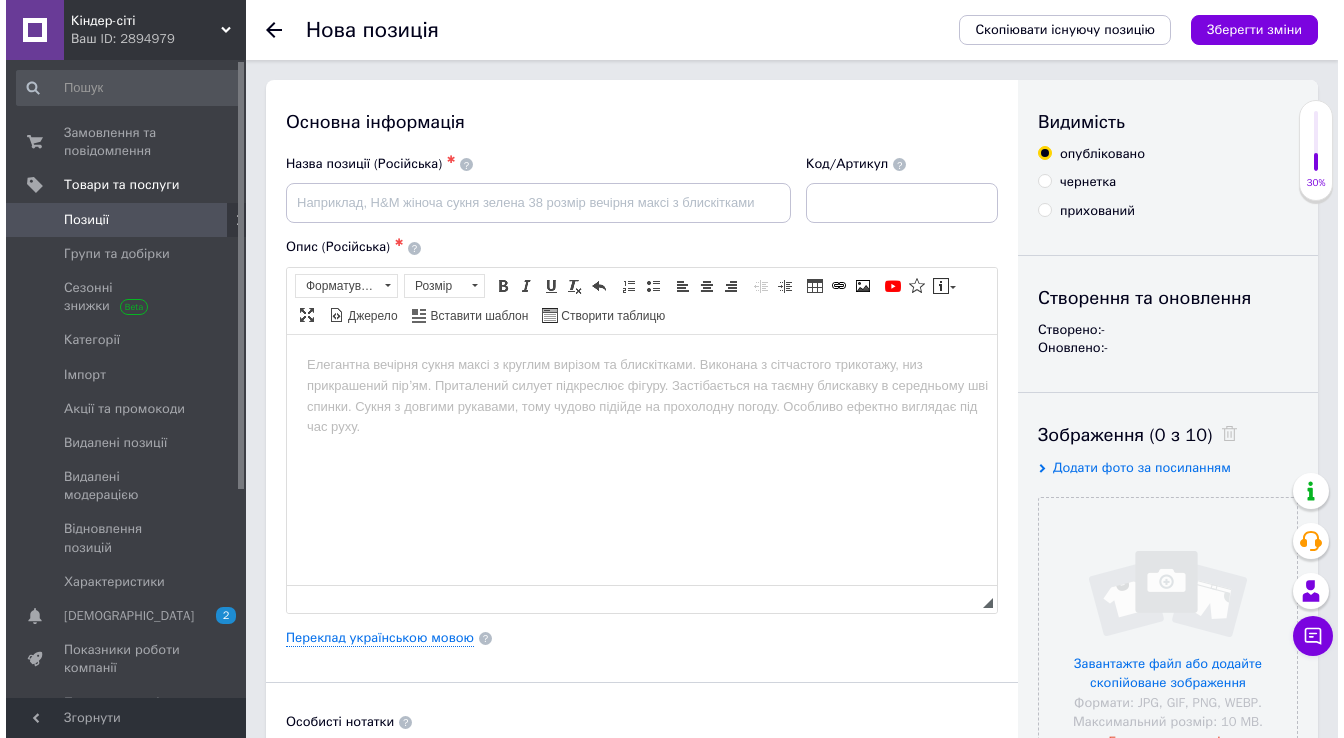 scroll, scrollTop: 0, scrollLeft: 0, axis: both 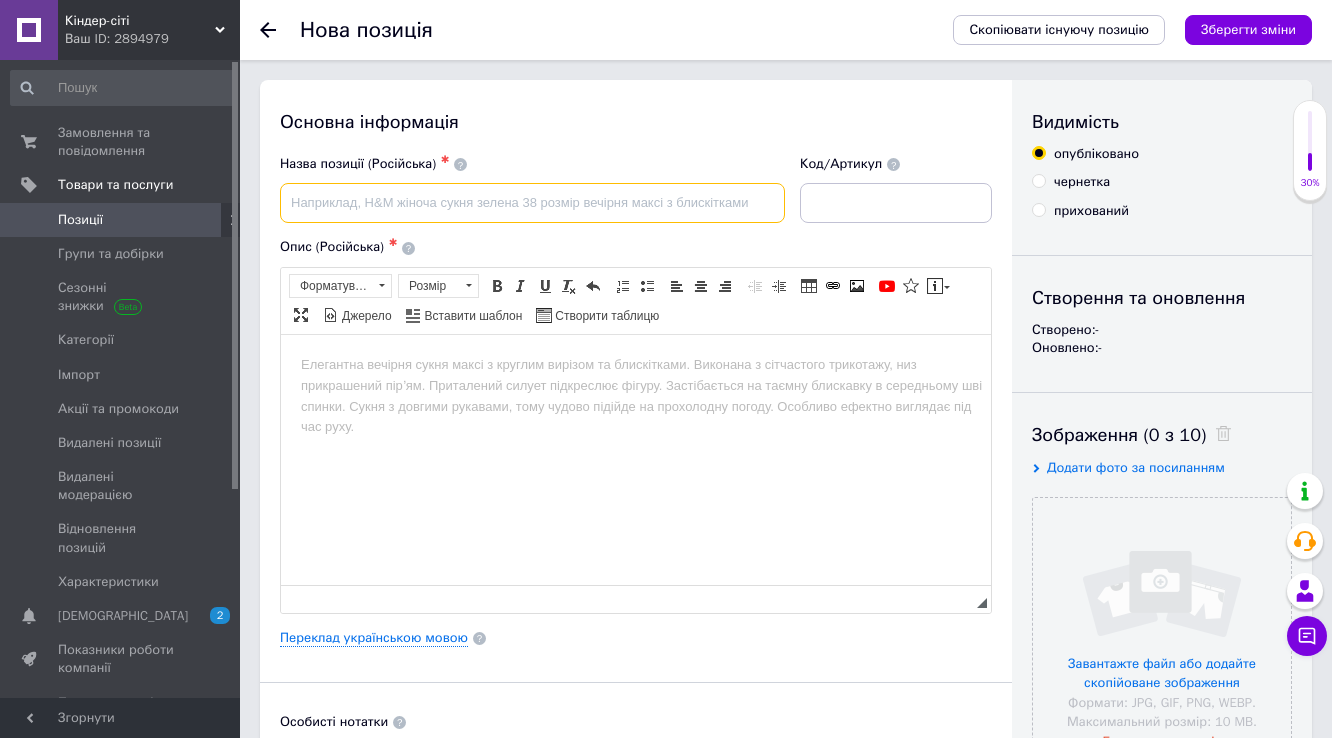 click at bounding box center [532, 203] 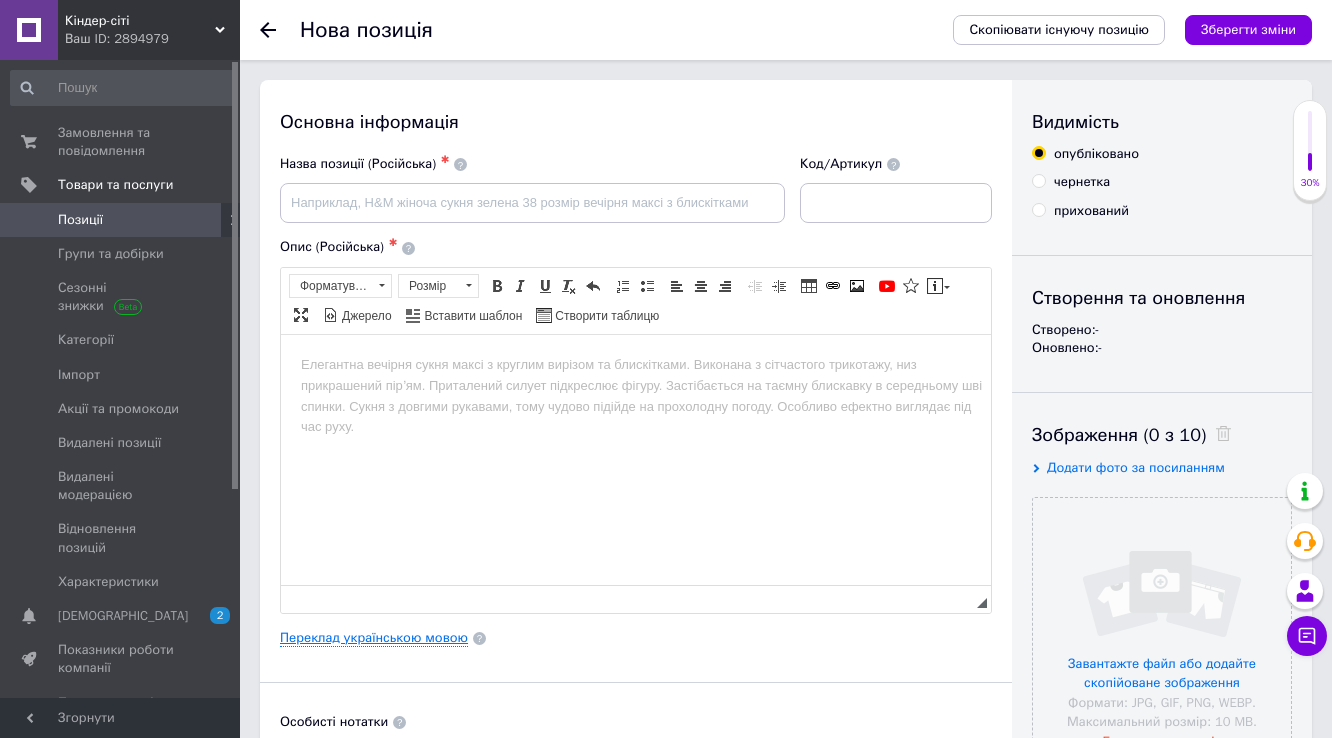 click on "Переклад українською мовою" at bounding box center [374, 638] 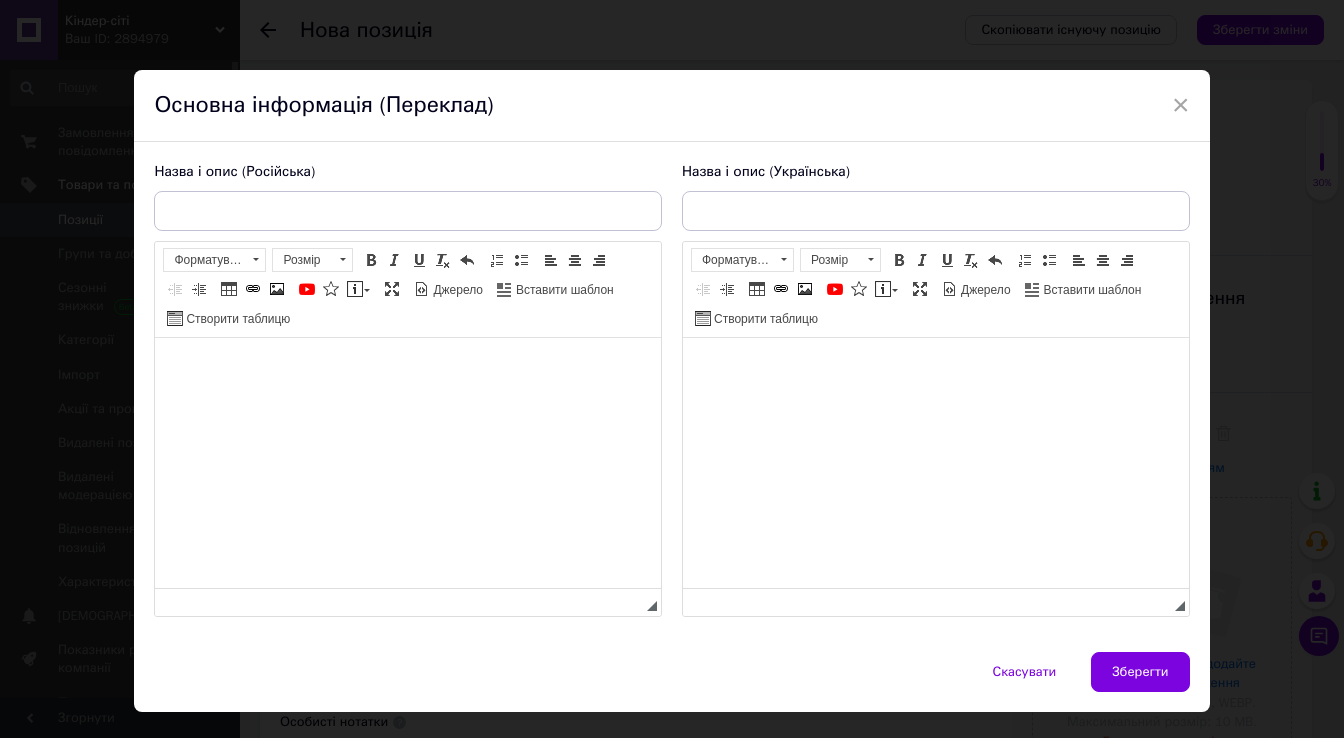 scroll, scrollTop: 0, scrollLeft: 0, axis: both 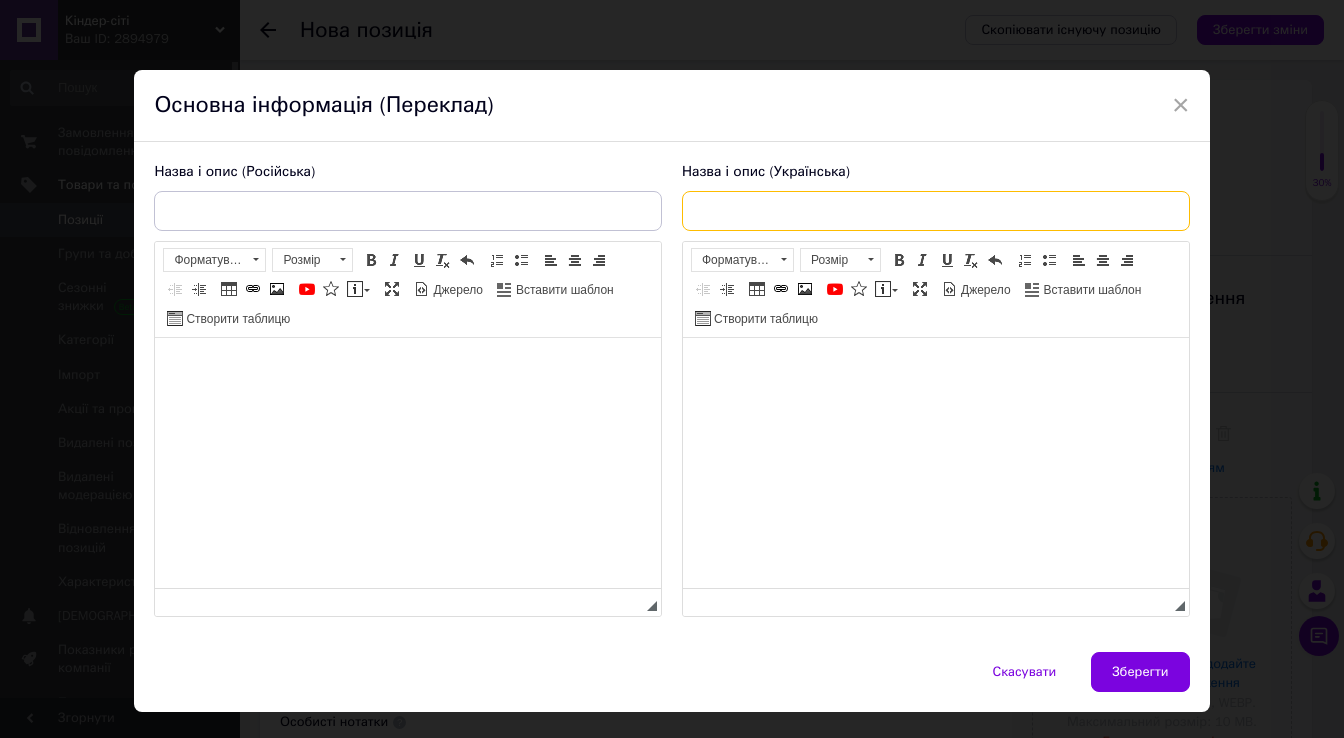 click at bounding box center [936, 211] 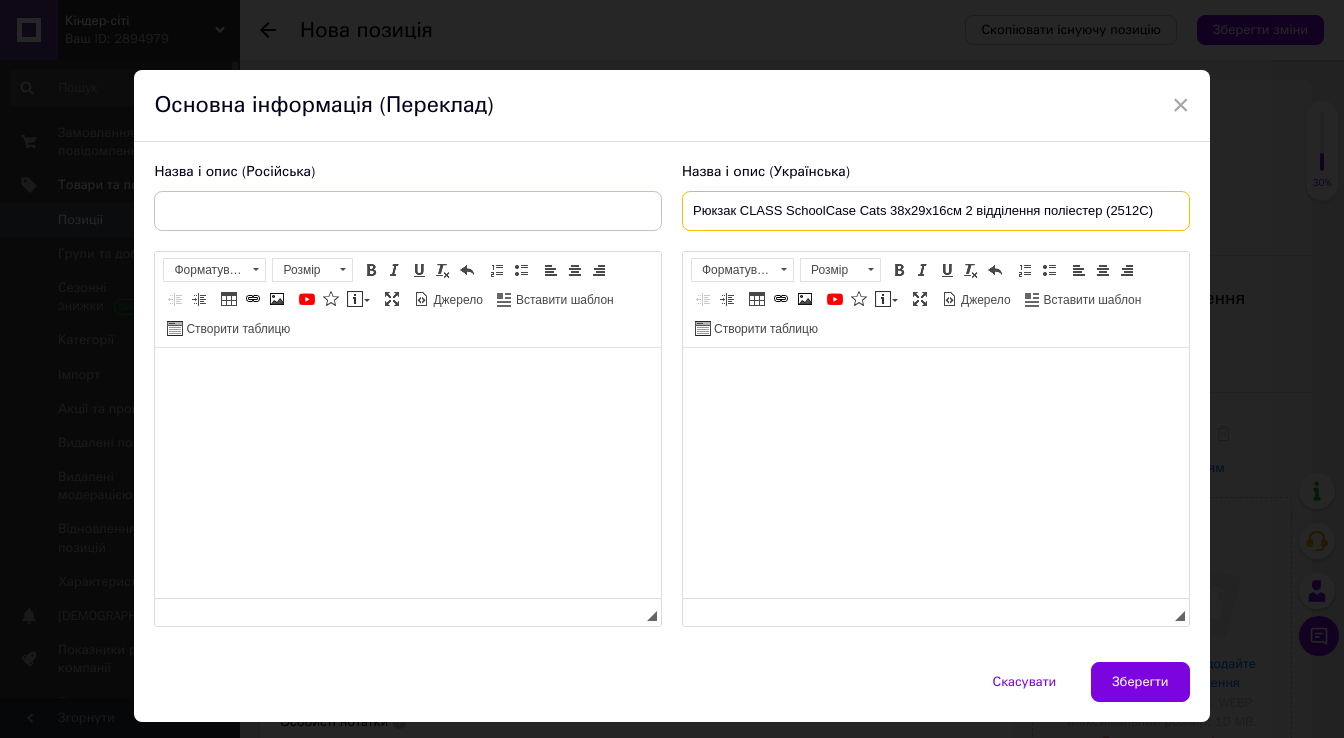 type on "Рюкзак CLASS SchoolCase Cats 38х29х16см 2 відділення поліестер (2512C)" 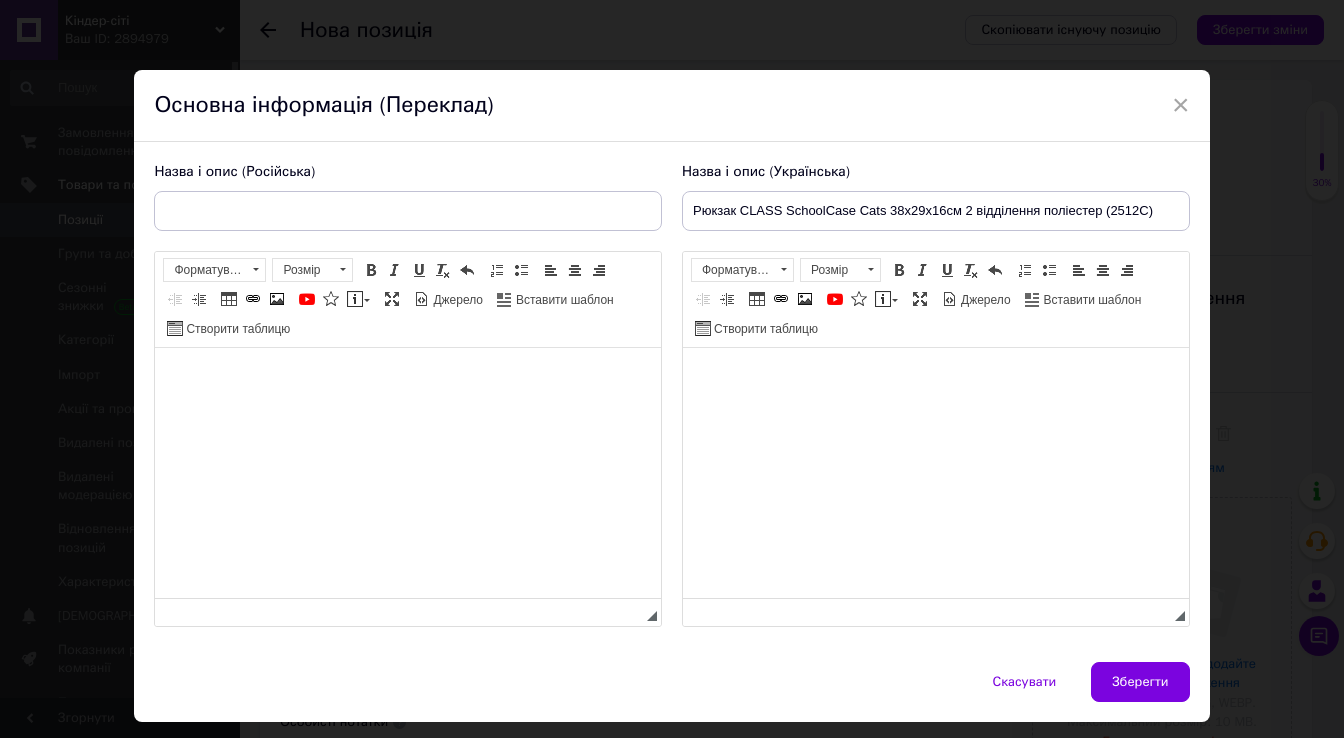 click at bounding box center [936, 378] 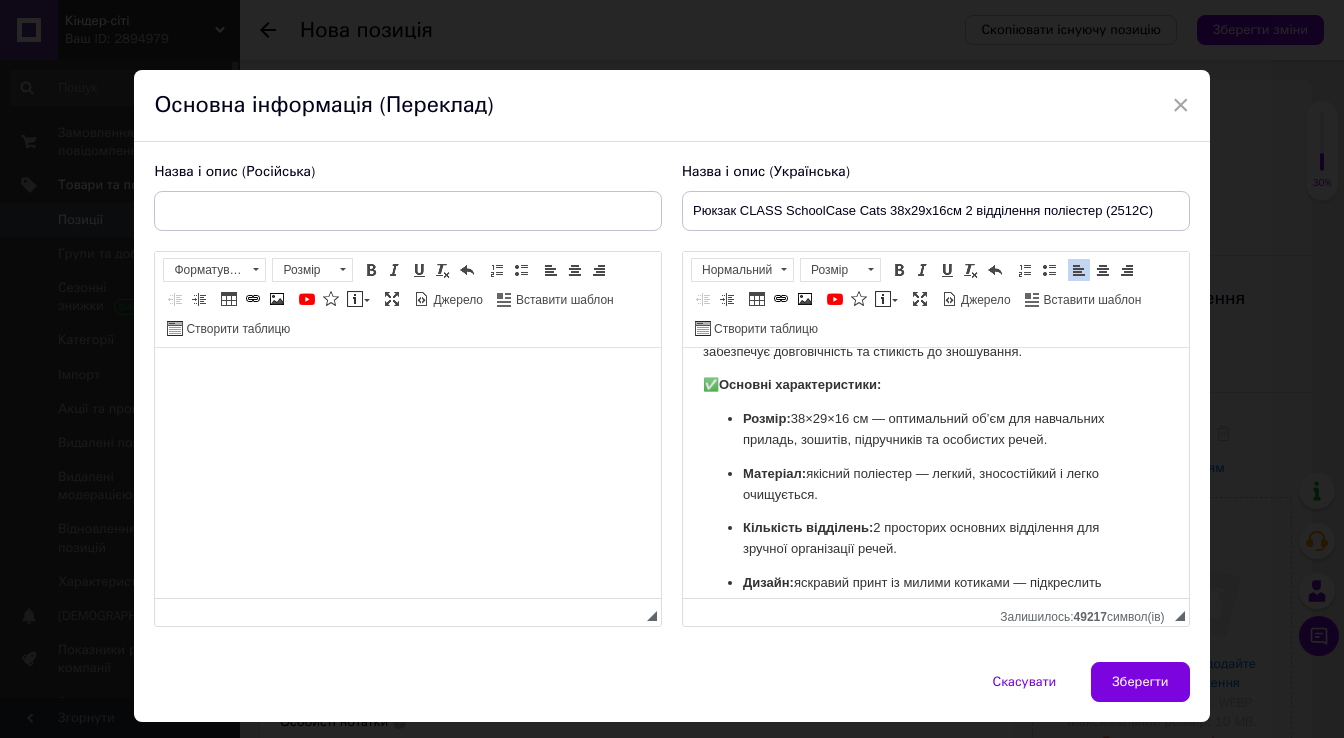 scroll, scrollTop: 0, scrollLeft: 0, axis: both 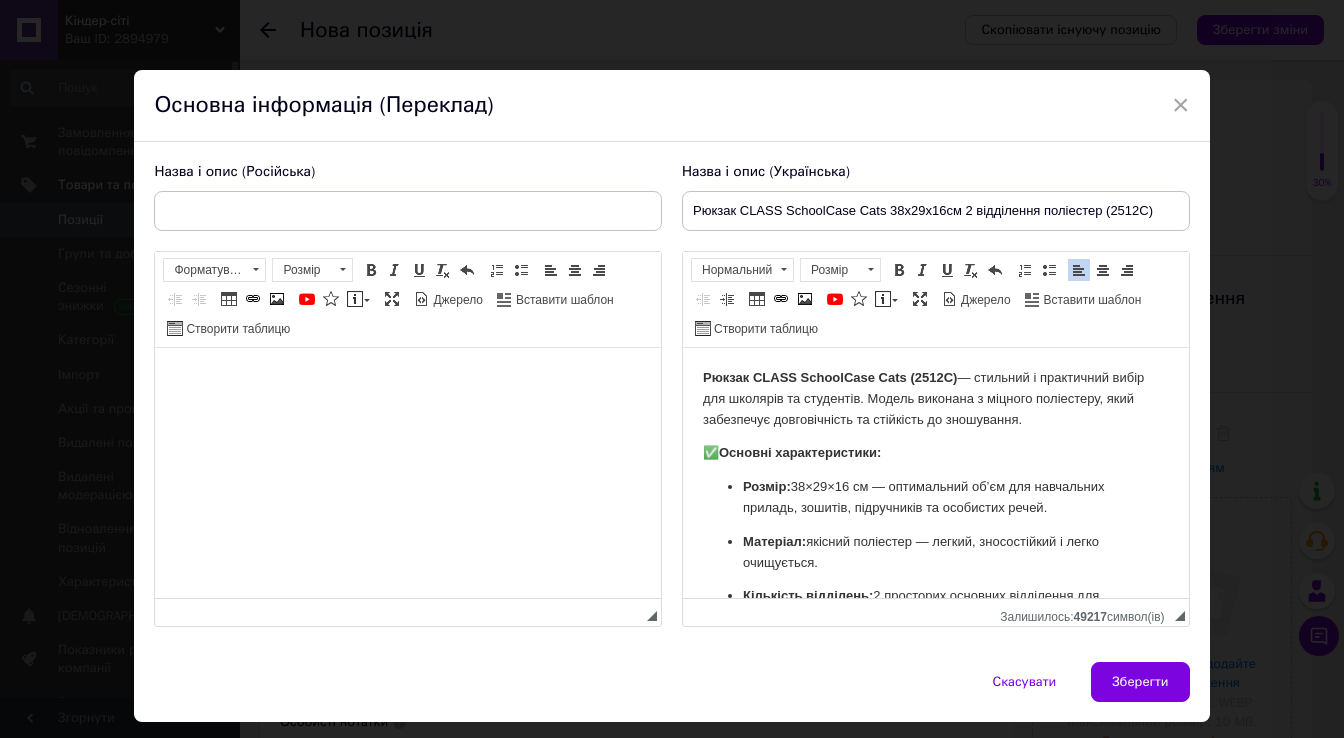 click at bounding box center [408, 378] 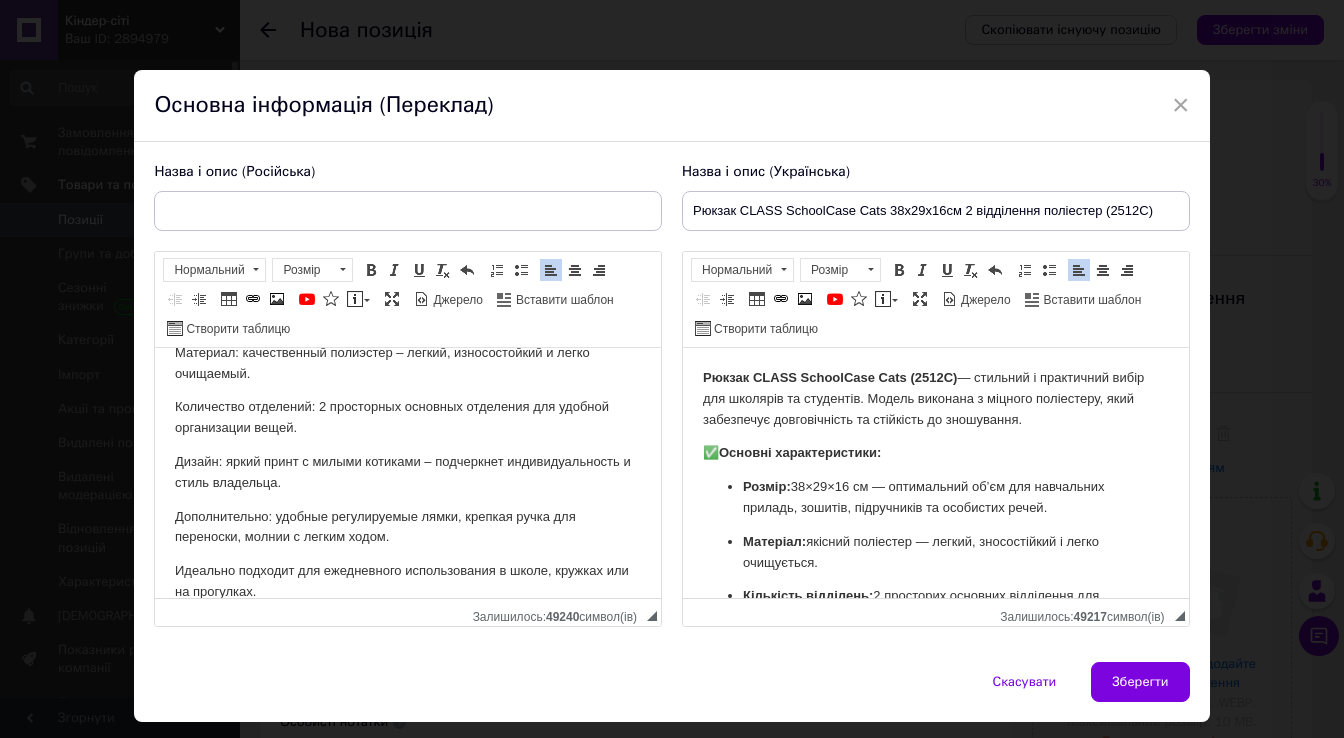 scroll, scrollTop: 0, scrollLeft: 0, axis: both 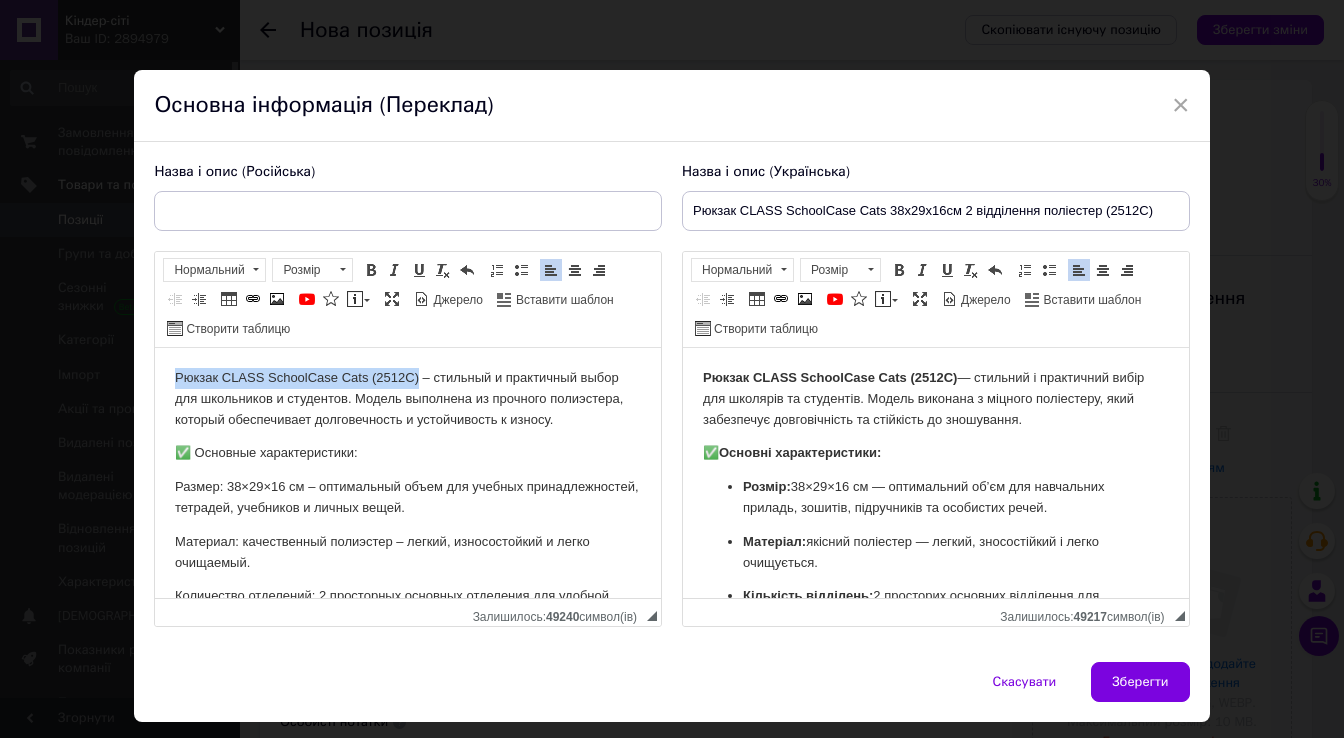 drag, startPoint x: 418, startPoint y: 377, endPoint x: 161, endPoint y: 357, distance: 257.77704 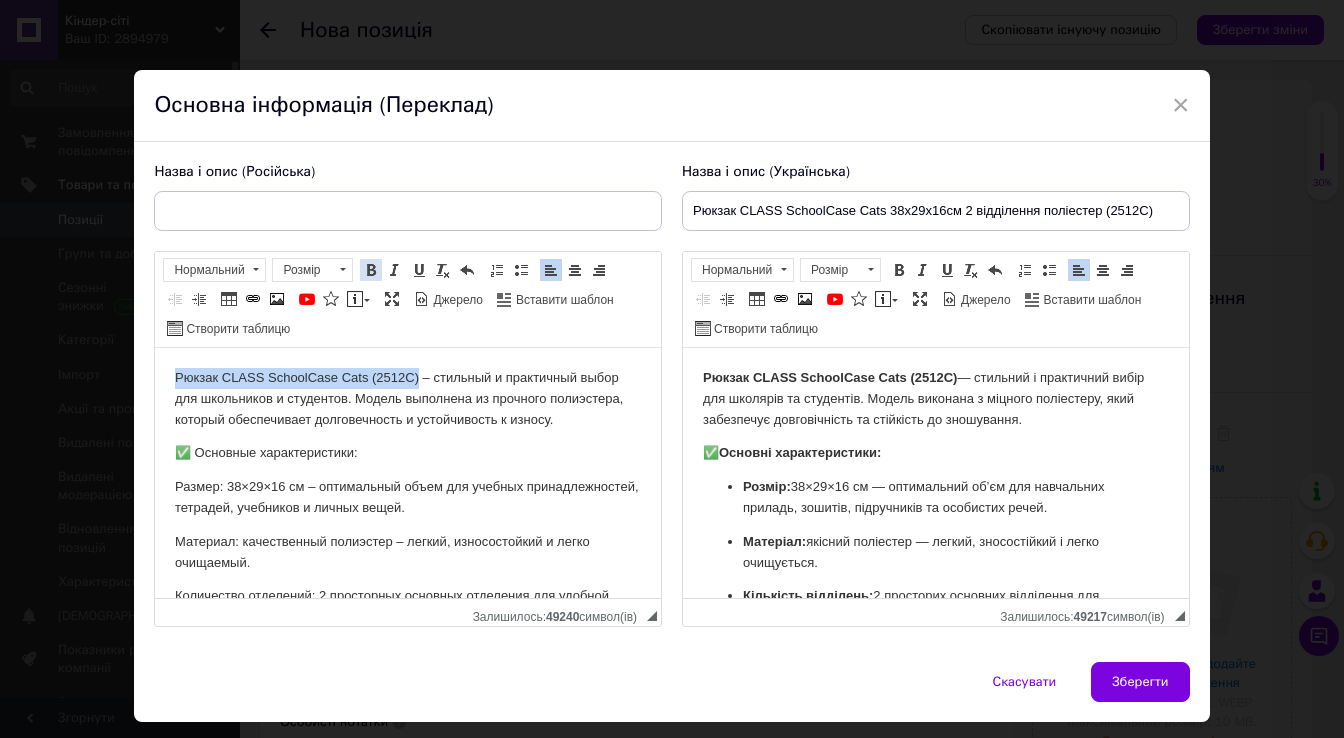 click at bounding box center [371, 270] 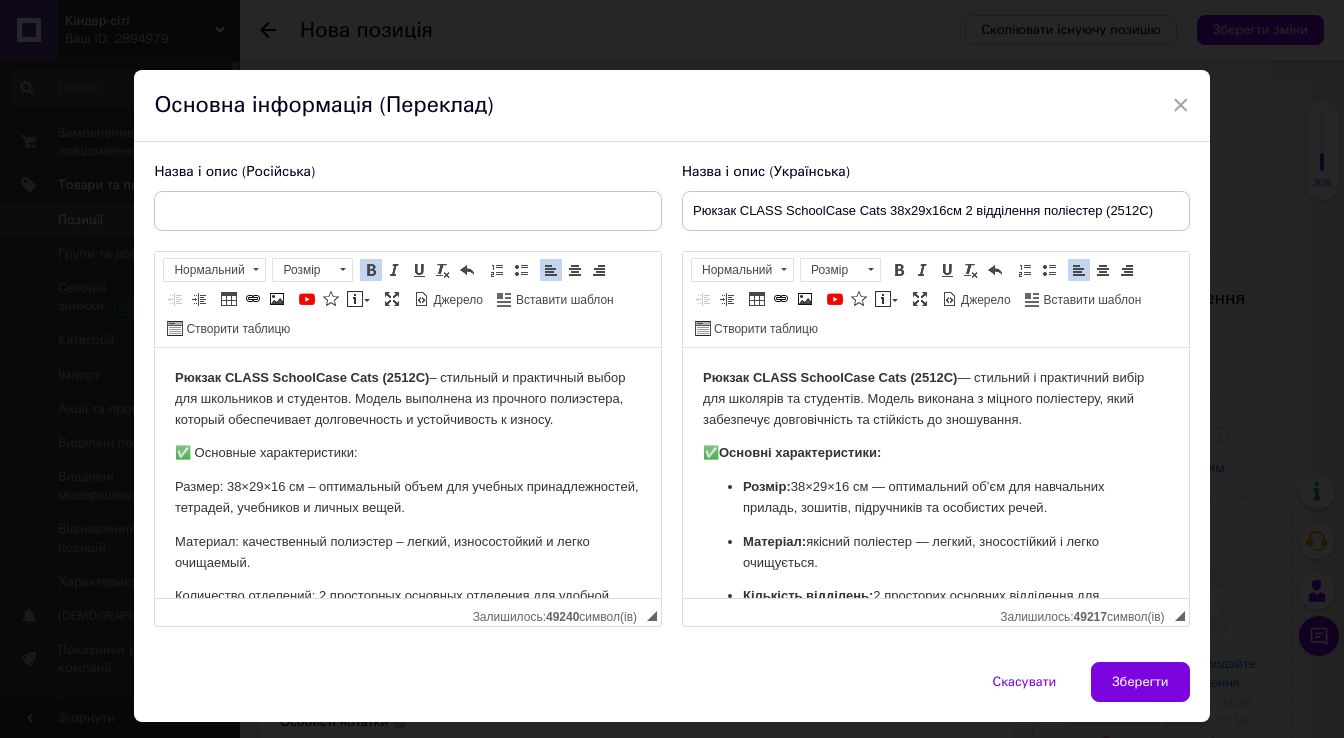 click on "✅ Основные характеристики:" at bounding box center (408, 453) 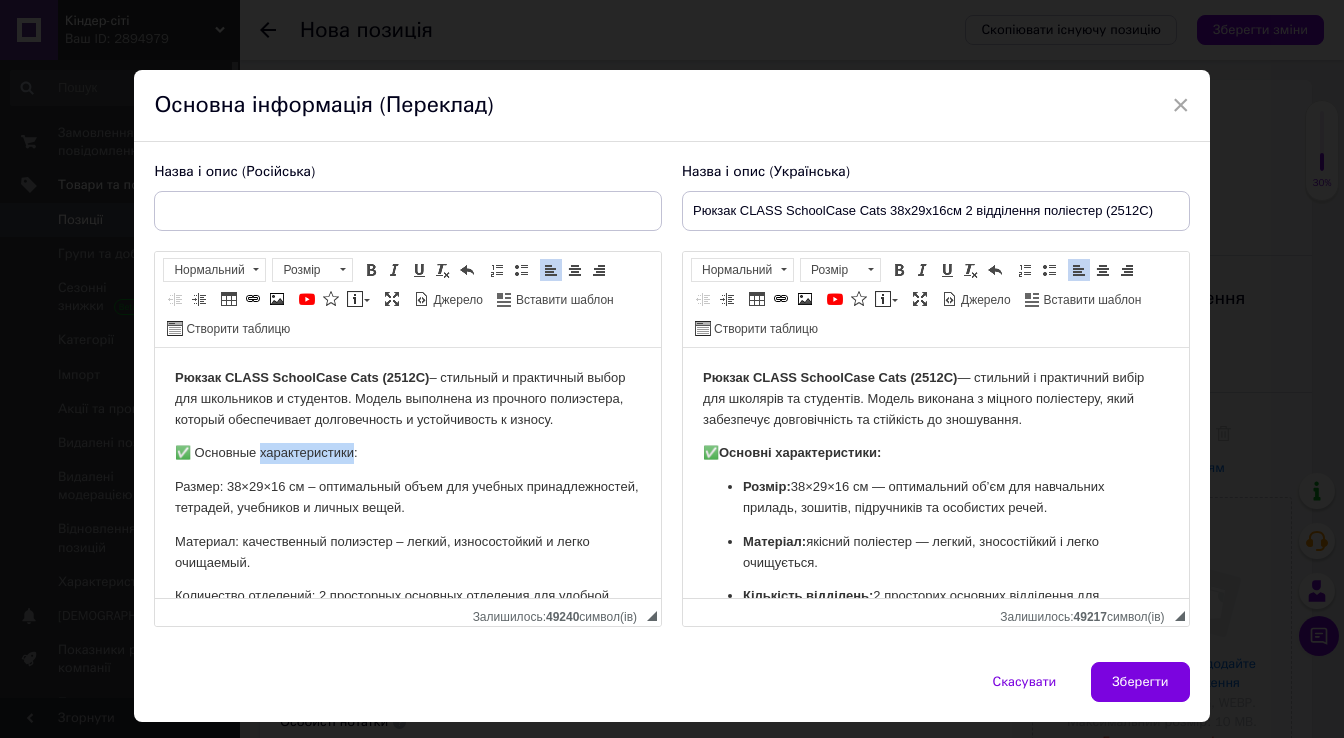 click on "✅ Основные характеристики:" at bounding box center [408, 453] 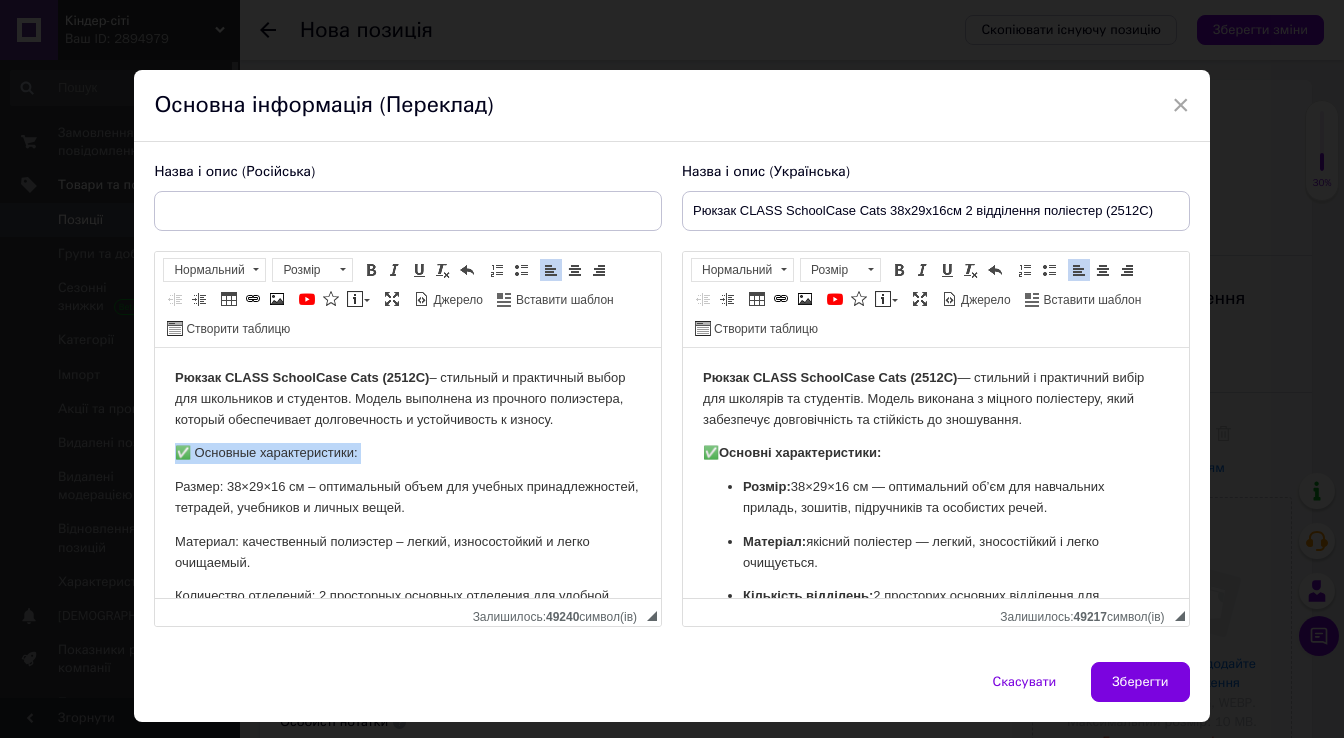 click on "✅ Основные характеристики:" at bounding box center (408, 453) 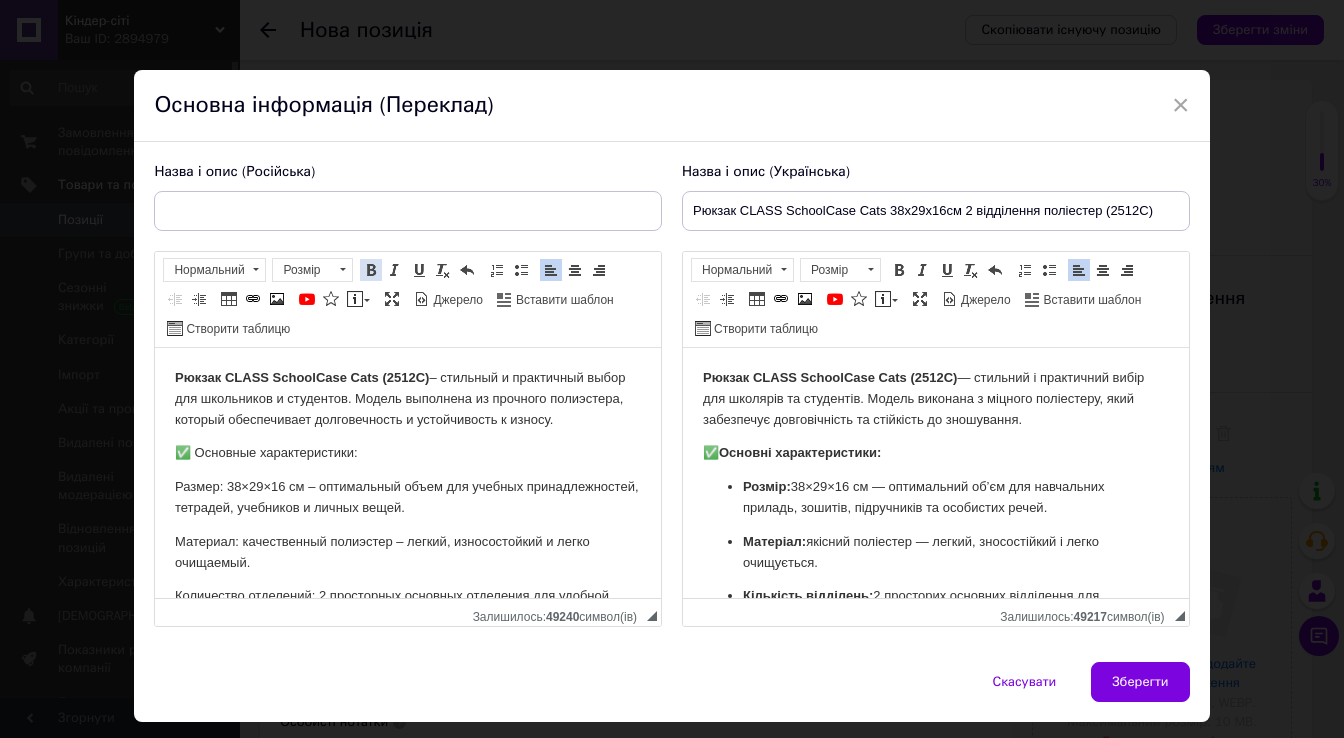 click at bounding box center [371, 270] 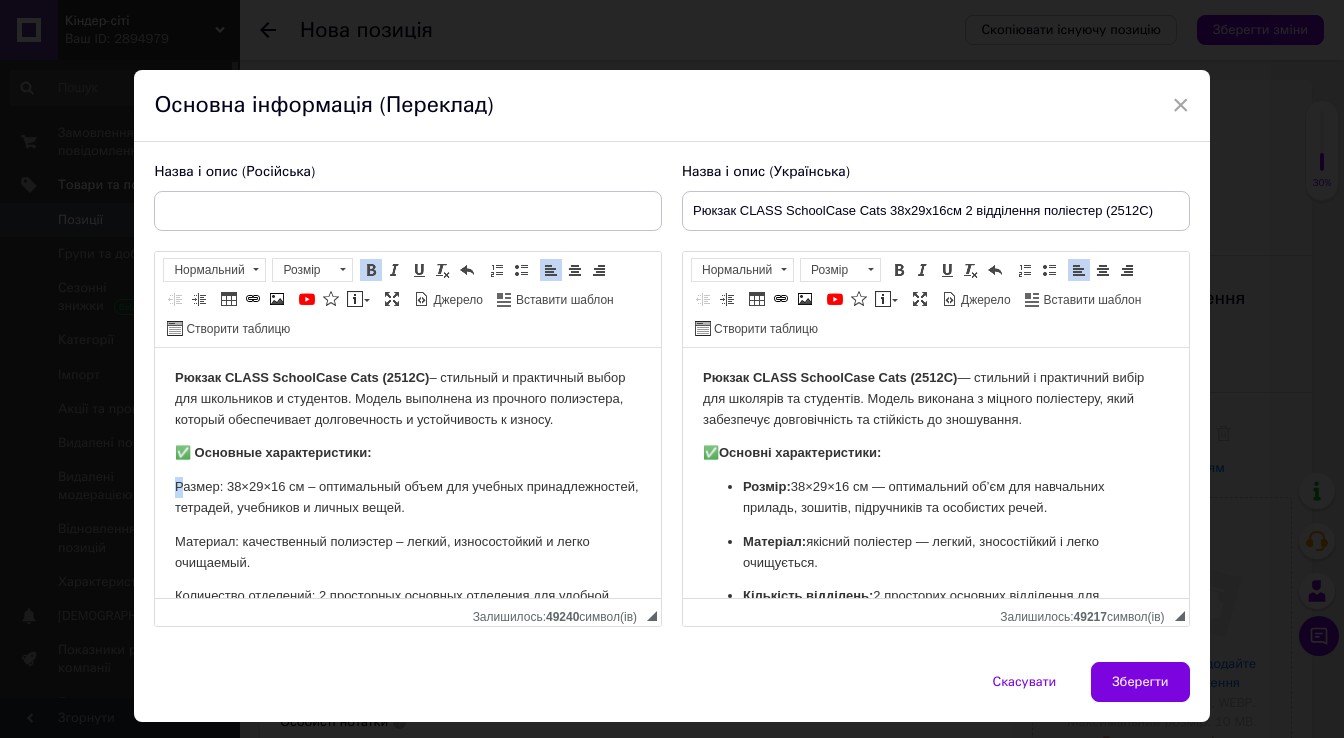 click on "Размер: 38×29×16 см – оптимальный объем для учебных принадлежностей, тетрадей, учебников и личных вещей." at bounding box center [408, 498] 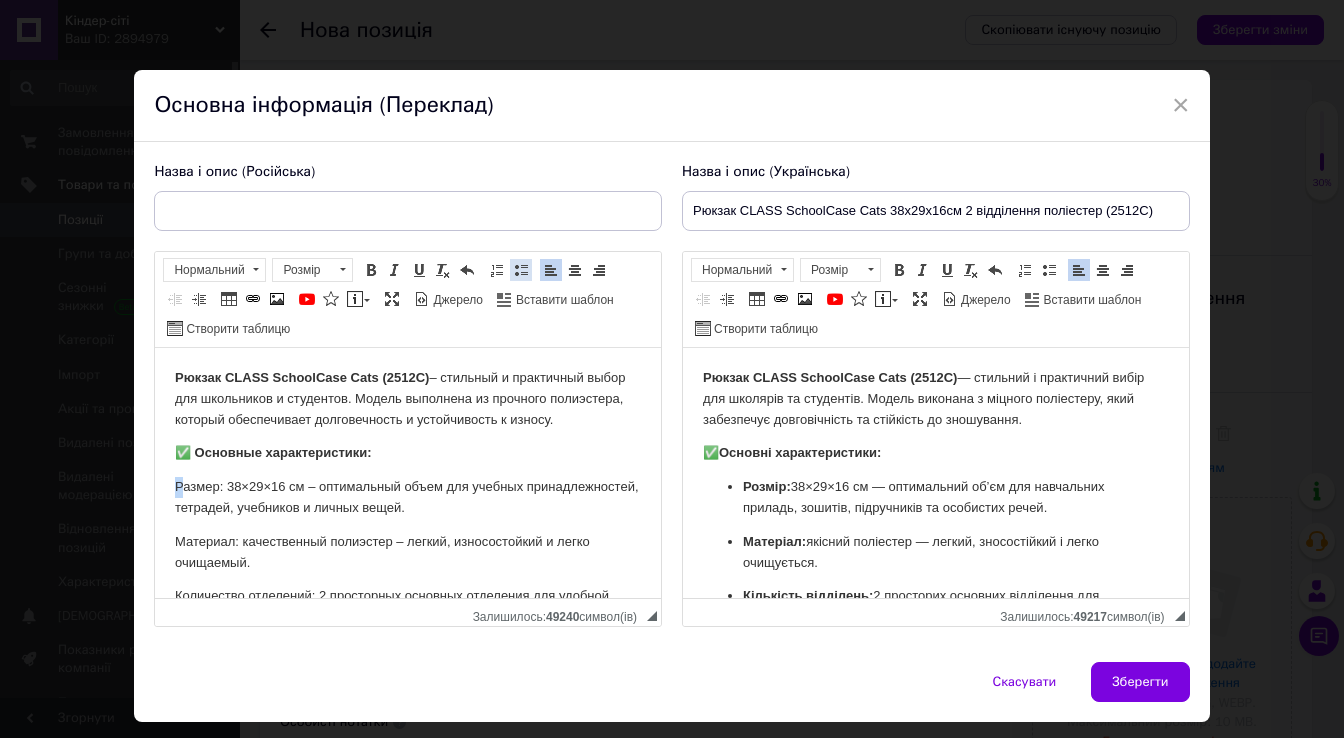 click at bounding box center (521, 270) 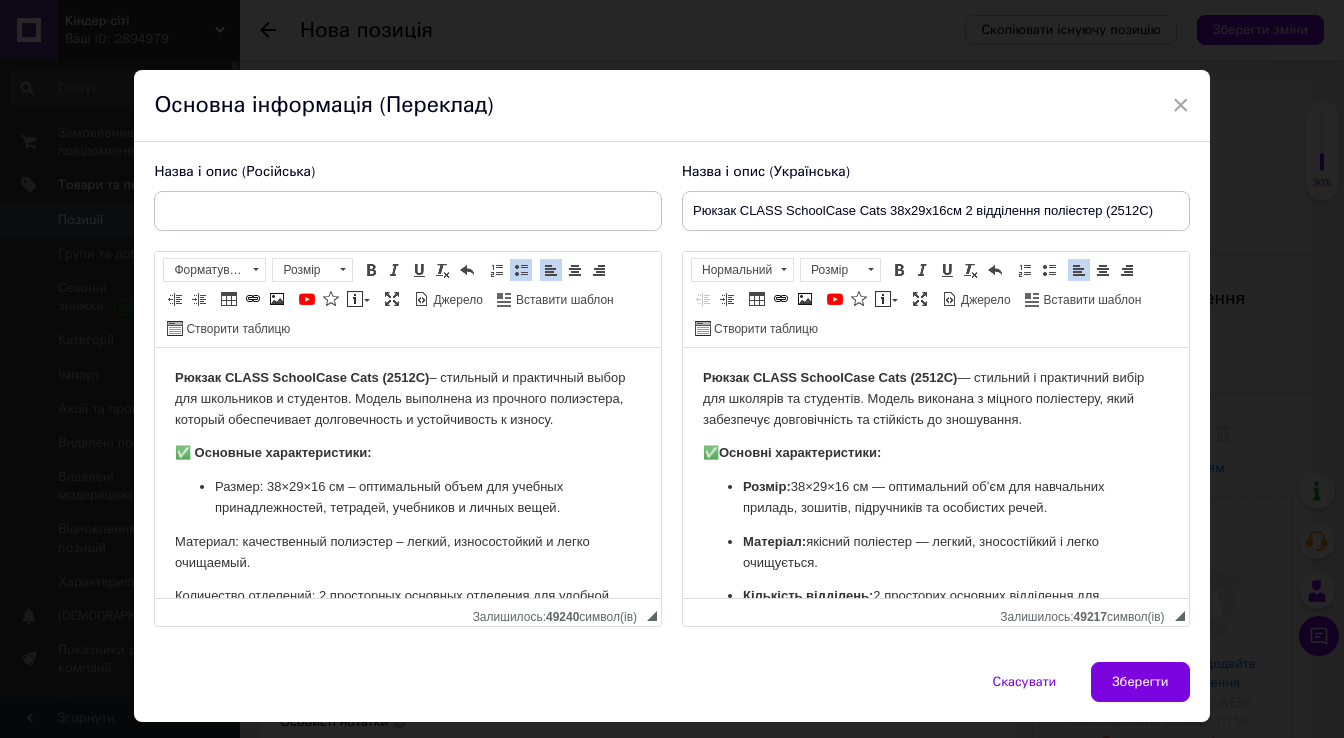 click on "Р азмер: 38×29×16 см – оптимальный объем для учебных принадлежностей, тетрадей, учебников и личных вещей." at bounding box center (408, 498) 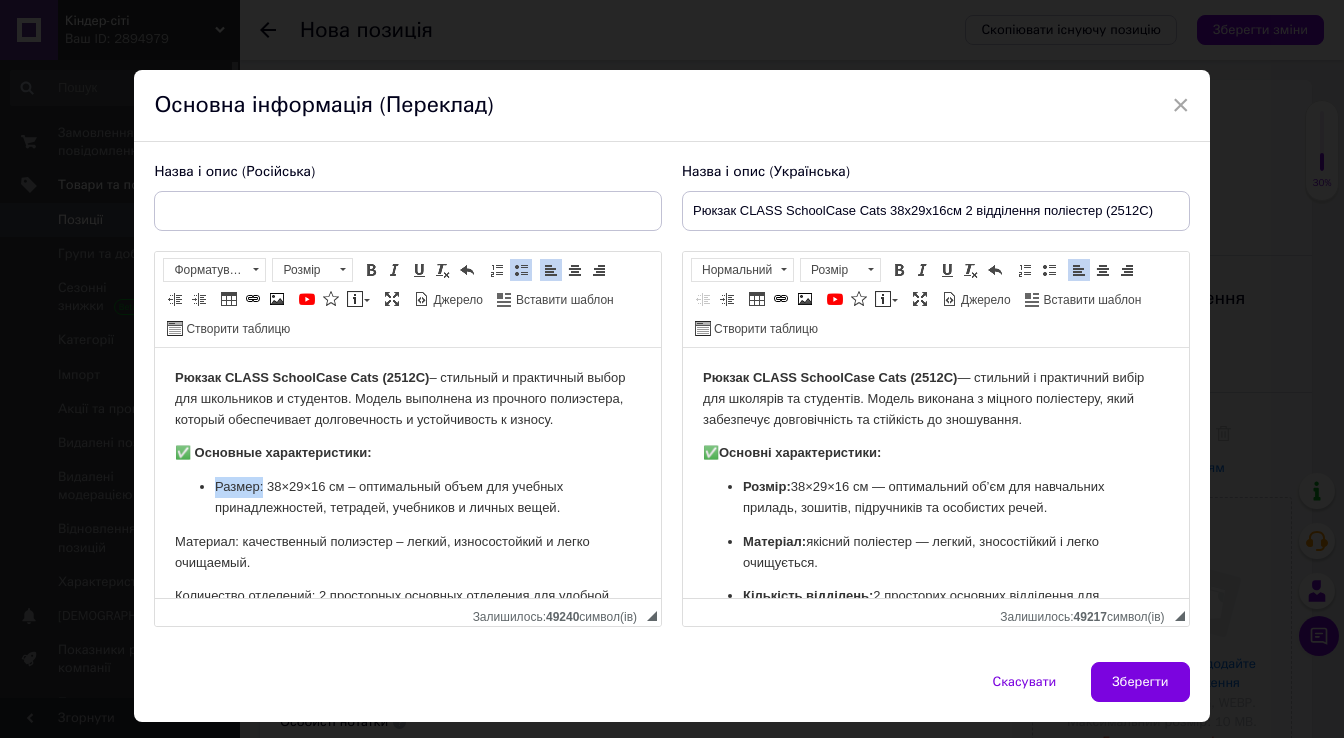 drag, startPoint x: 261, startPoint y: 515, endPoint x: 217, endPoint y: 511, distance: 44.181442 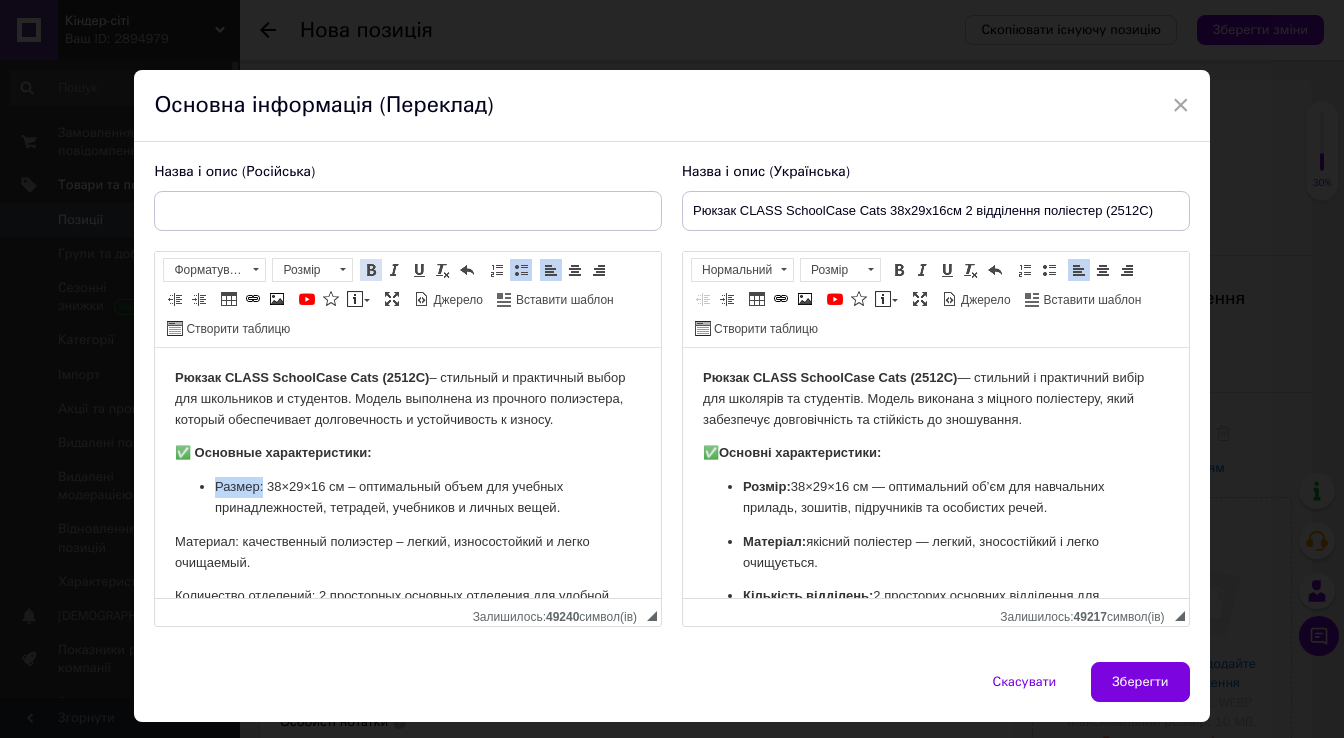 click at bounding box center [371, 270] 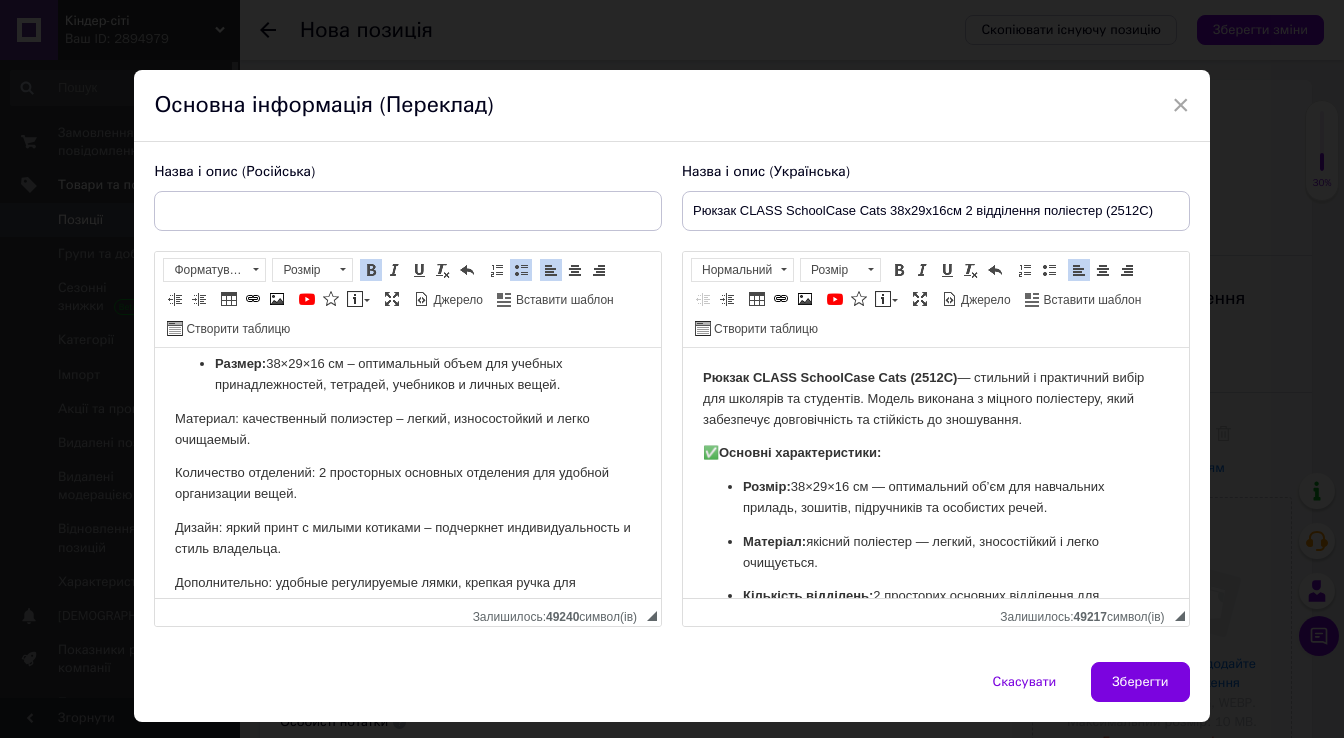 scroll, scrollTop: 160, scrollLeft: 0, axis: vertical 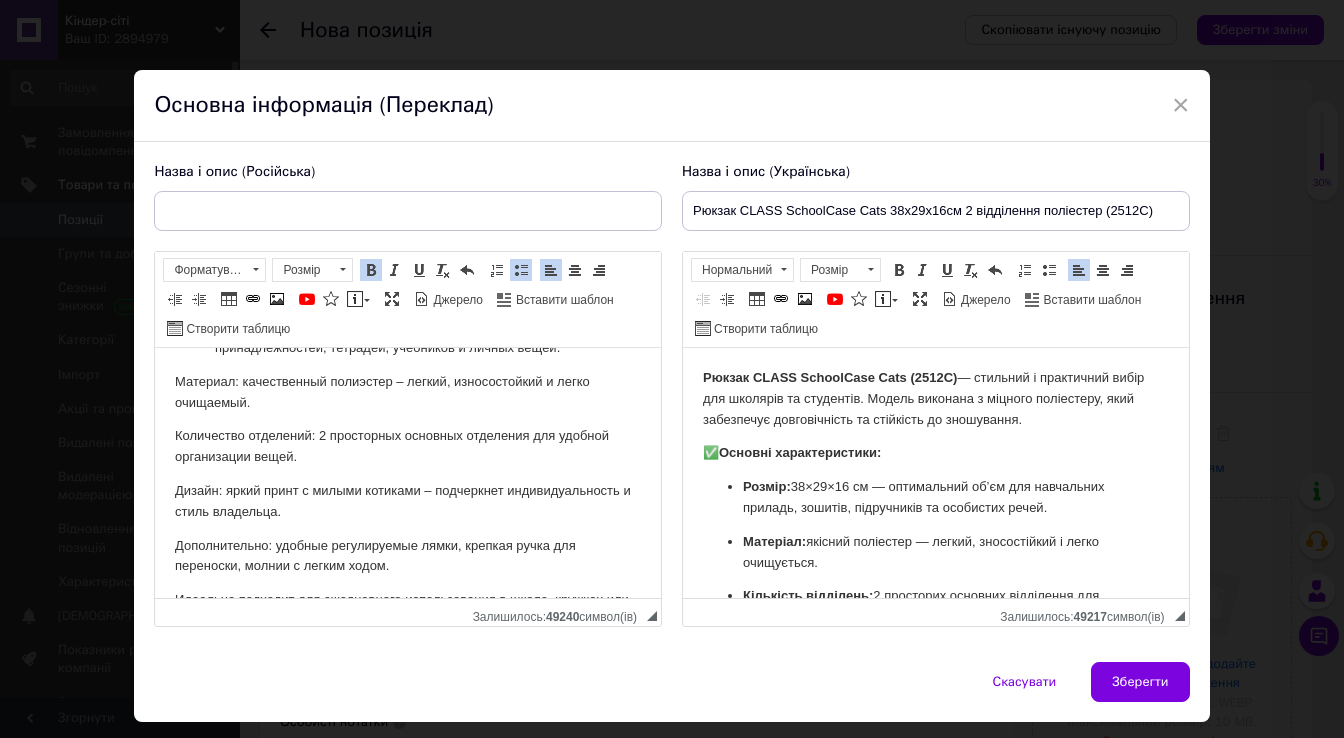click on "Рюкзак CLASS SchoolCase Cats (2512C)  – стильный и практичный выбор для школьников и студентов. Модель выполнена из прочного полиэстера, который обеспечивает долговечность и устойчивость к износу. ✅ Основные характеристики: Размер:  38×29×16 см – оптимальный объем для учебных принадлежностей, тетрадей, учебников и личных вещей. Материал: качественный полиэстер – легкий, износостойкий и легко очищаемый. Количество отделений: 2 просторных основных отделения для удобной организации вещей." at bounding box center [408, 420] 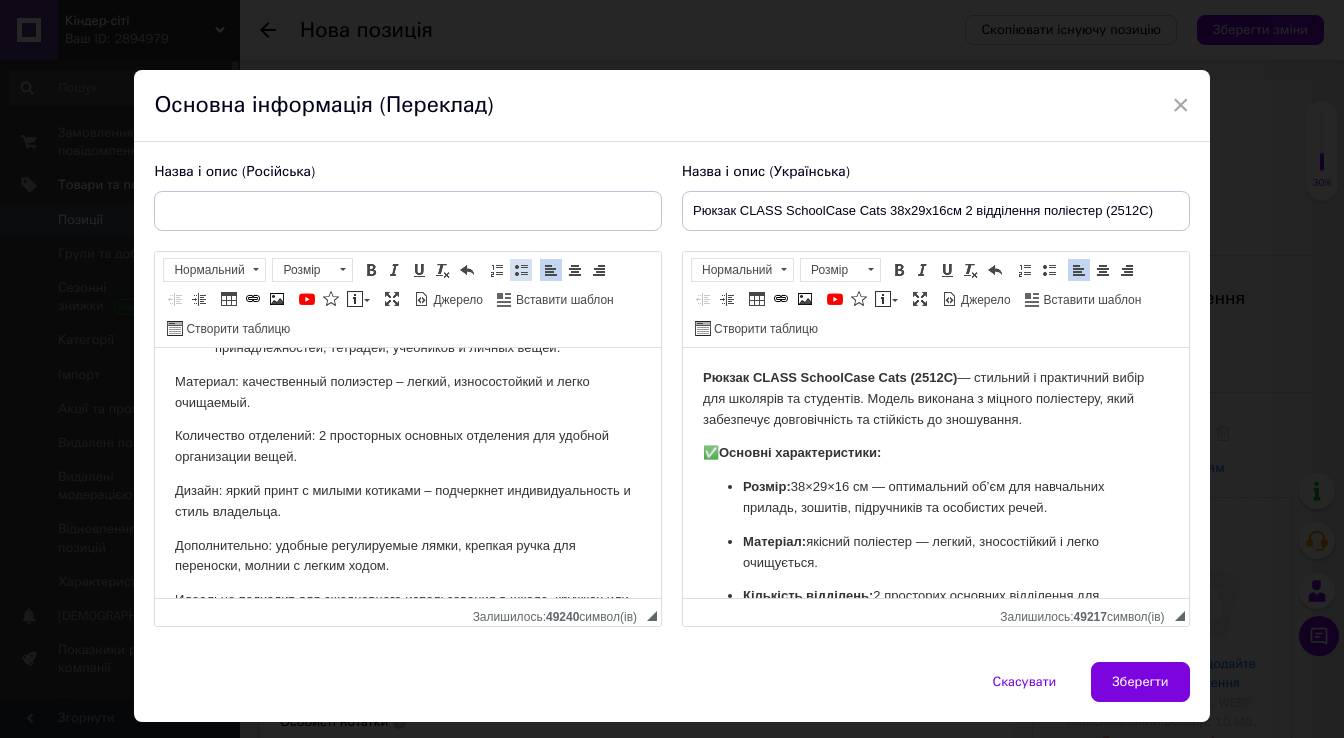 click on "Вставити/видалити маркований список" at bounding box center (521, 270) 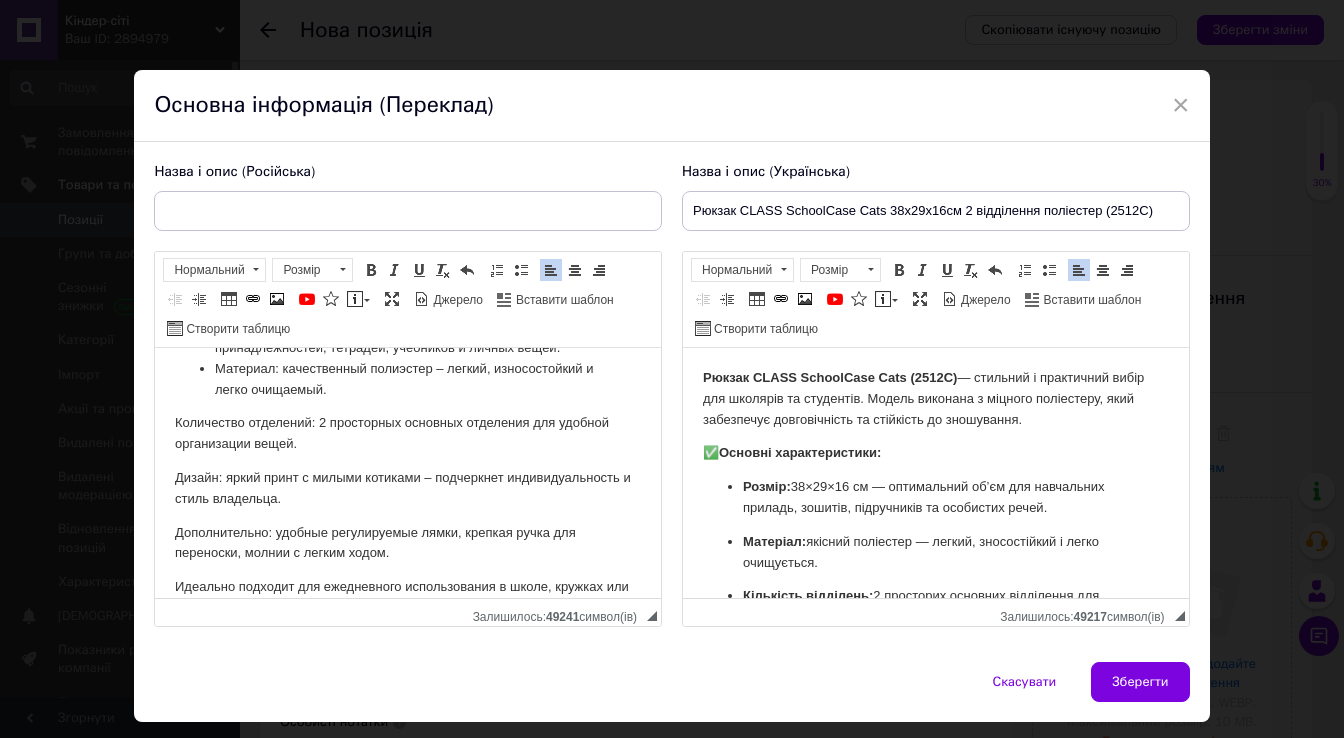 click on "Рюкзак CLASS SchoolCase Cats (2512C)  – стильный и практичный выбор для школьников и студентов. Модель выполнена из прочного полиэстера, который обеспечивает долговечность и устойчивость к износу. ✅ Основные характеристики: Размер:  38×29×16 см – оптимальный объем для учебных принадлежностей, тетрадей, учебников и личных вещей. Материал: качественный полиэстер – легкий, износостойкий и легко очищаемый. Количество отделений: 2 просторных основных отделения для удобной организации вещей." at bounding box center (408, 413) 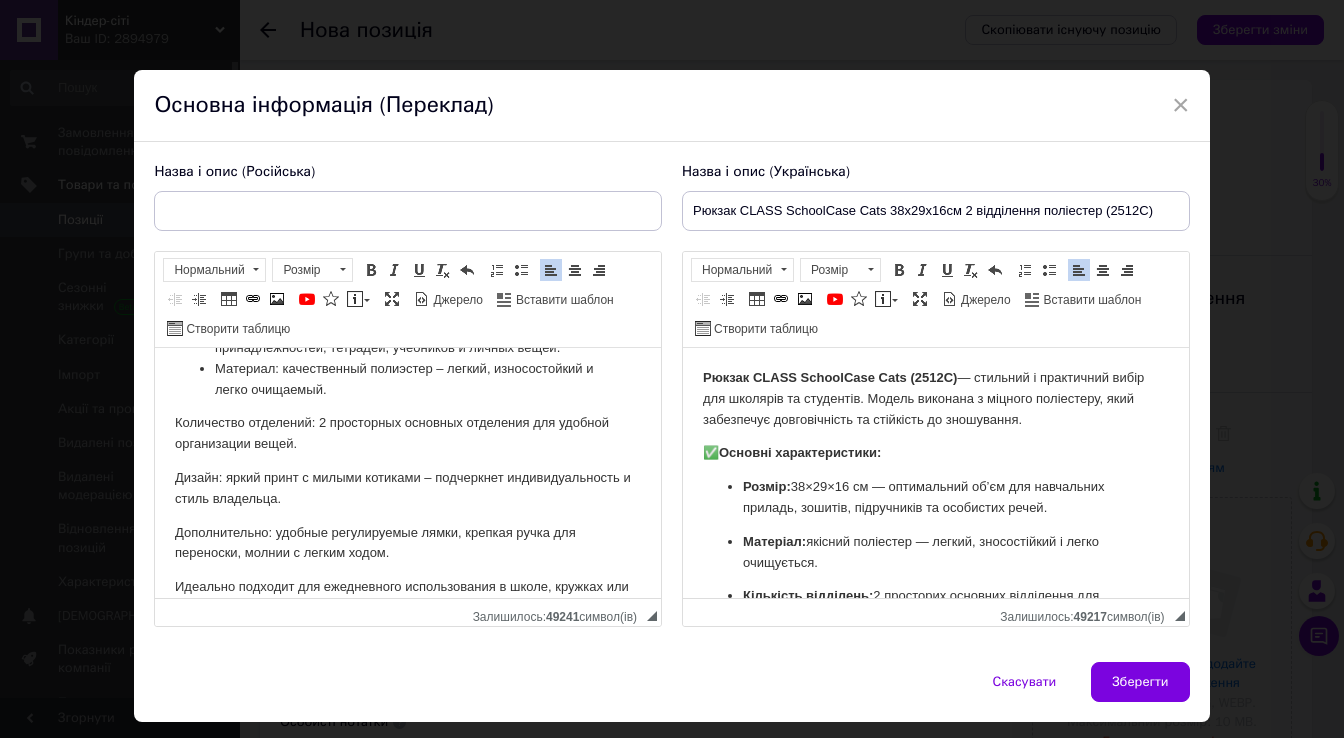 scroll, scrollTop: 80, scrollLeft: 0, axis: vertical 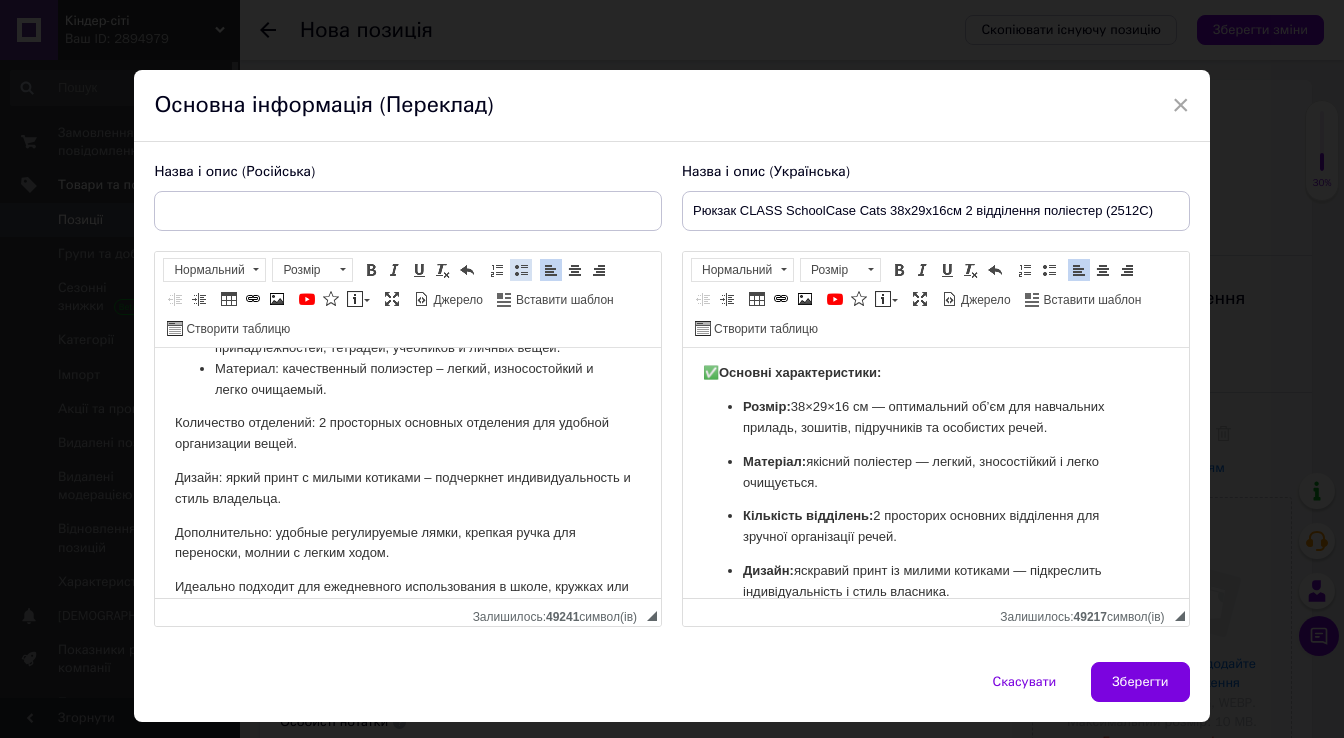 click at bounding box center [521, 270] 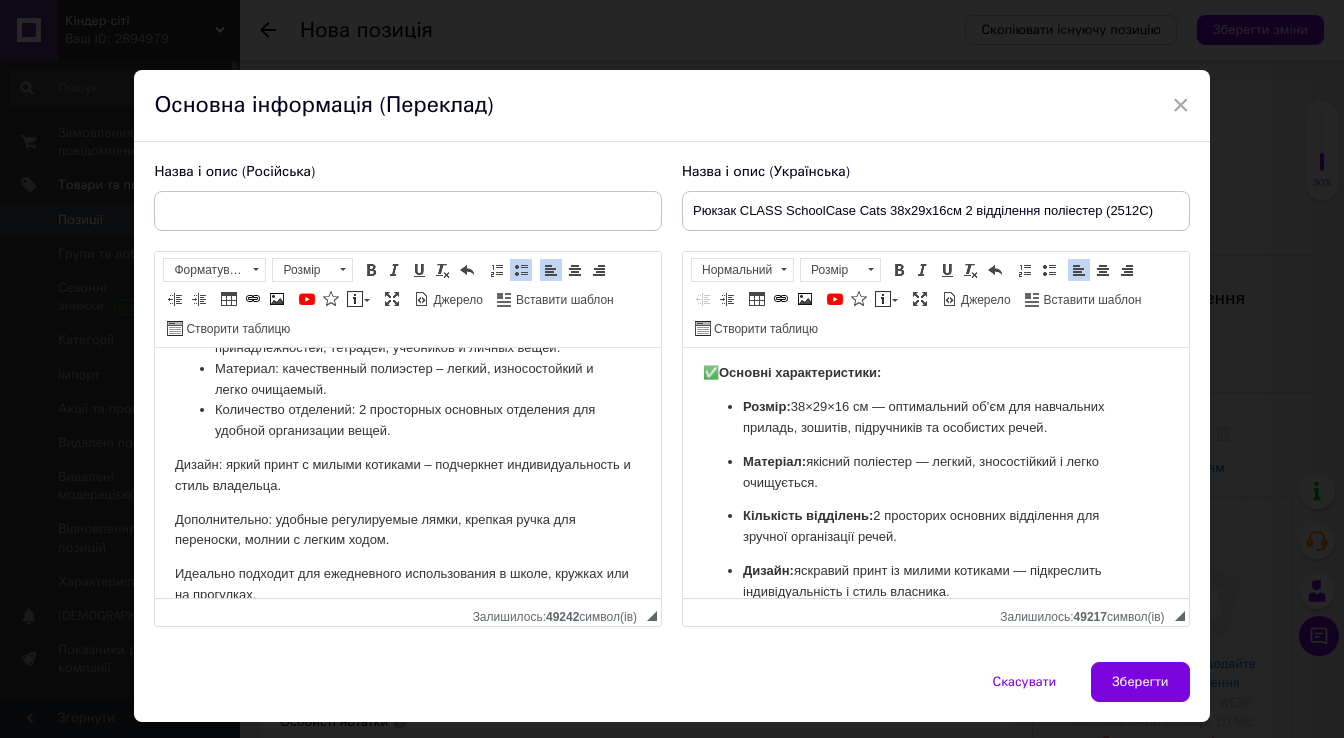 click on "Рюкзак CLASS SchoolCase Cats (2512C)  – стильный и практичный выбор для школьников и студентов. Модель выполнена из прочного полиэстера, который обеспечивает долговечность и устойчивость к износу. ✅ Основные характеристики: Размер:  38×29×16 см – оптимальный объем для учебных принадлежностей, тетрадей, учебников и личных вещей. Материал: качественный полиэстер – легкий, износостойкий и легко очищаемый. Количество отделений: 2 просторных основных отделения для удобной организации вещей." at bounding box center [408, 407] 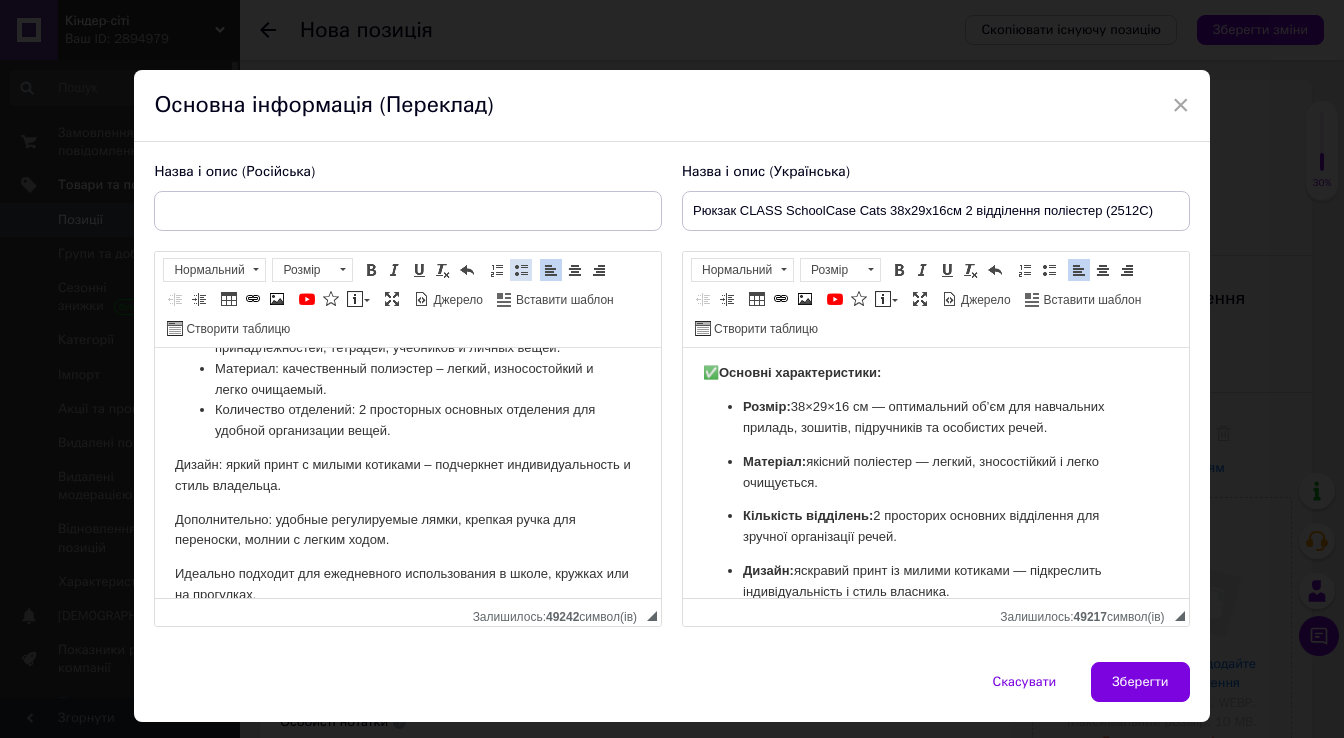 click at bounding box center (521, 270) 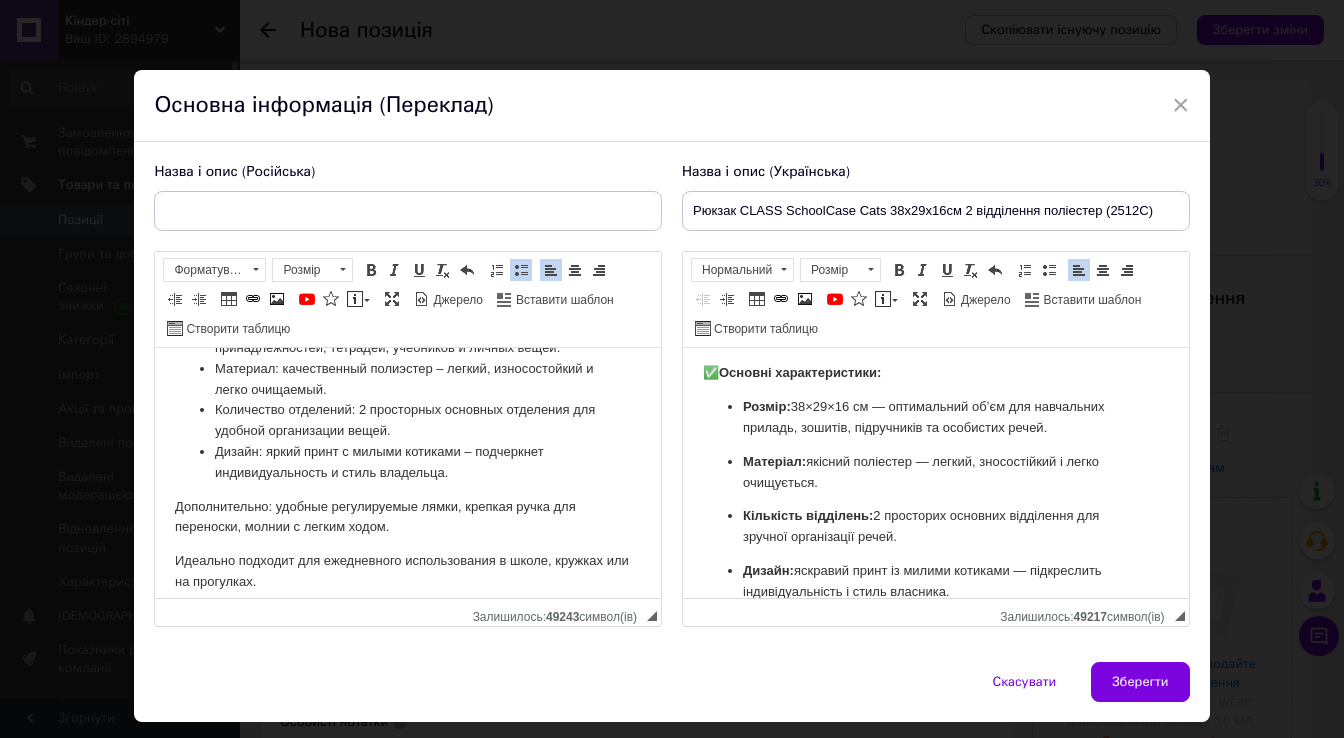 scroll, scrollTop: 160, scrollLeft: 0, axis: vertical 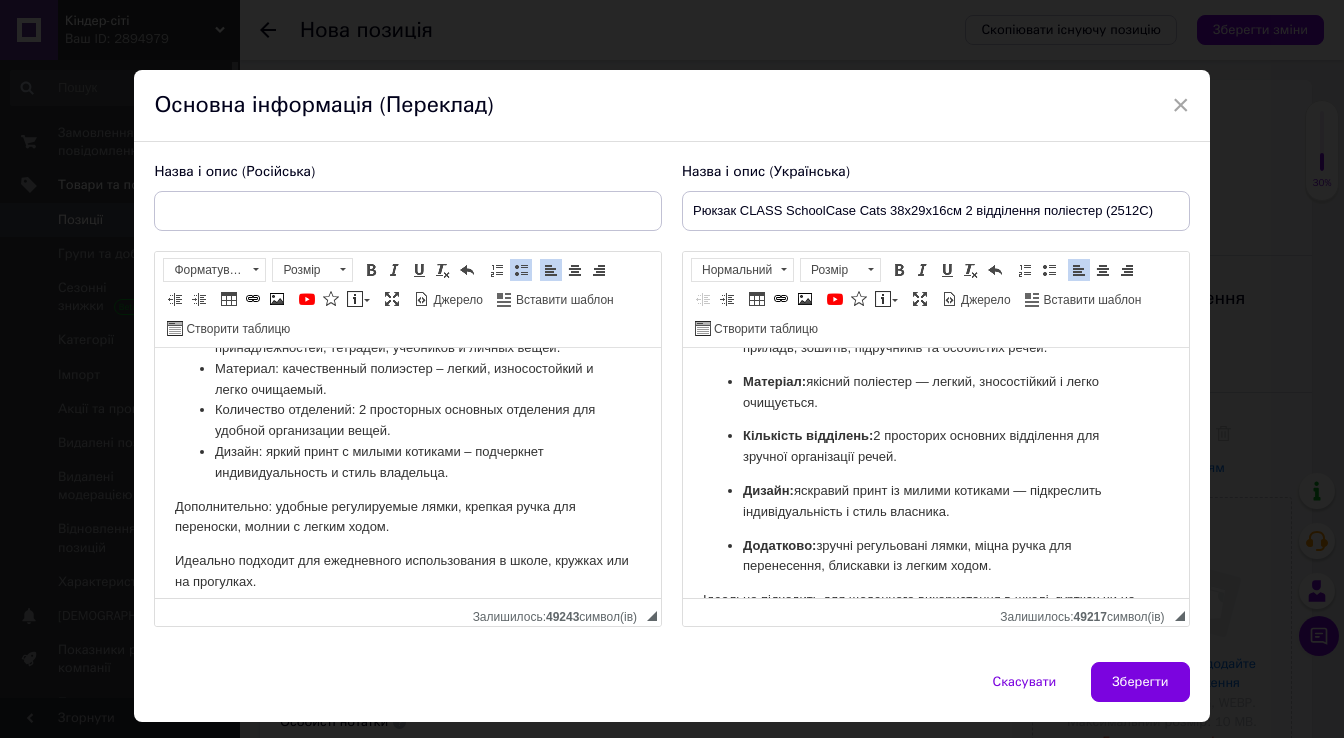 click on "Дополнительно: удобные регулируемые лямки, крепкая ручка для переноски, молнии с легким ходом." at bounding box center [408, 518] 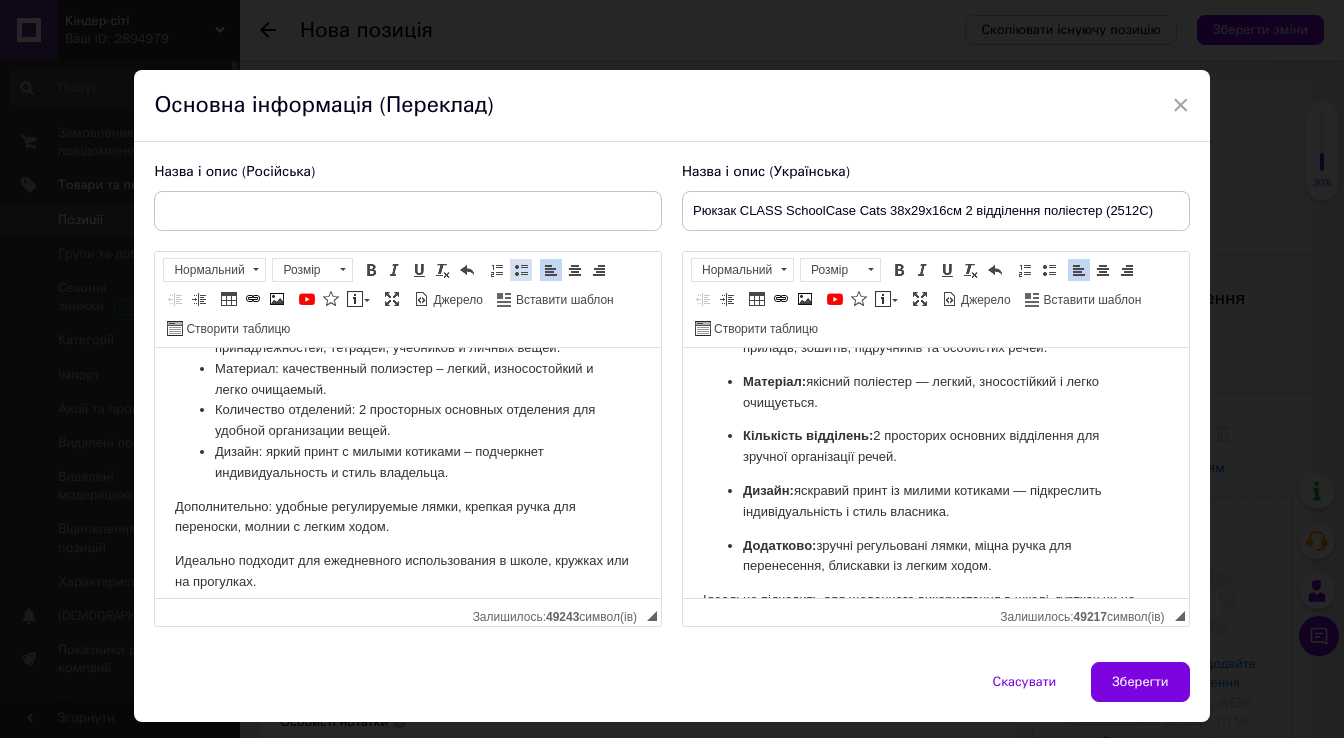 click at bounding box center [521, 270] 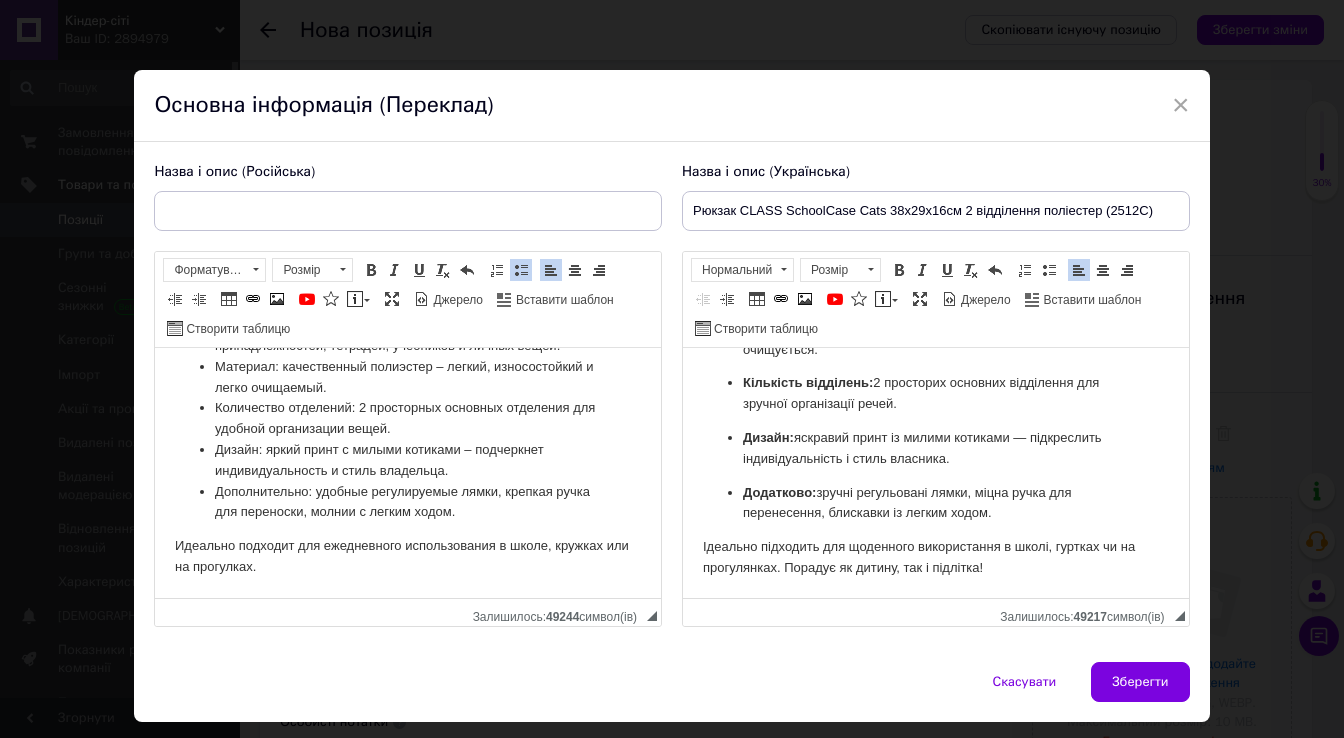 scroll, scrollTop: 182, scrollLeft: 0, axis: vertical 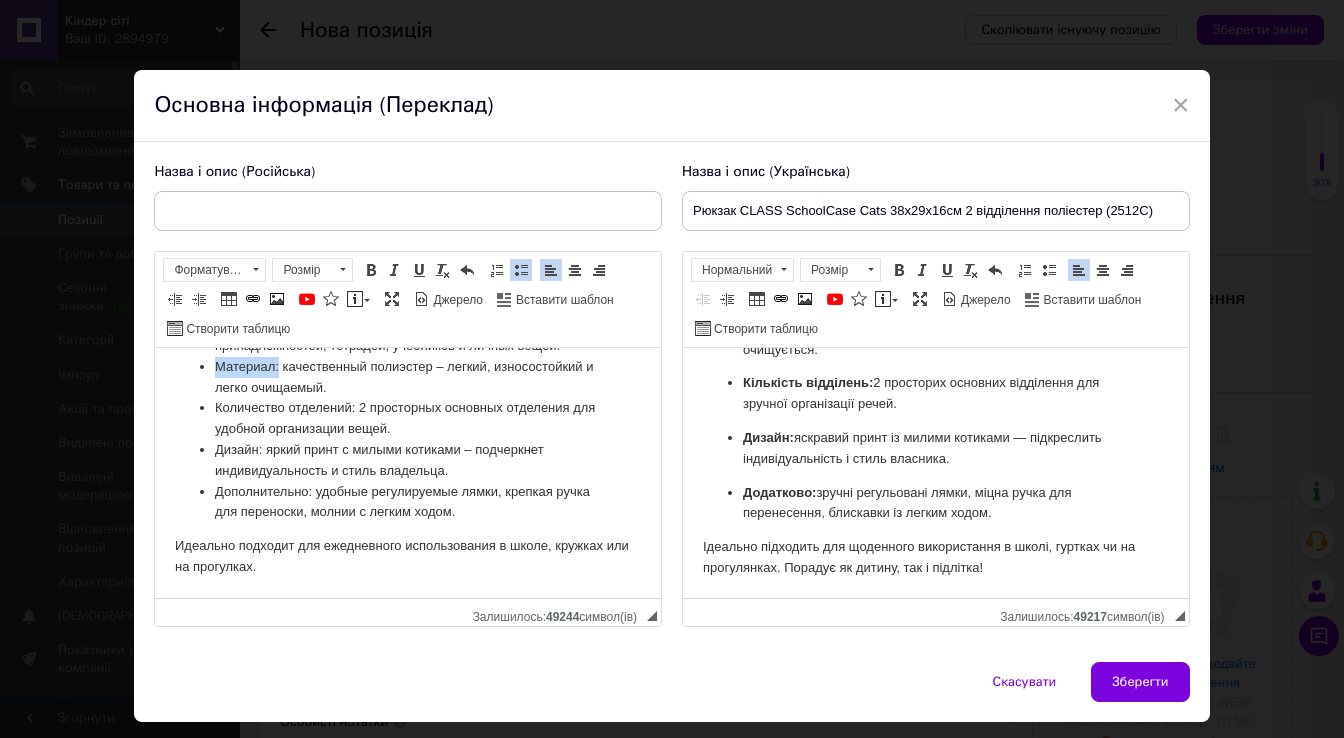 drag, startPoint x: 215, startPoint y: 367, endPoint x: 279, endPoint y: 370, distance: 64.070274 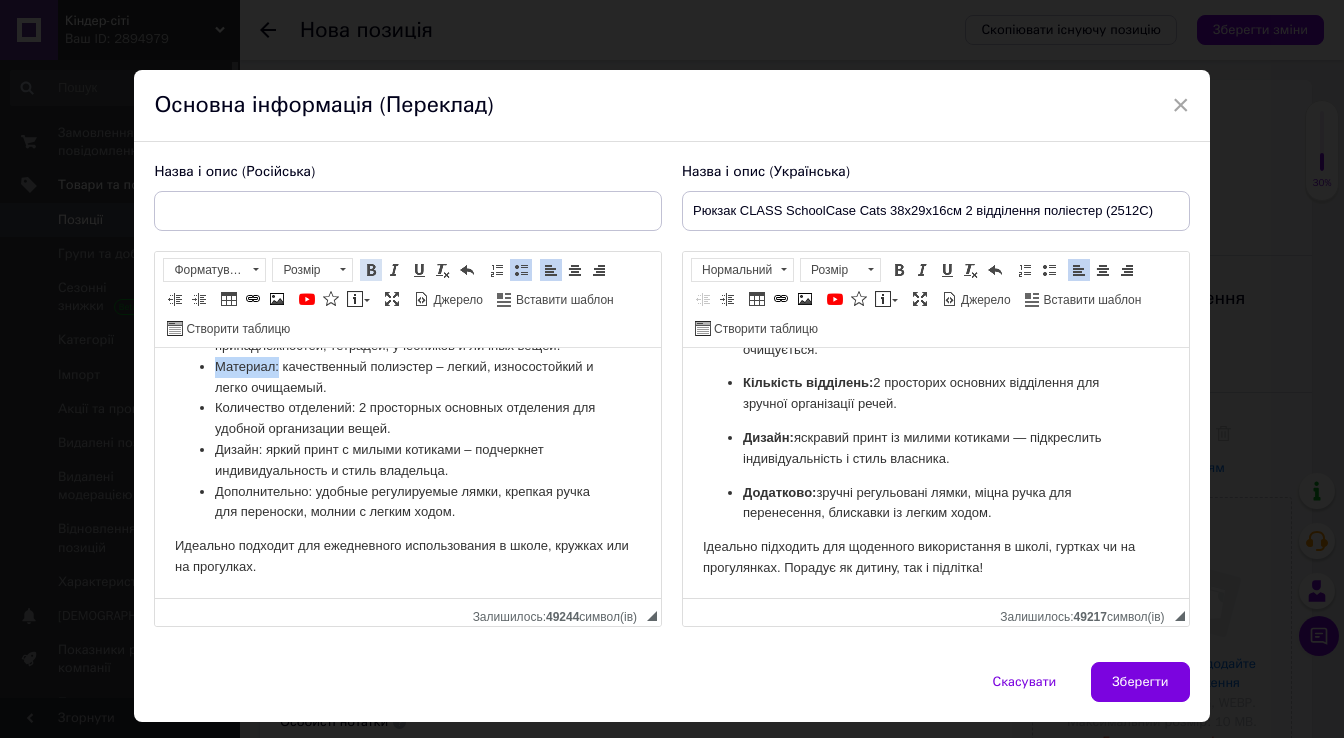 click at bounding box center [371, 270] 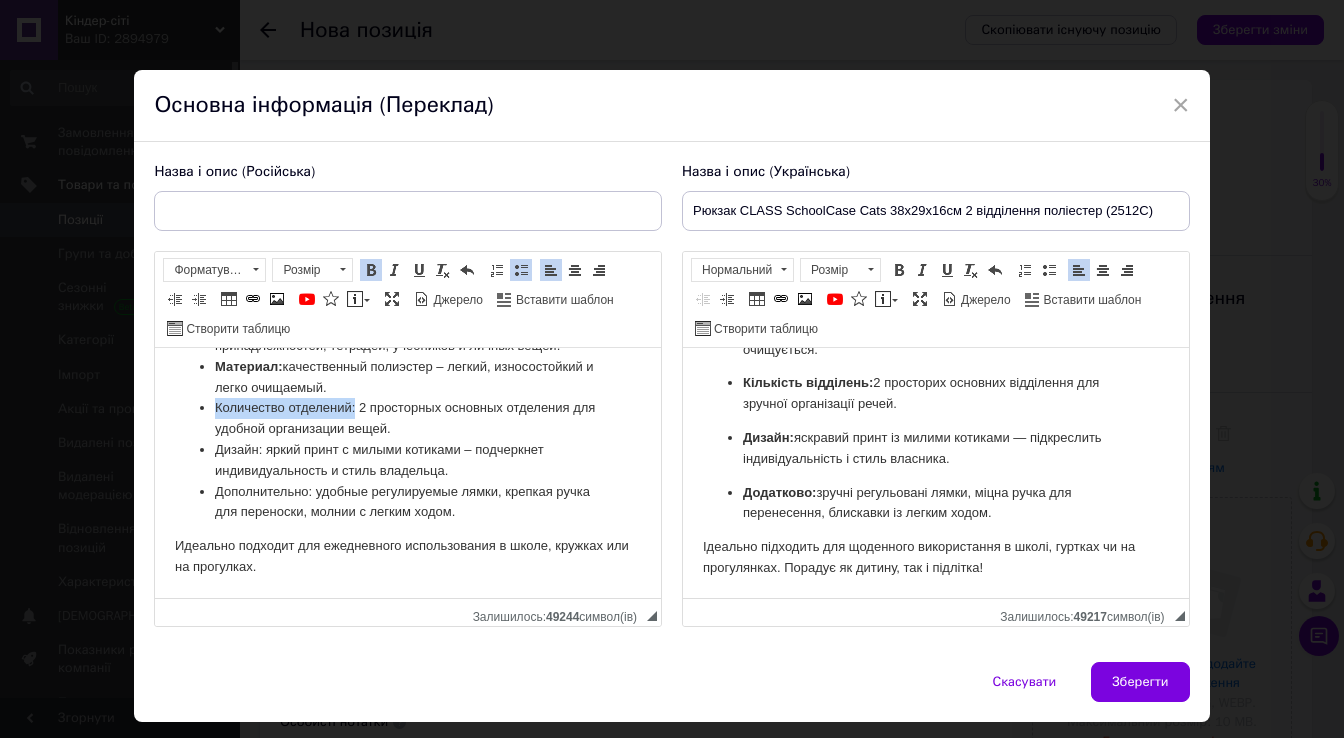 drag, startPoint x: 215, startPoint y: 407, endPoint x: 353, endPoint y: 411, distance: 138.05795 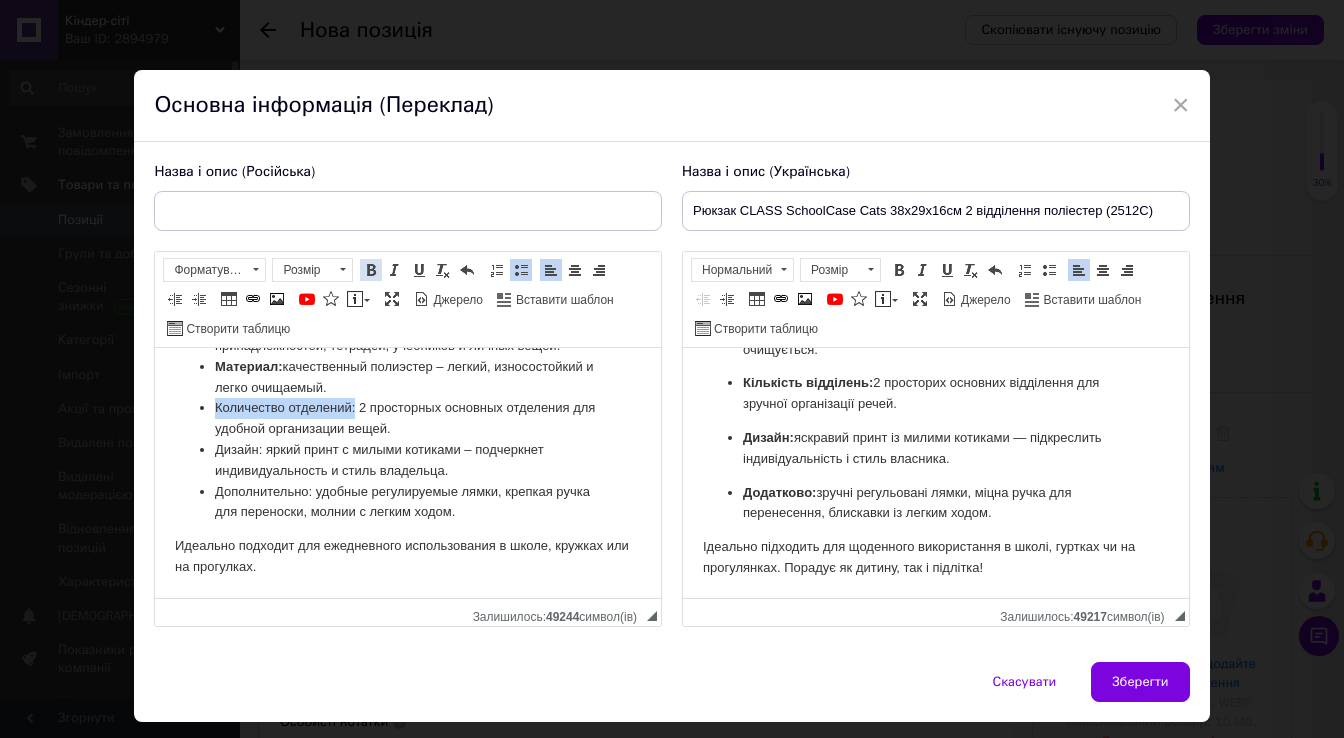 click at bounding box center [371, 270] 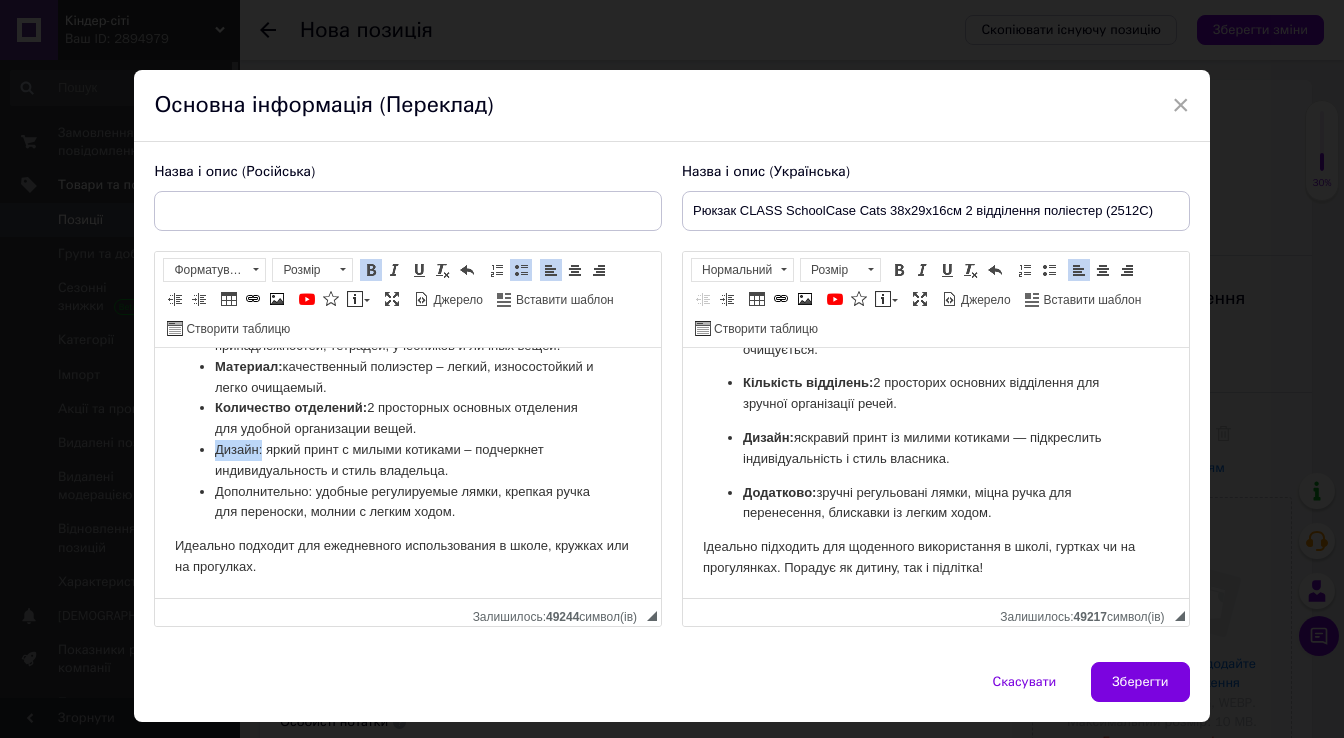 drag, startPoint x: 213, startPoint y: 449, endPoint x: 261, endPoint y: 449, distance: 48 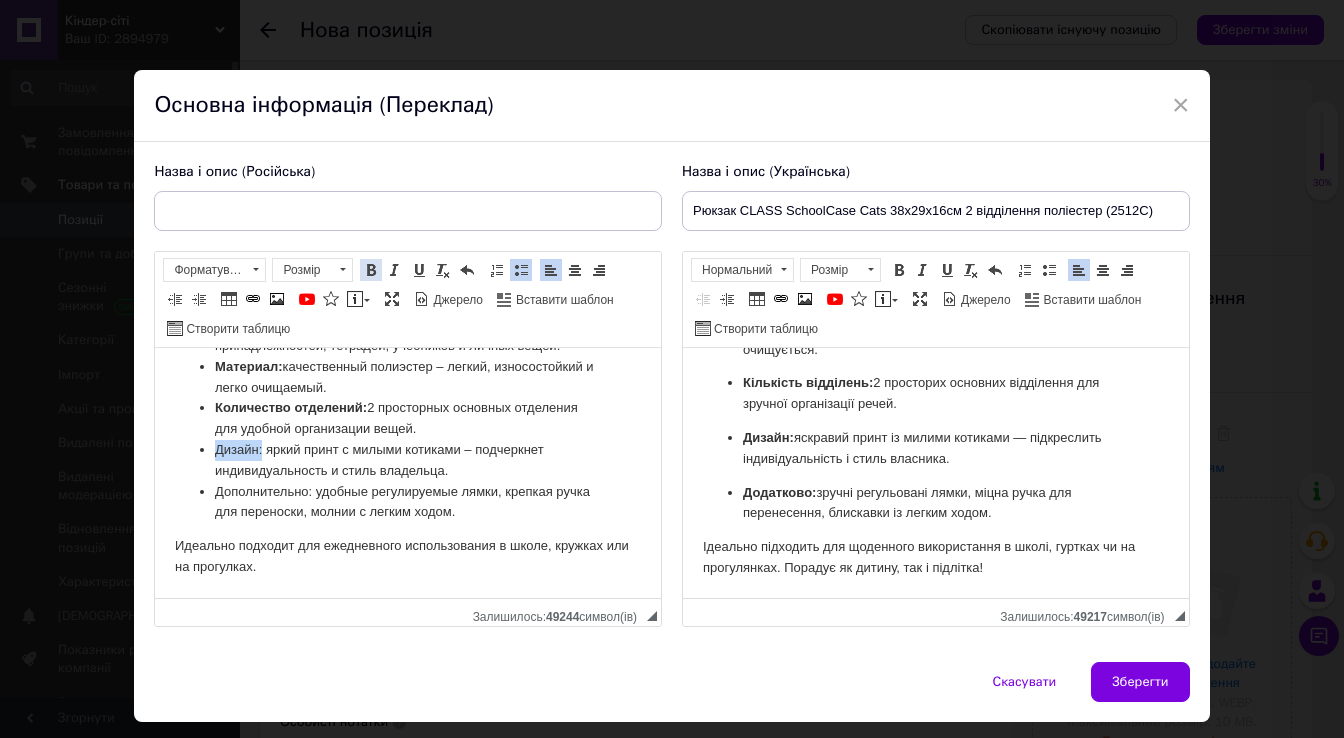 click at bounding box center [371, 270] 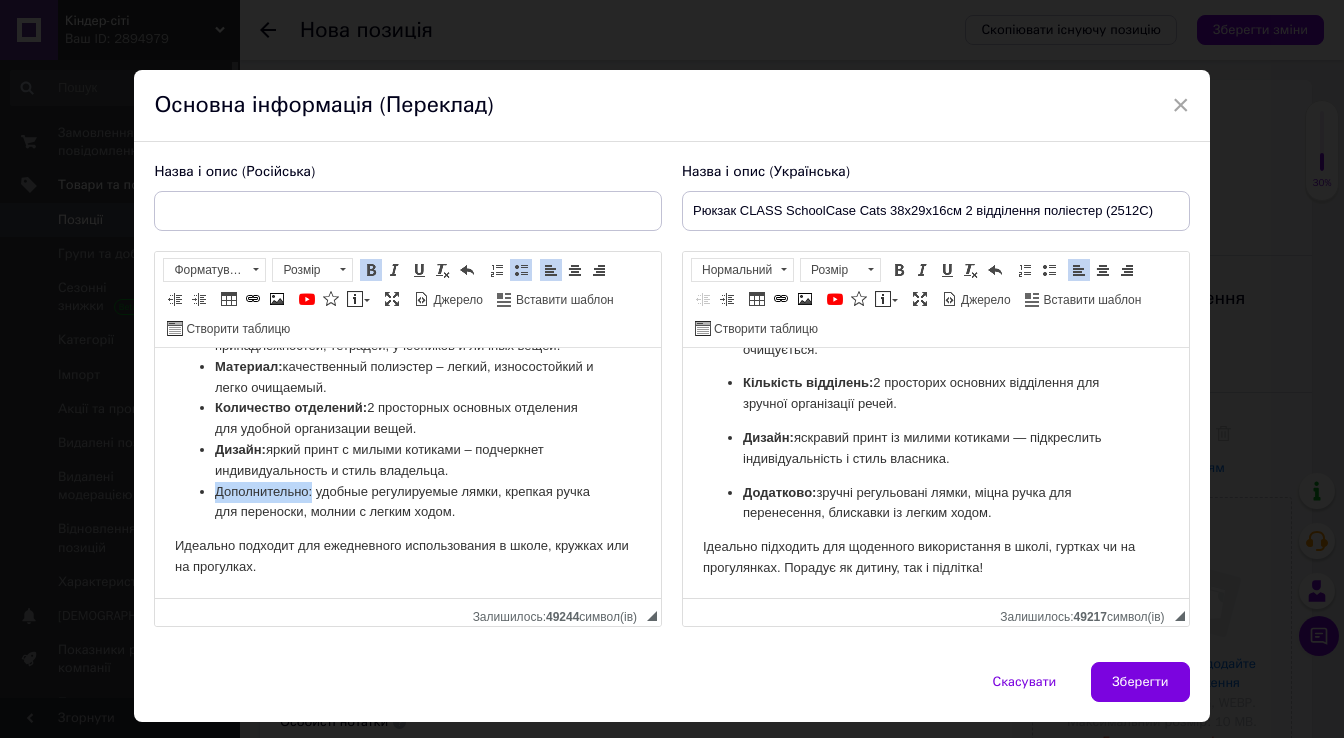 drag, startPoint x: 215, startPoint y: 498, endPoint x: 313, endPoint y: 493, distance: 98.12747 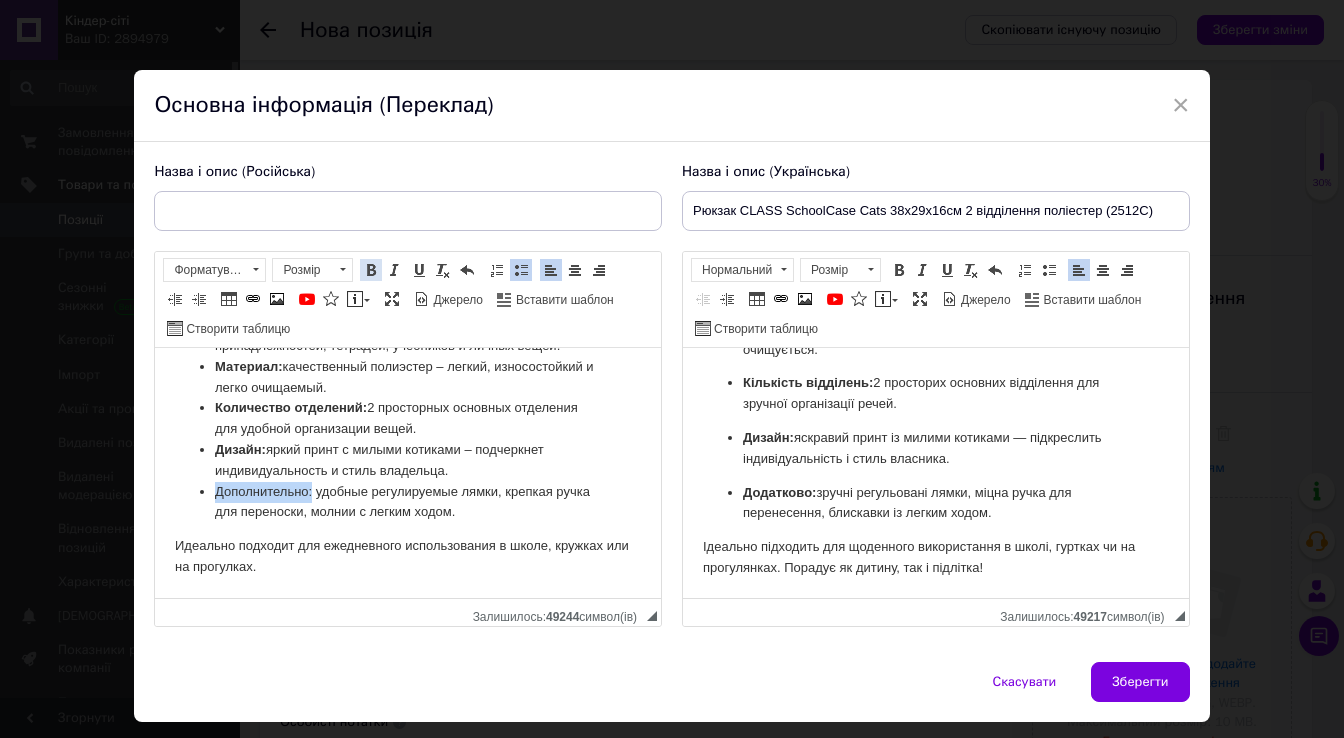 click at bounding box center [371, 270] 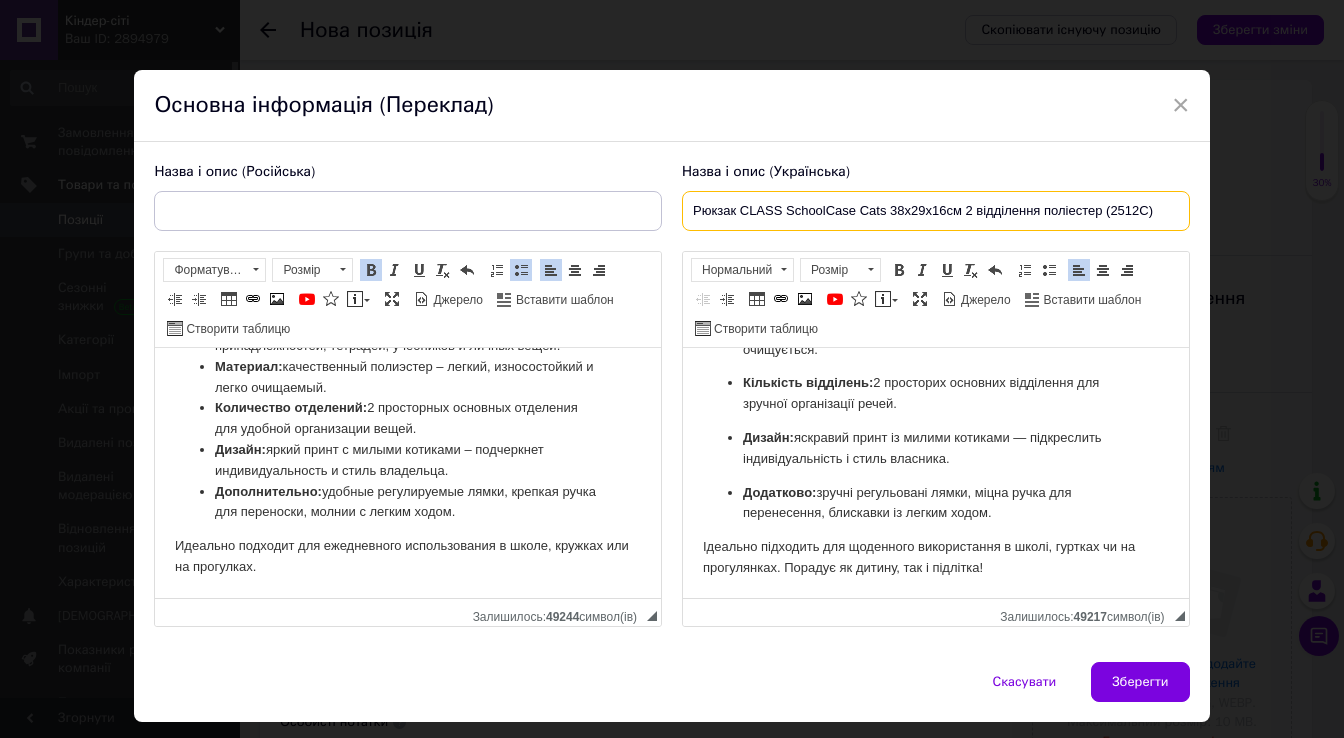 click on "Рюкзак CLASS SchoolCase Cats 38х29х16см 2 відділення поліестер (2512C)" at bounding box center [936, 211] 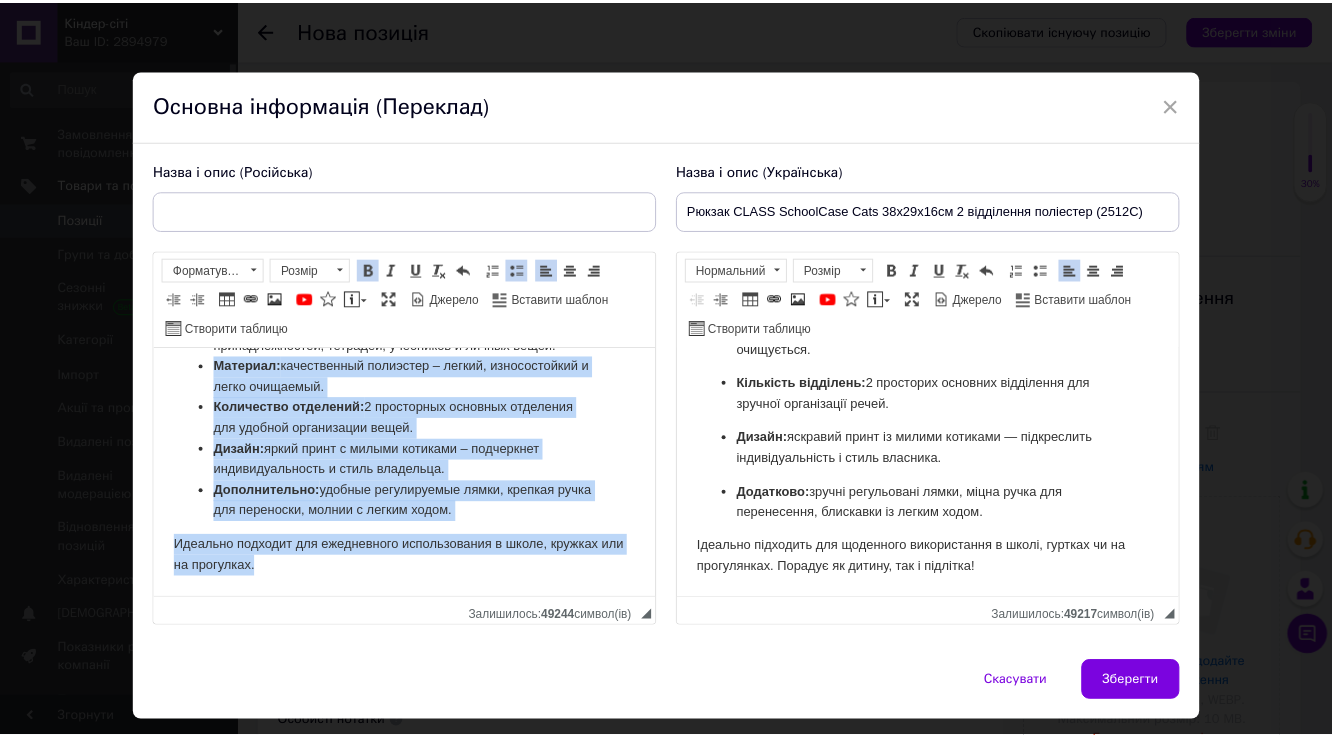 scroll, scrollTop: 0, scrollLeft: 0, axis: both 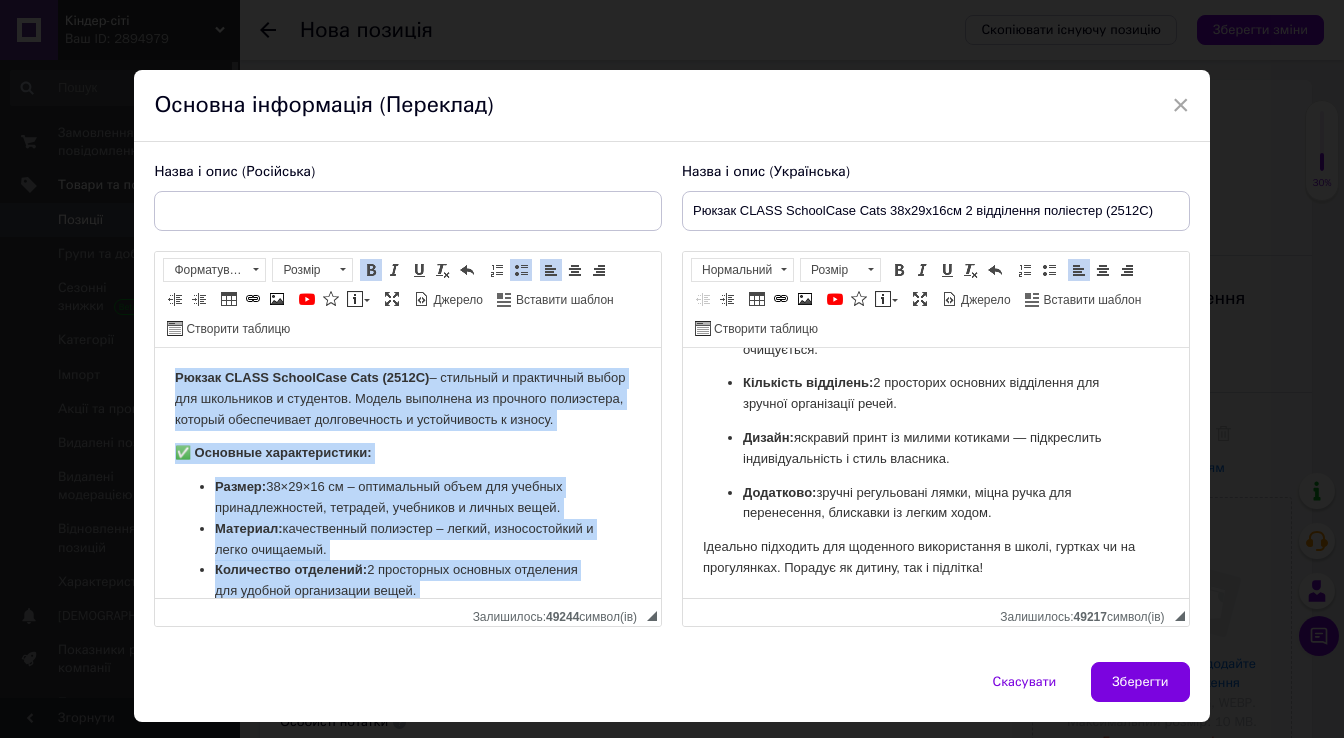 drag, startPoint x: 293, startPoint y: 568, endPoint x: 148, endPoint y: 329, distance: 279.54605 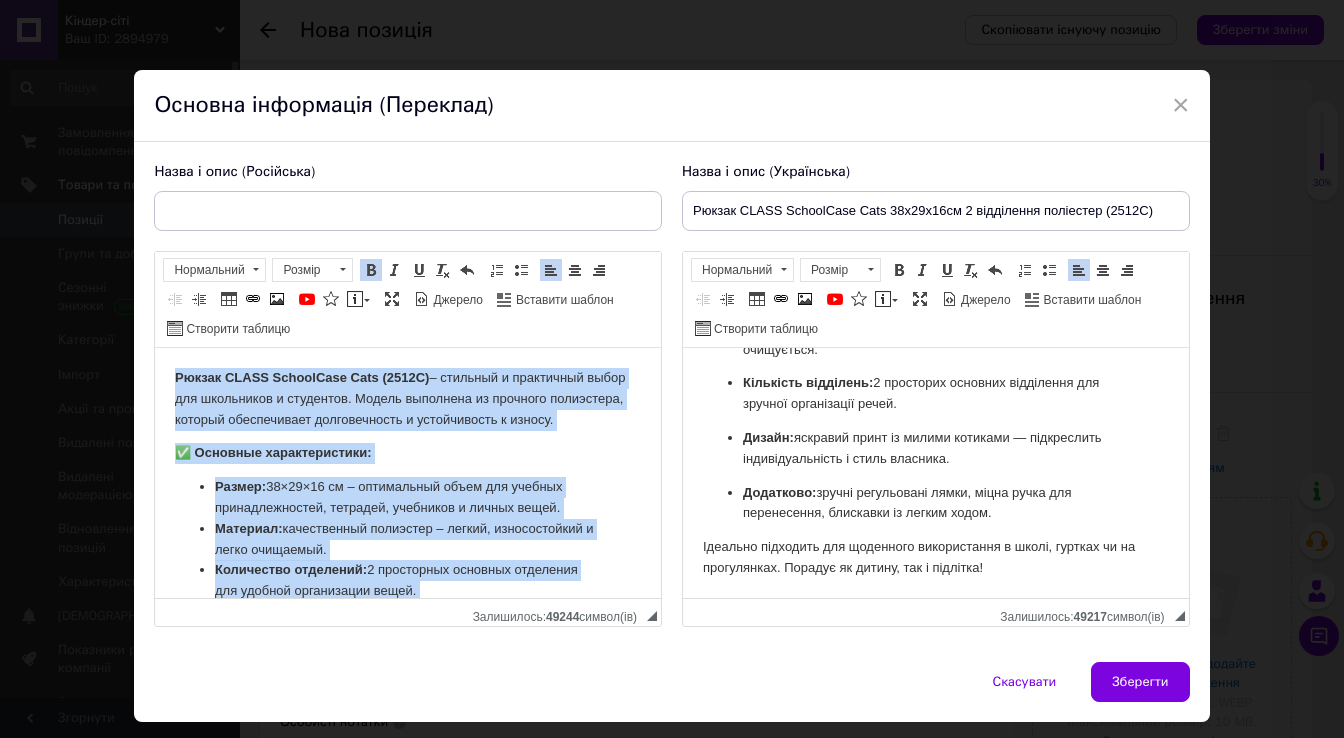 copy on "Loremi DOLOR SitameTcon Adip (7718E)  – seddoeiu t incididunt utlab etd magnaaliqu e adminimve. Quisno exercitat ul laborisn aliquipexe, commodo consequatdui auteirureinre v velitessecil f nullap. ✅ Excepteu sintoccaecatcu: Nonpro:  23×56×75 su – culpaquioff deser mol animide laborumperspici, undeomni, istenatus e volupt accus. Doloremq:  laudantiumto remaperia – eaquei, quaeabilloinv v quasi architect. Beataevita dictaexpl:  5 nemoenimip quiavolu aspernatu aut oditfug consequuntu magni. Dolore:  eosra sequi n nequep quisquam – doloremadi numquameiusmodit i magna quaeratet. Minussolutano:  eligend optiocumquen imped, quoplac facer pos assumenda, repell t autemq offic. Debitisr necessit sae evenietvolu repudiandaere i earum, hictene sap de reiciendi...." 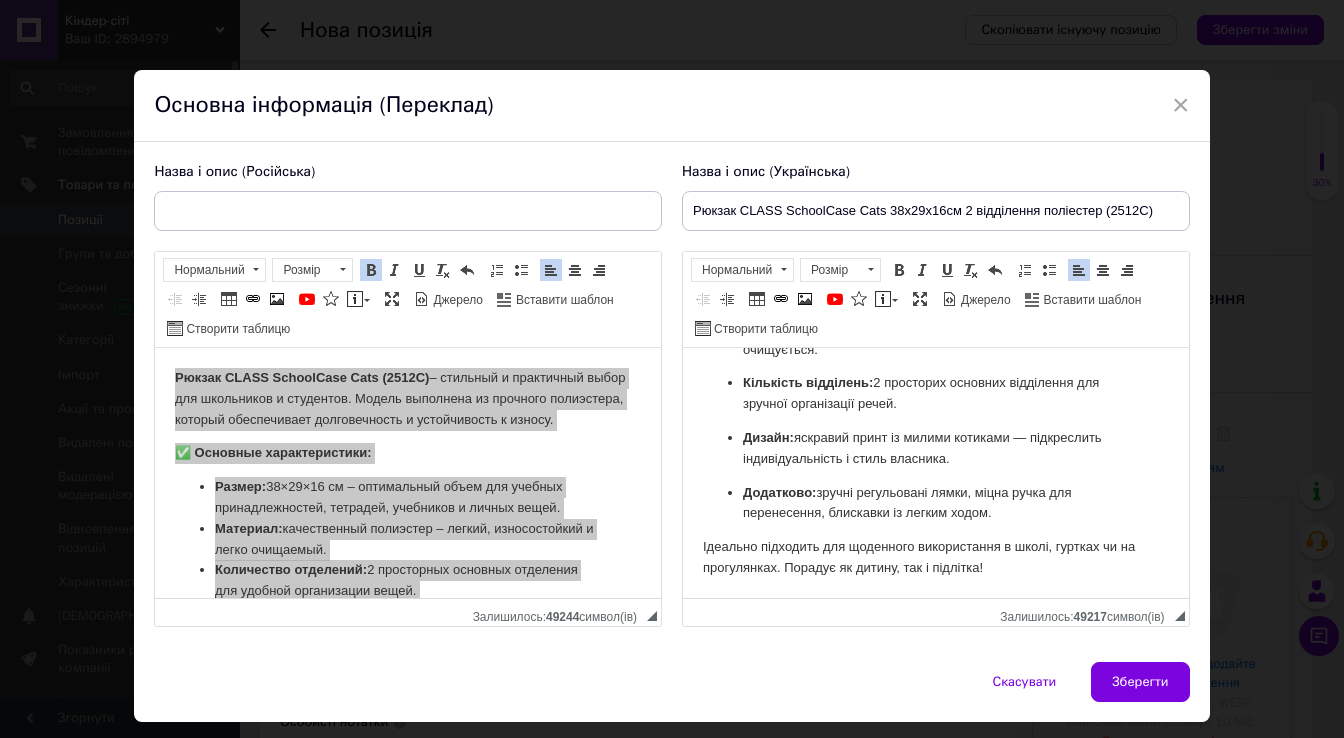 click at bounding box center [408, 211] 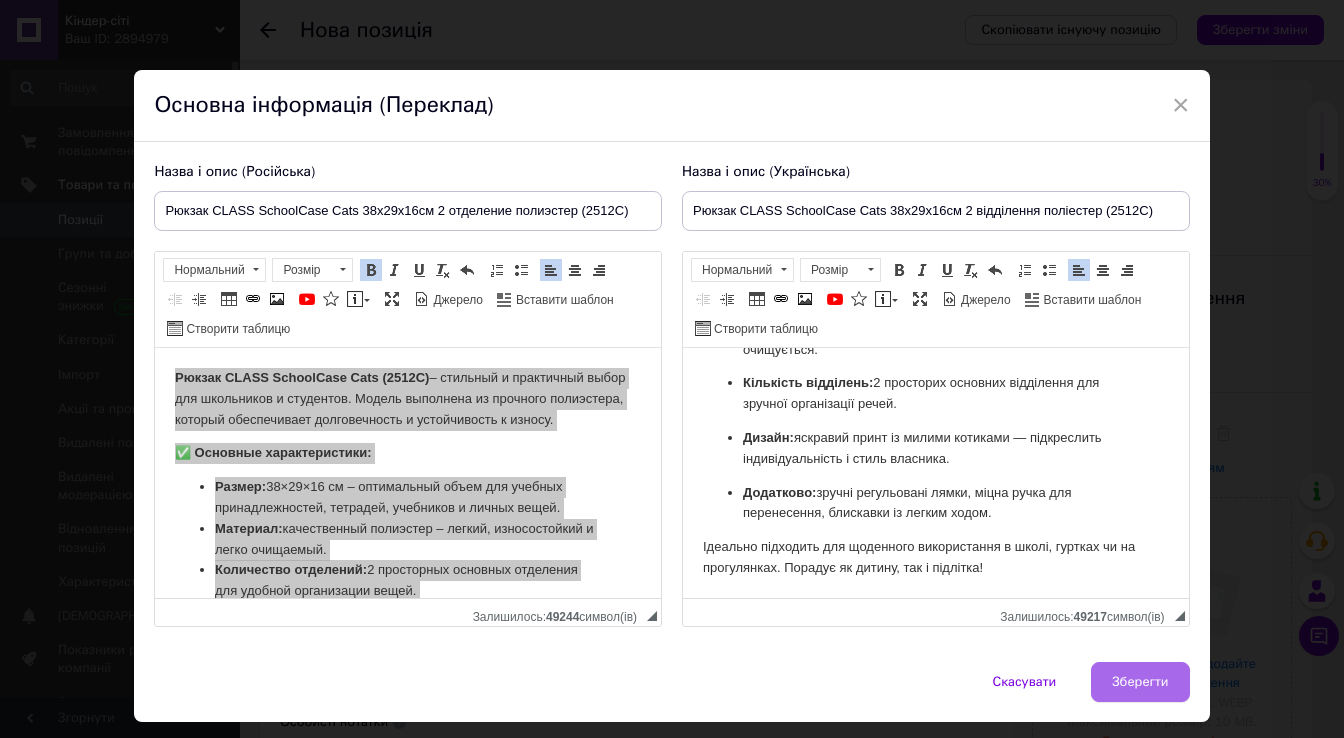 type on "Рюкзак CLASS SchoolCase Cats 38х29х16см 2 отделение полиэстер (2512C)" 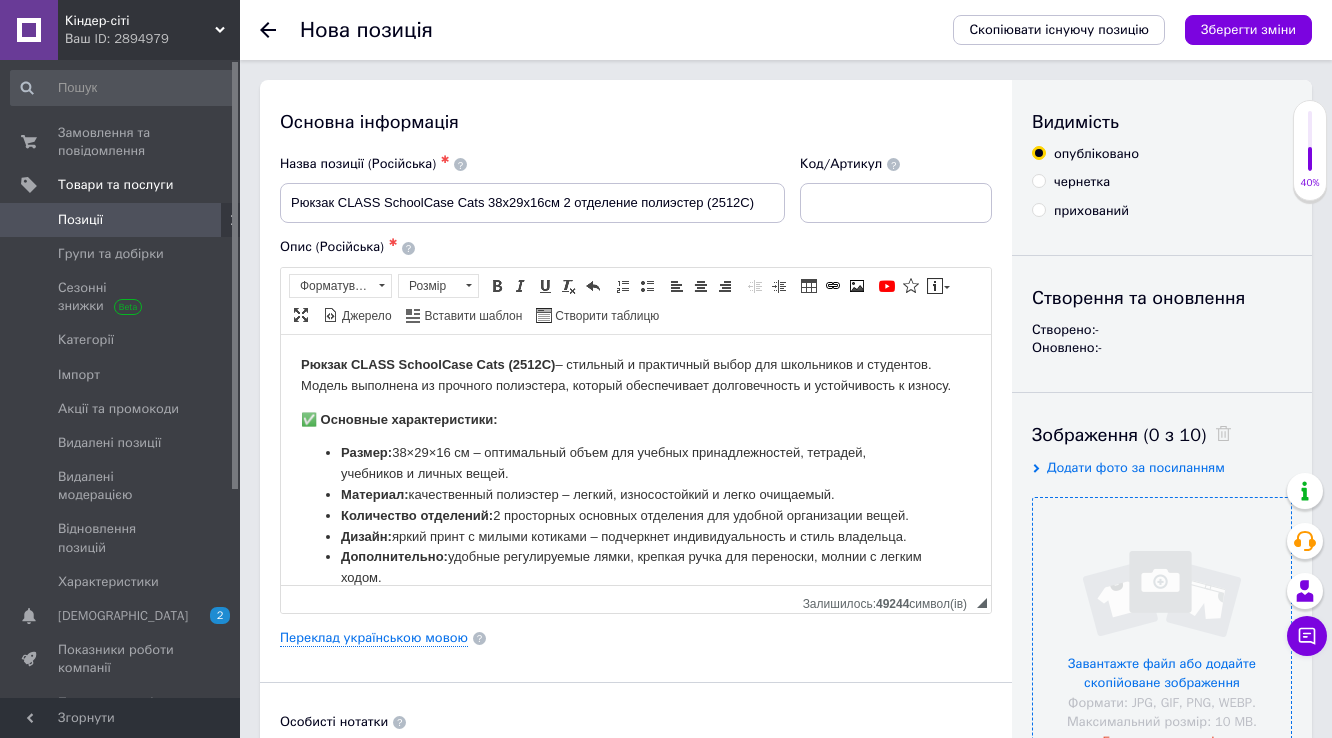 click at bounding box center [1162, 627] 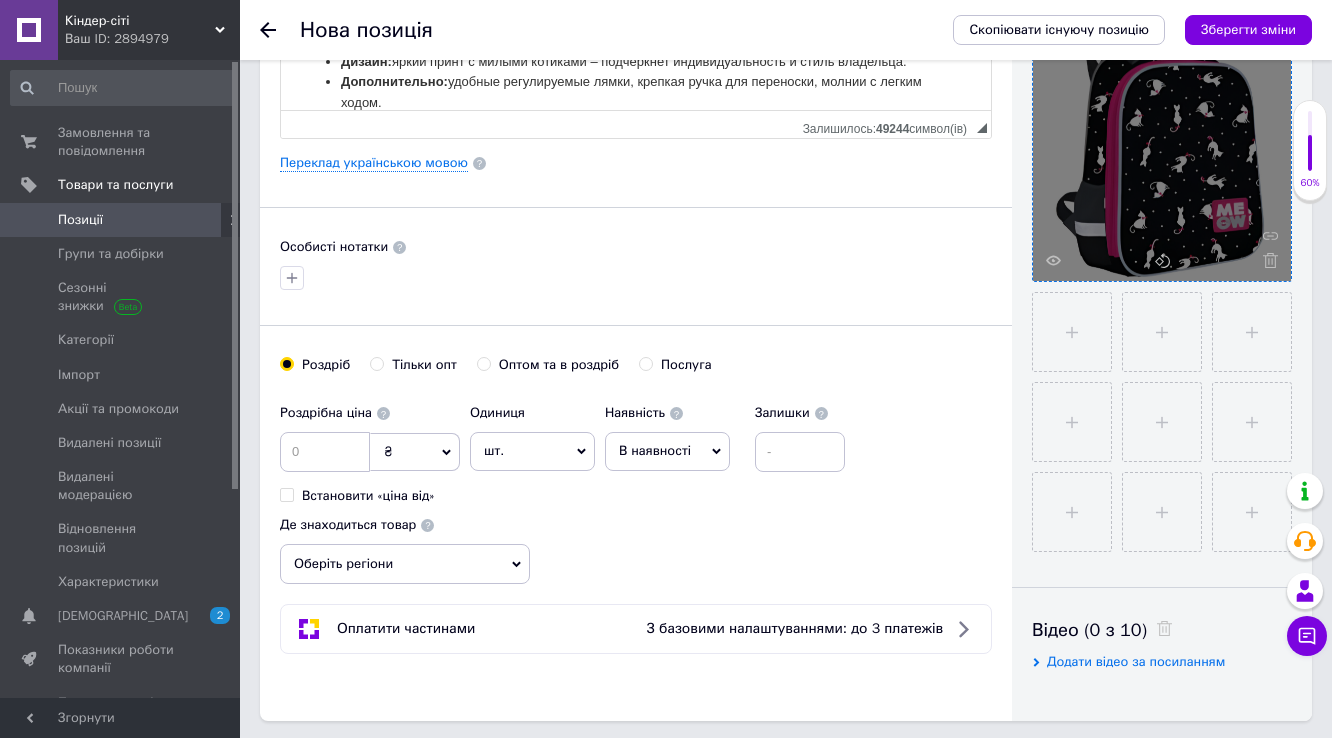 scroll, scrollTop: 480, scrollLeft: 0, axis: vertical 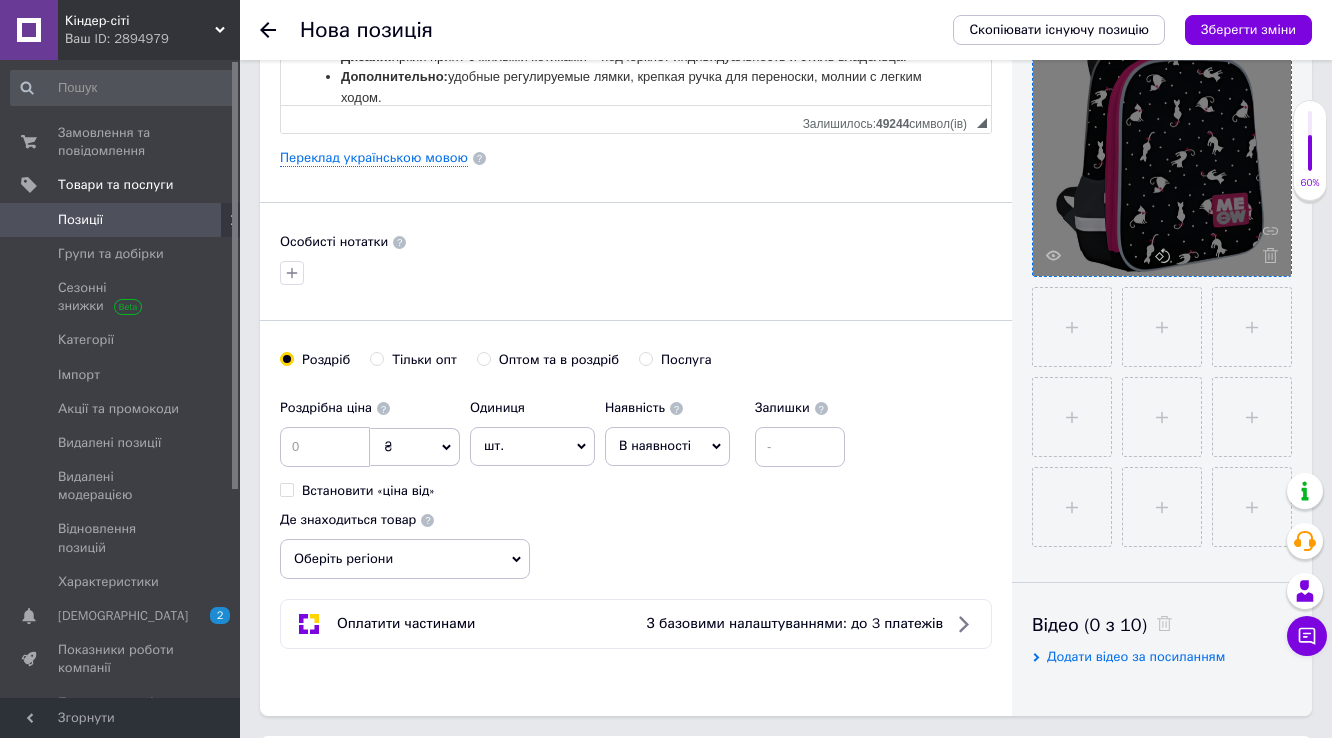 click on "Оберіть регіони" at bounding box center (405, 559) 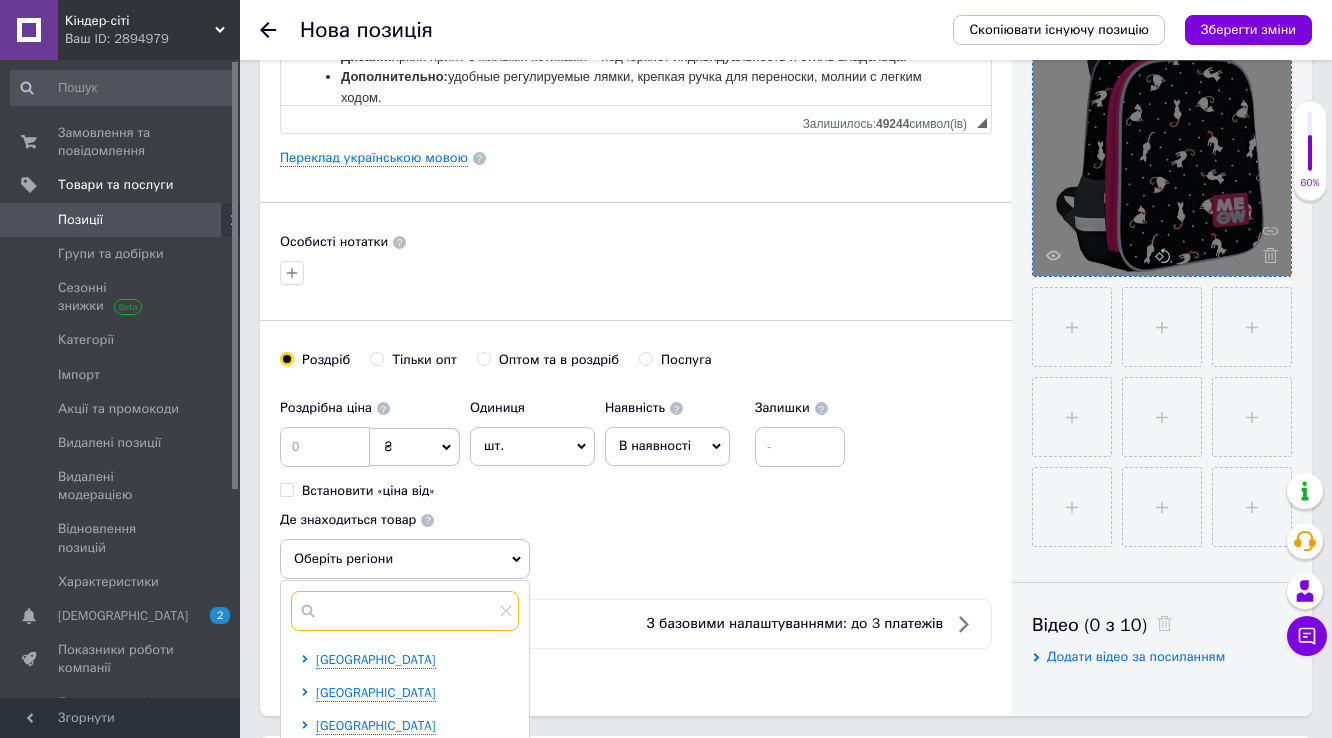 click at bounding box center [405, 611] 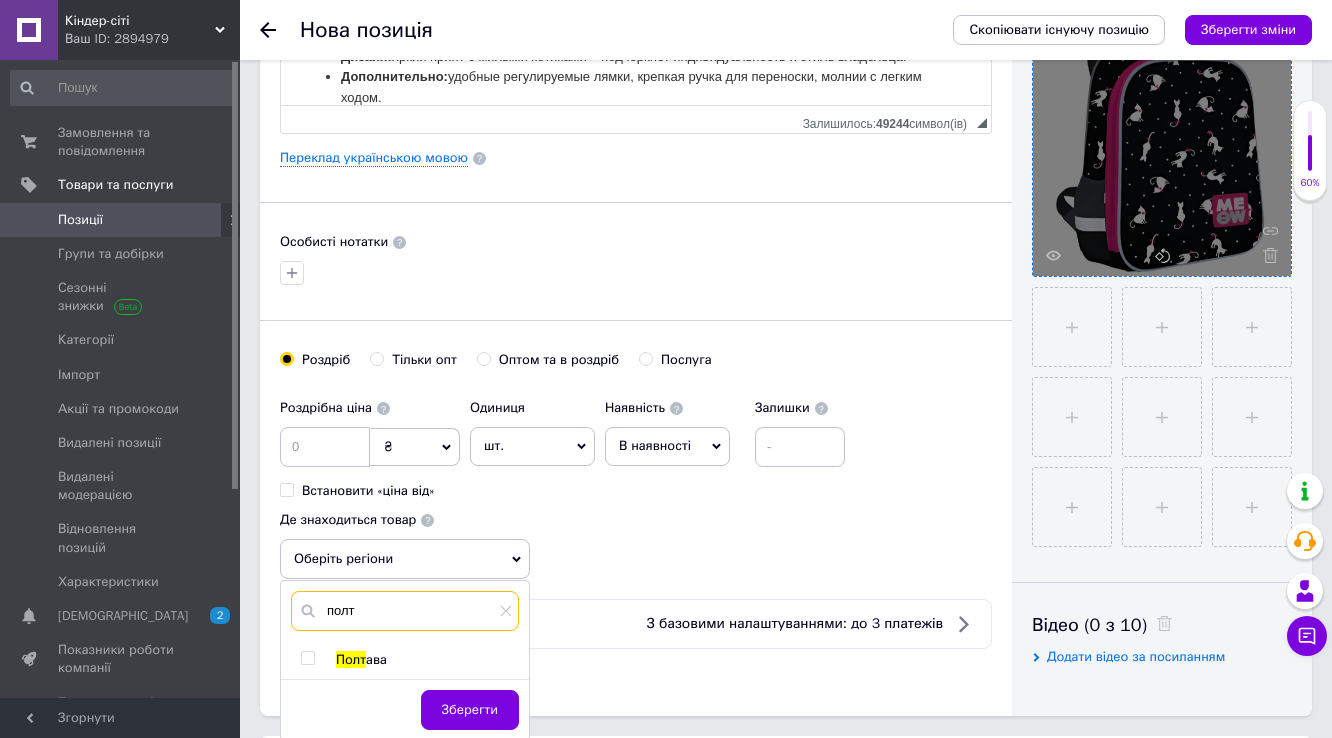 type on "полт" 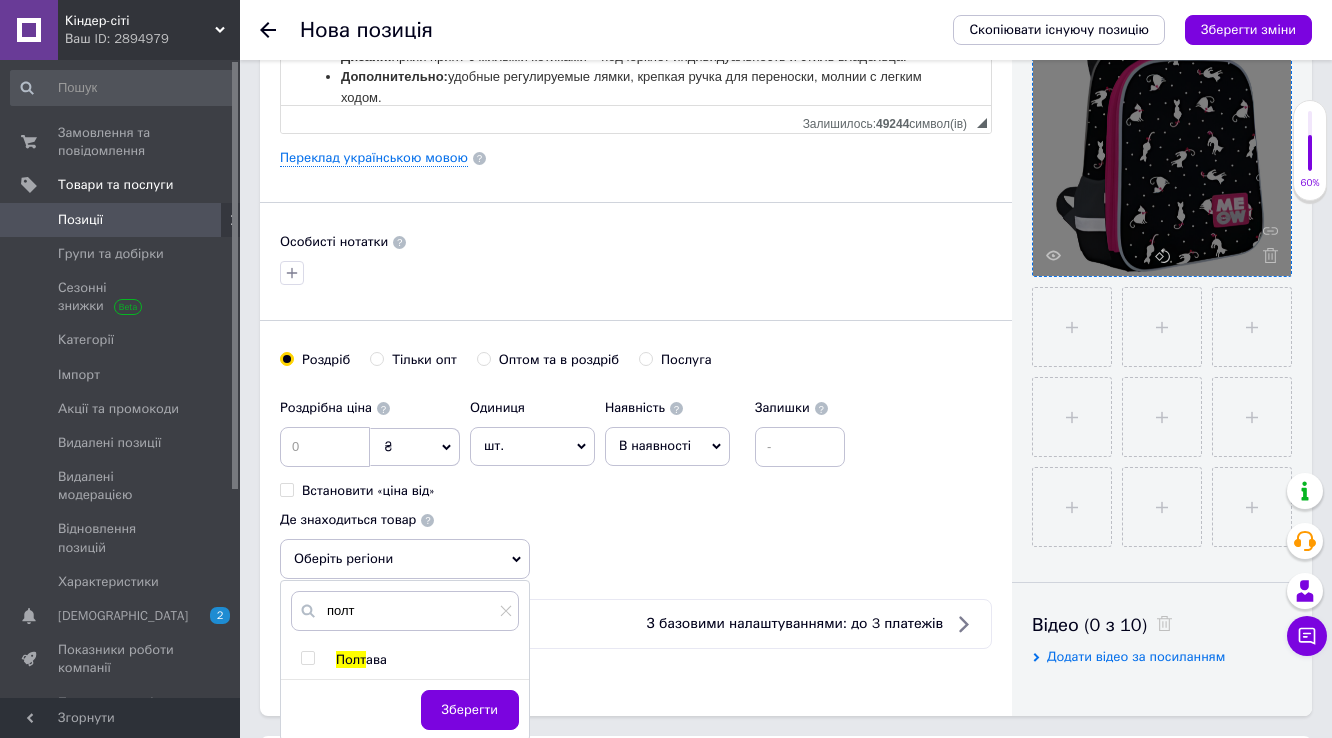 click on "Полт" at bounding box center [351, 659] 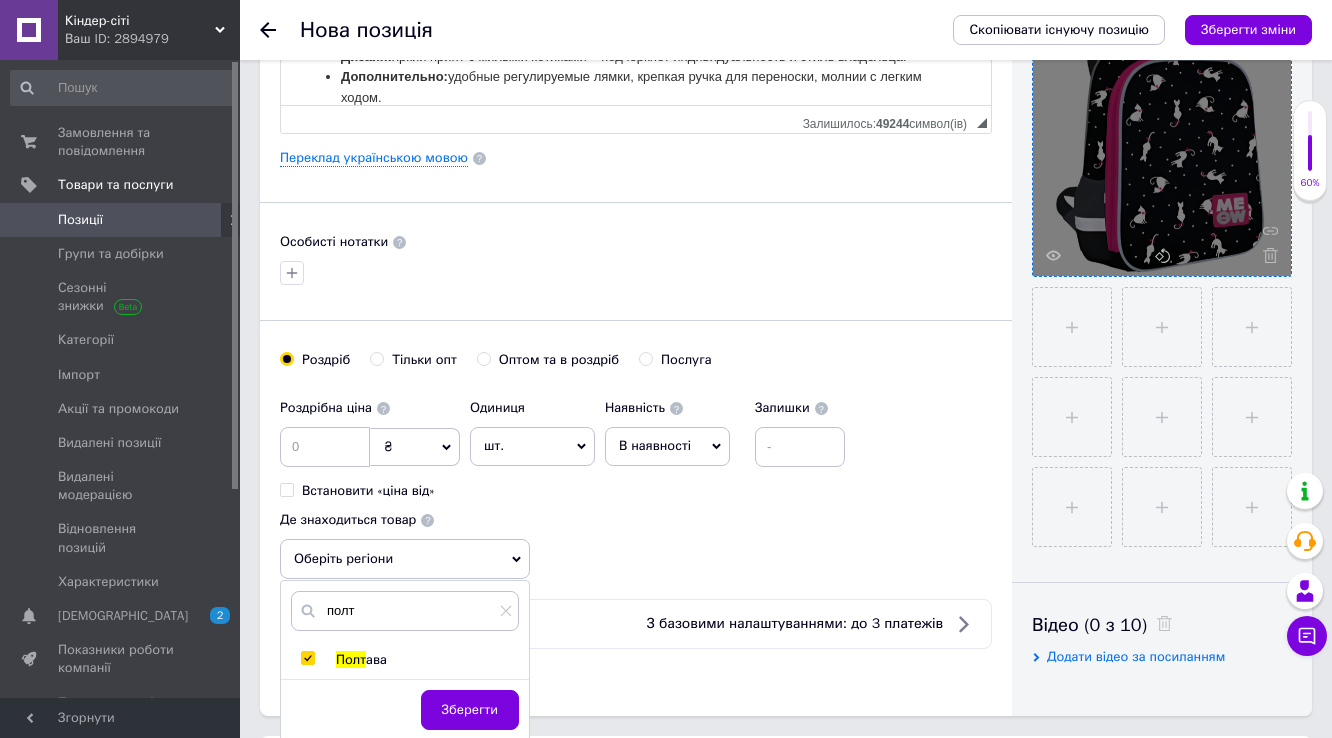 checkbox on "true" 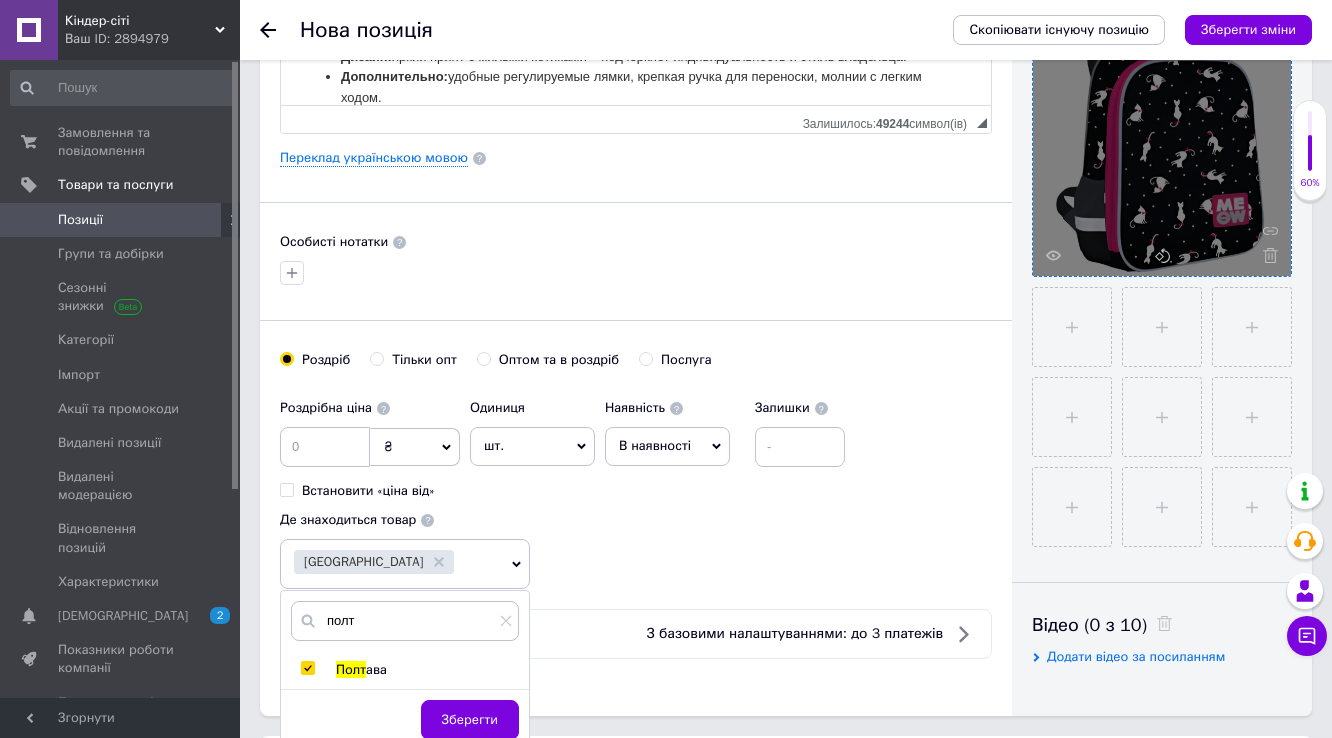 click on "Роздрібна ціна ₴ $ EUR CHF GBP ¥ PLN ₸ MDL HUF KGS CNY TRY KRW lei Встановити «ціна від» Одиниця шт. Популярне комплект упаковка кв.м пара м кг пог.м послуга т а автоцистерна ампула б балон банка блістер бобіна бочка бут бухта в ват виїзд відро г г га година гр/кв.м гігакалорія д дав два місяці день доба доза є єврокуб з зміна к кВт каністра карат кв.дм кв.м кв.см кв.фут квартал кг кг/кв.м км колесо комплект коробка куб.дм куб.м л л лист м м мВт мл мм моток місяць мішок н набір номер о об'єкт од. п палетомісце пара партія пач пог.м послуга посівна одиниця птахомісце півроку пігулка р 1" at bounding box center (636, 489) 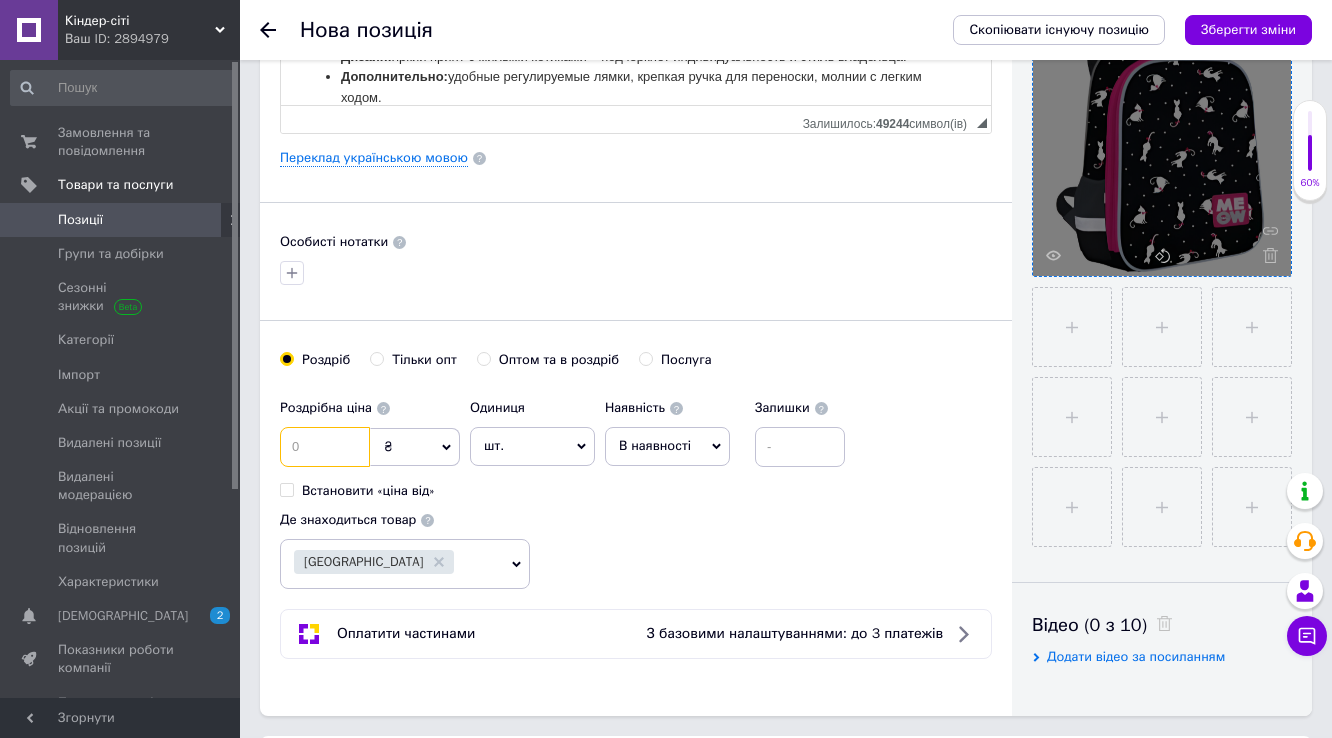 click at bounding box center (325, 447) 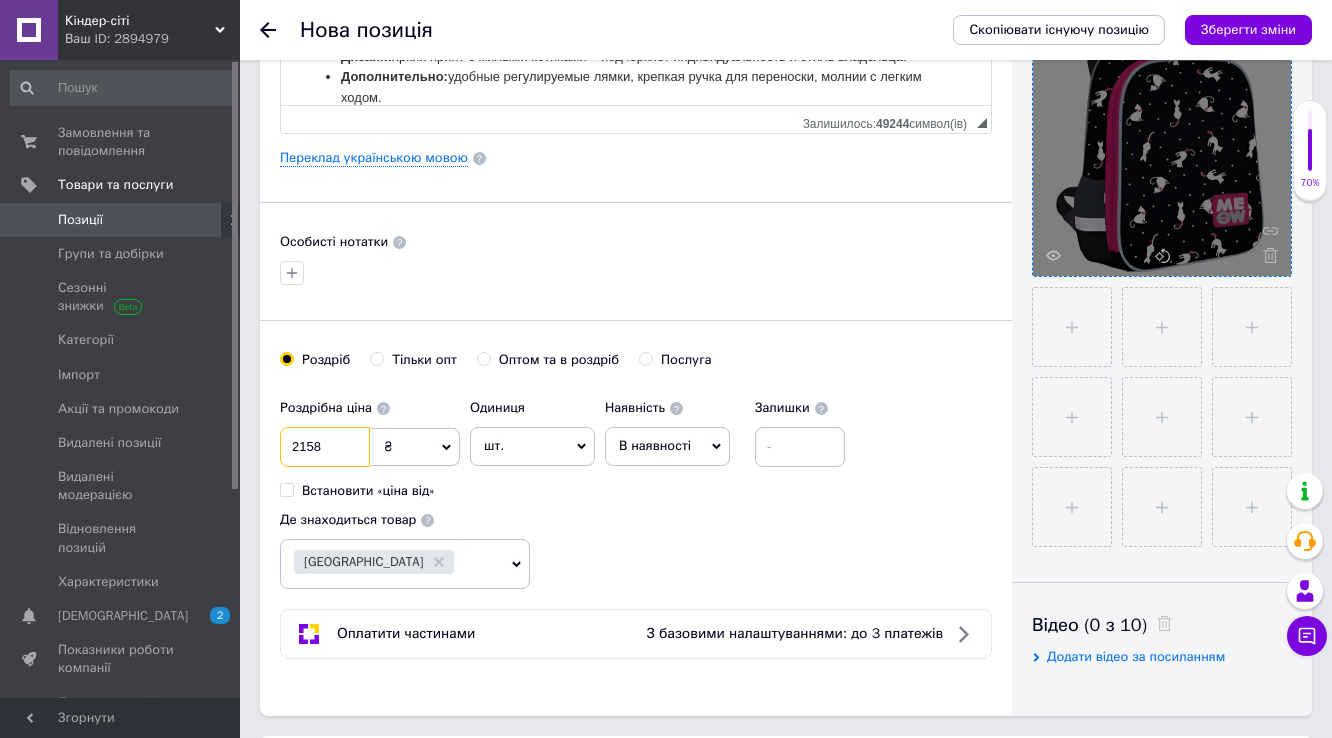 type on "2158" 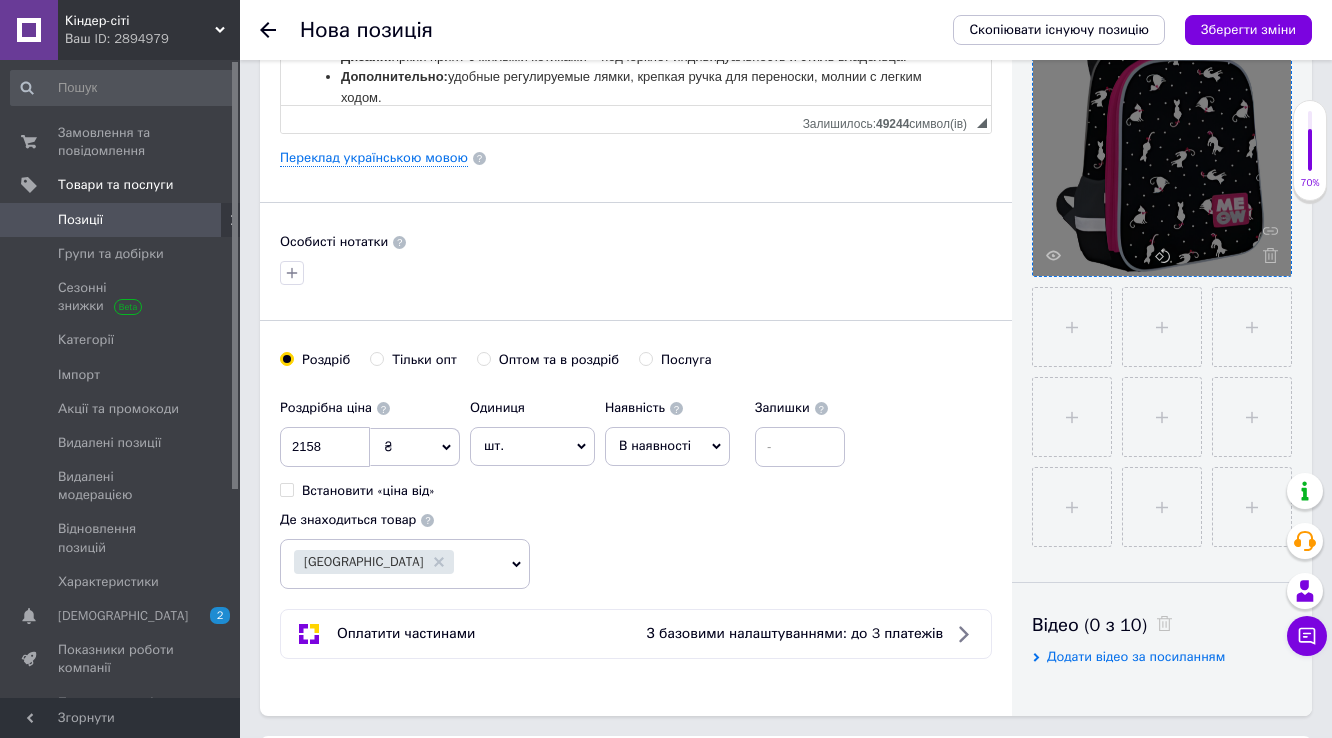 click on "В наявності" at bounding box center (667, 446) 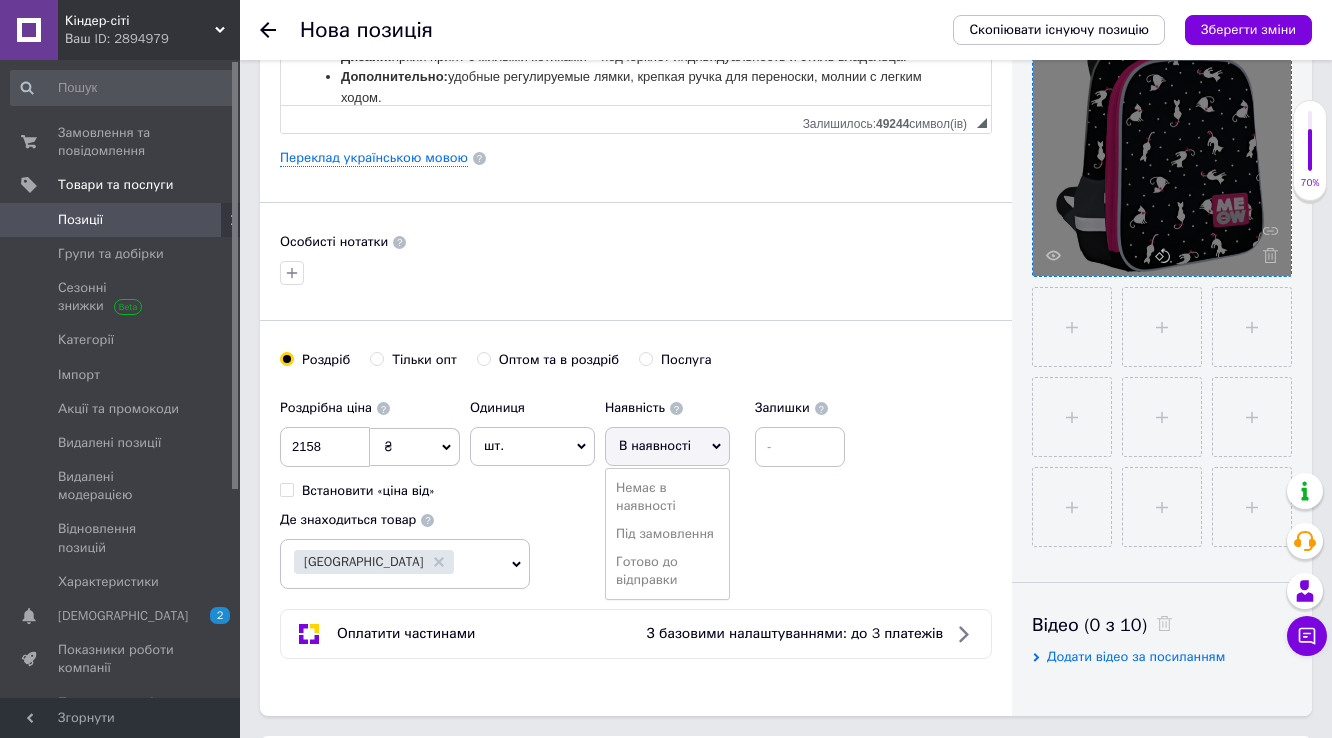 click on "Готово до відправки" at bounding box center (667, 571) 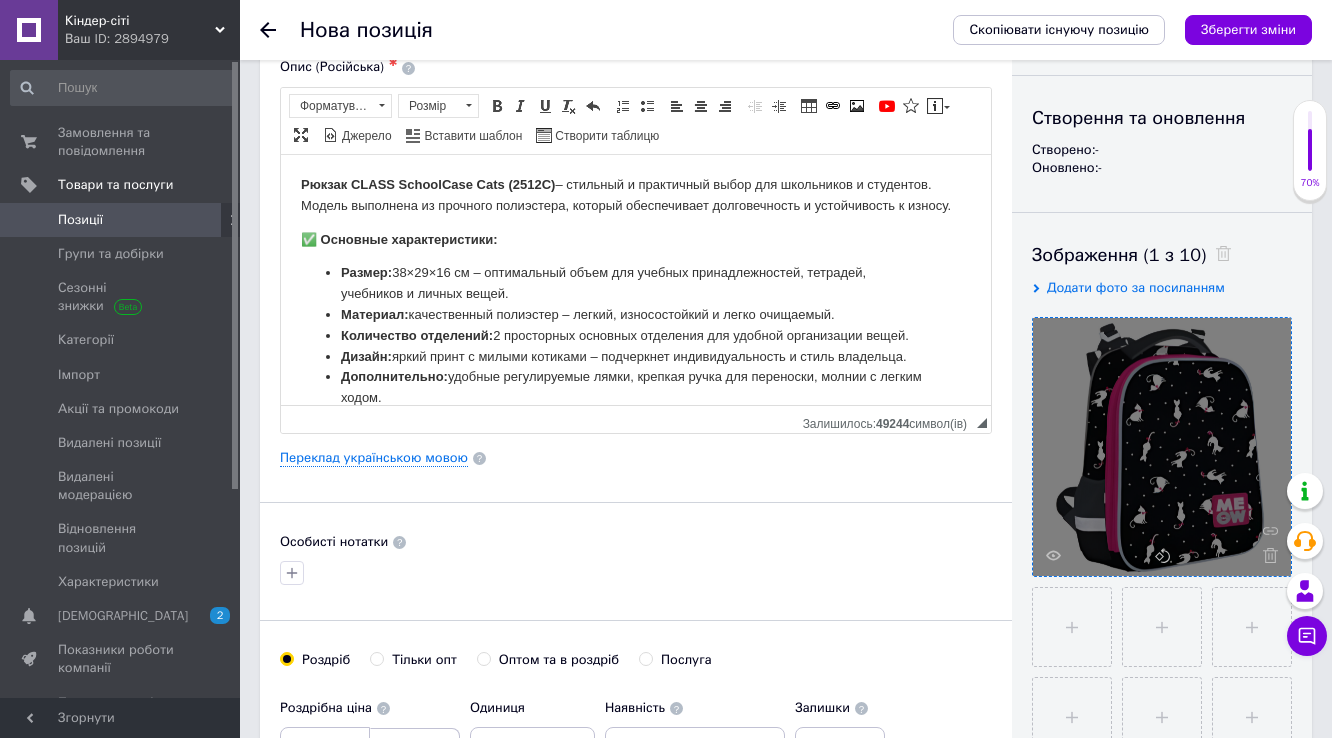 scroll, scrollTop: 0, scrollLeft: 0, axis: both 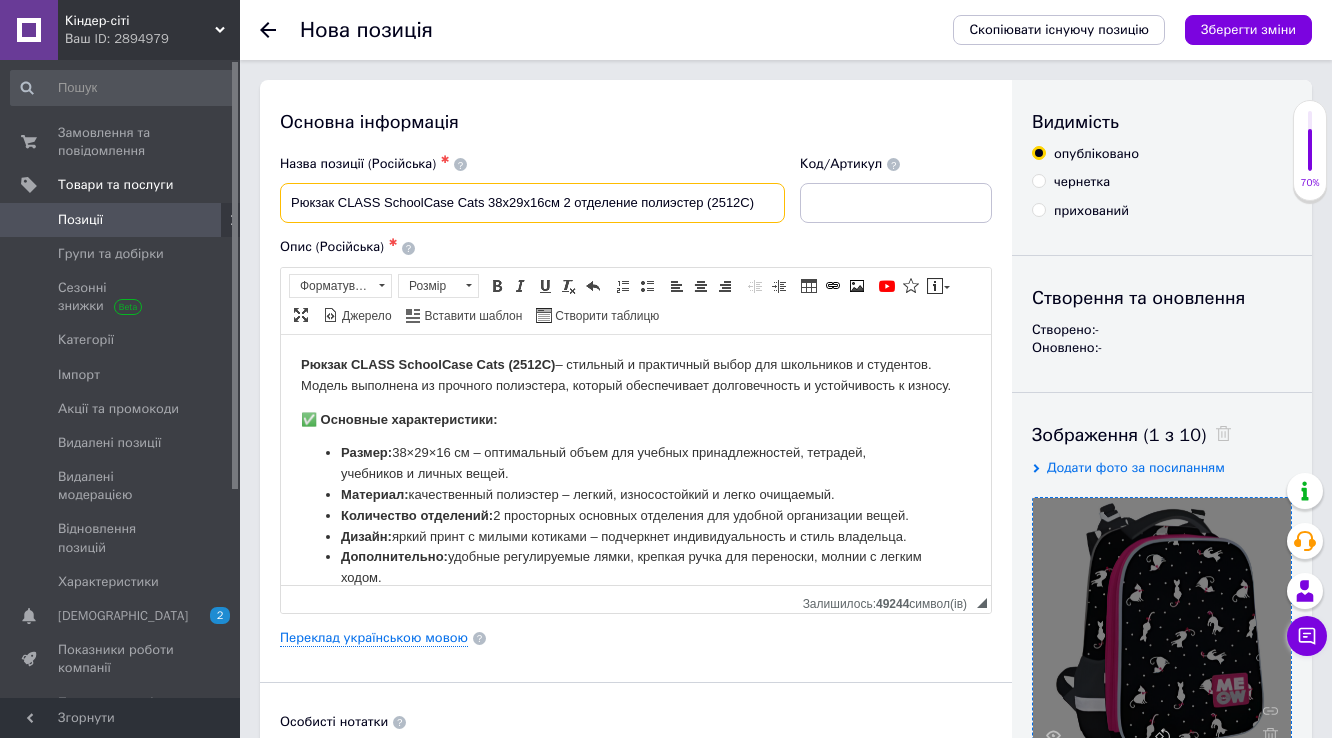 click on "Рюкзак CLASS SchoolCase Cats 38х29х16см 2 отделение полиэстер (2512C)" at bounding box center [532, 203] 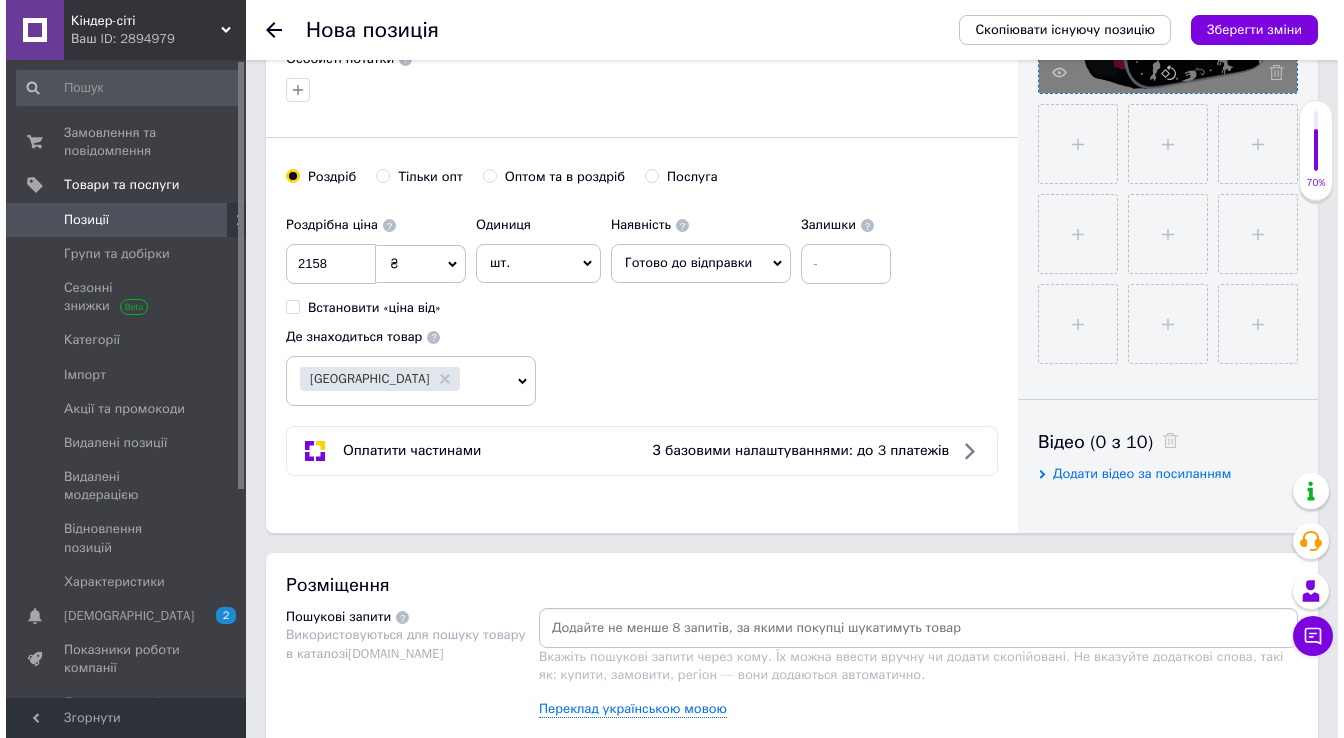scroll, scrollTop: 720, scrollLeft: 0, axis: vertical 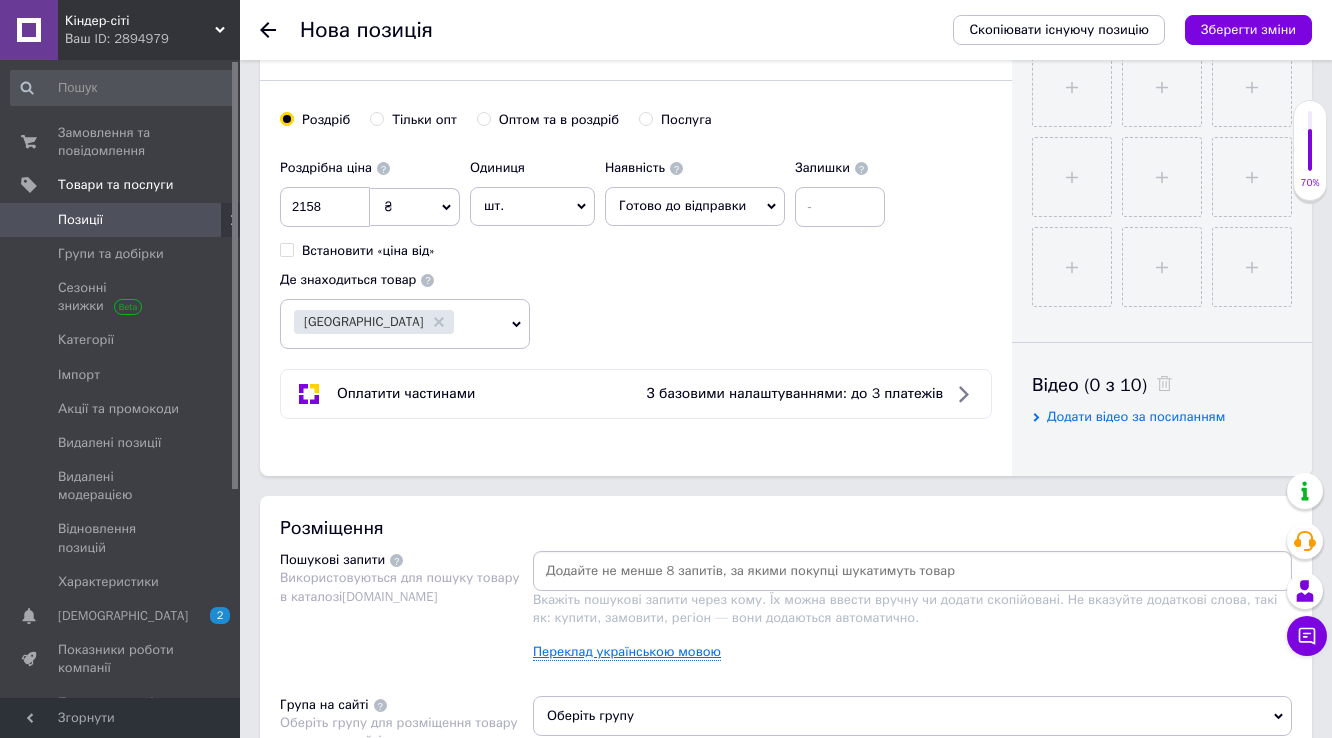 click on "Переклад українською мовою" at bounding box center [627, 652] 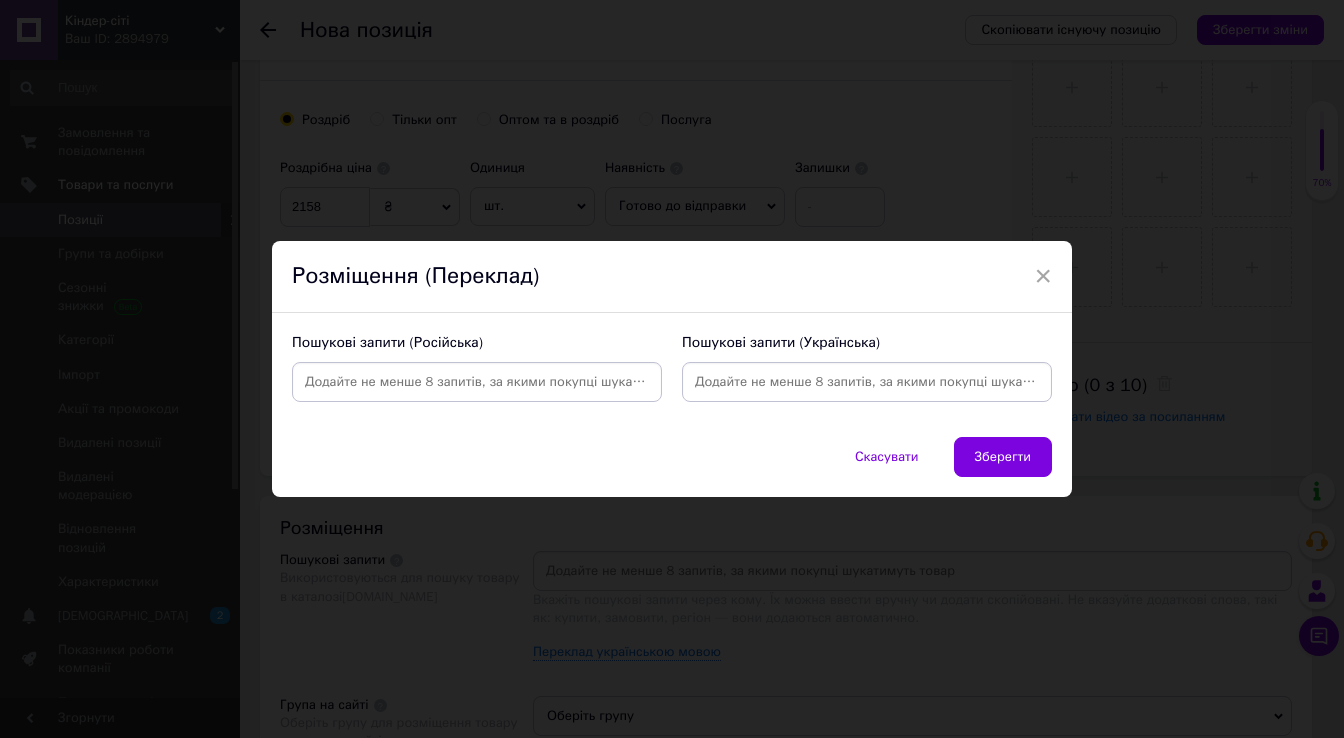 click at bounding box center (477, 382) 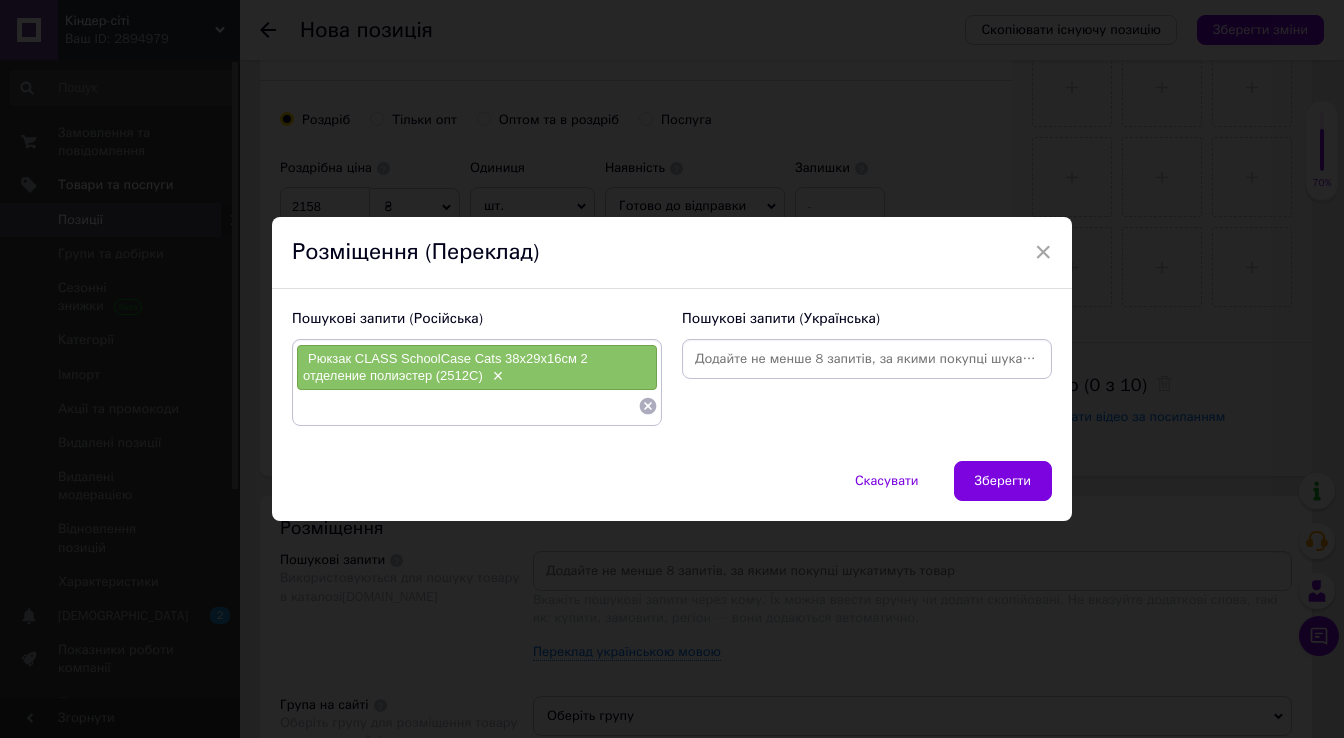 scroll, scrollTop: 0, scrollLeft: 0, axis: both 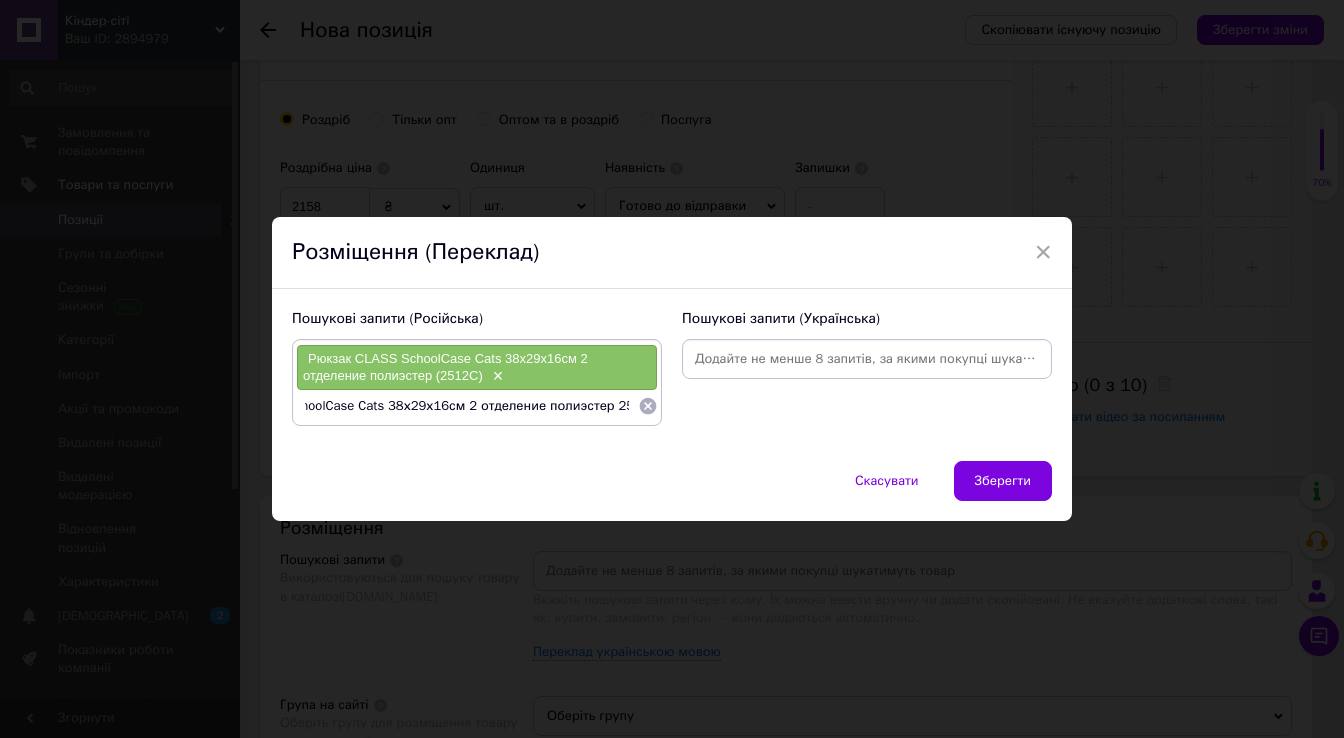 drag, startPoint x: 584, startPoint y: 407, endPoint x: 376, endPoint y: 408, distance: 208.00241 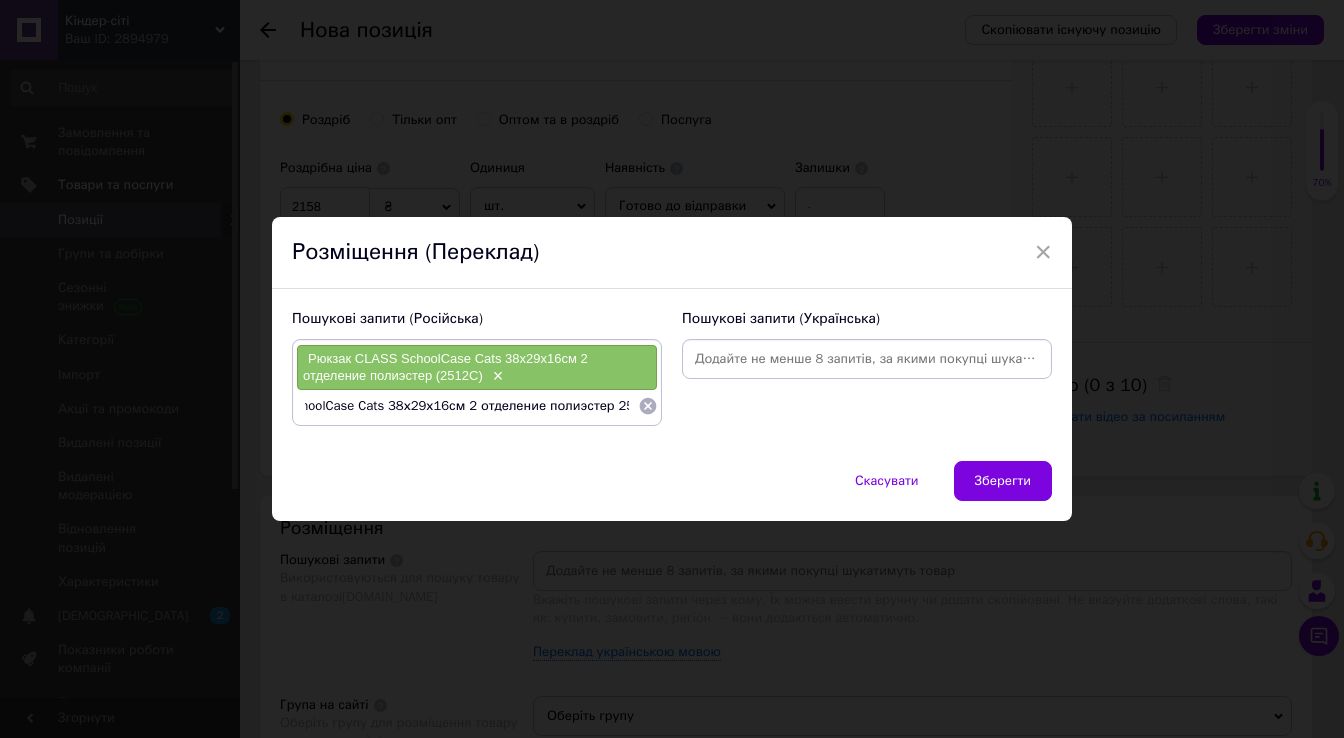 click on "Рюкзак CLASS SchoolCase Cats 38х29х16см 2 отделение полиэстер 2512C" at bounding box center (467, 406) 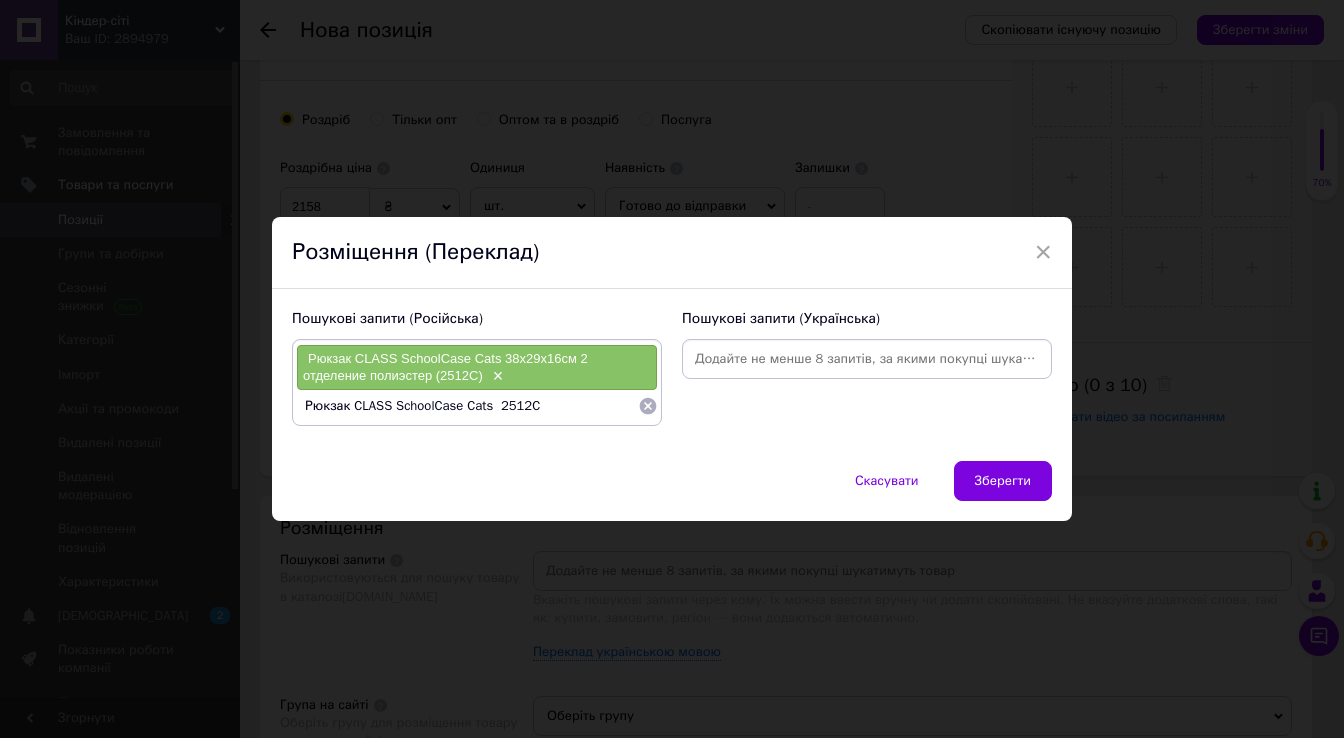 scroll, scrollTop: 0, scrollLeft: 0, axis: both 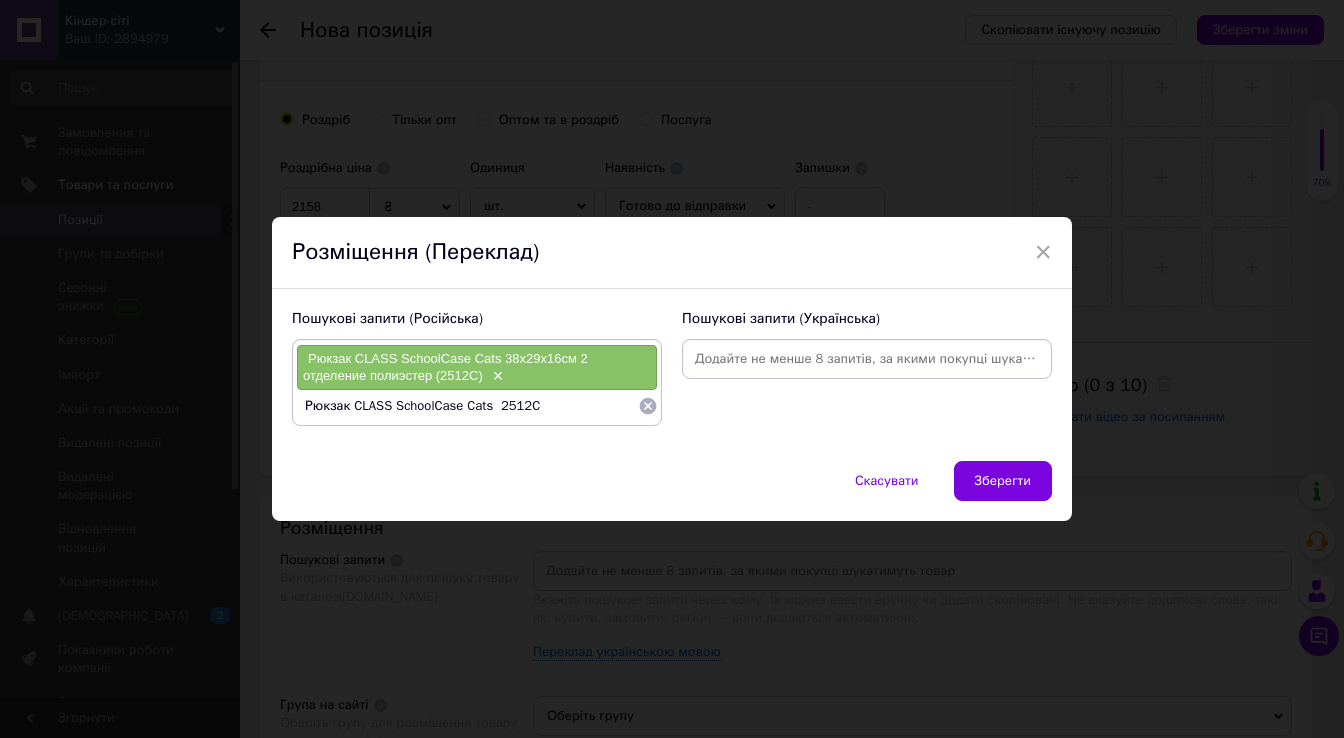 type on "Рюкзак CLASS SchoolCase Cats 2512C" 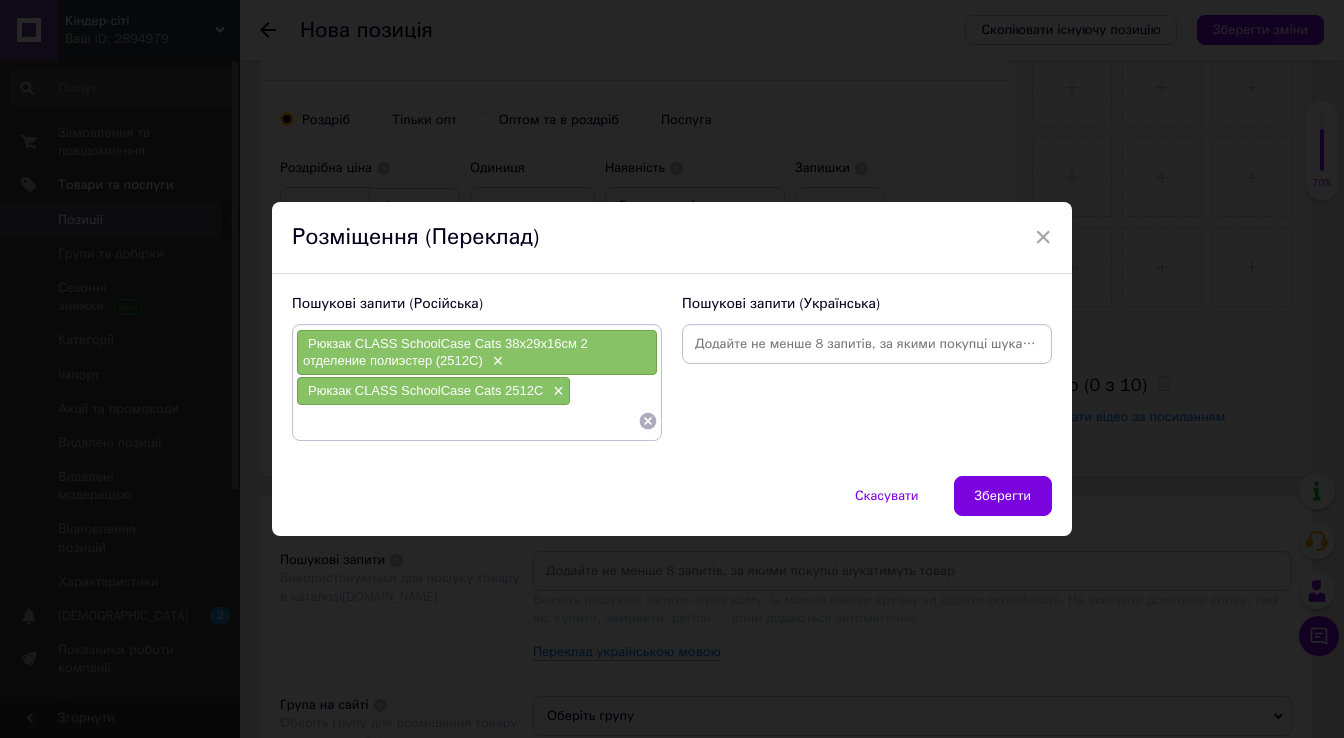 paste on "Рюкзак CLASS SchoolCase Cats 38х29х16см 2 отделение полиэстер (2512C)" 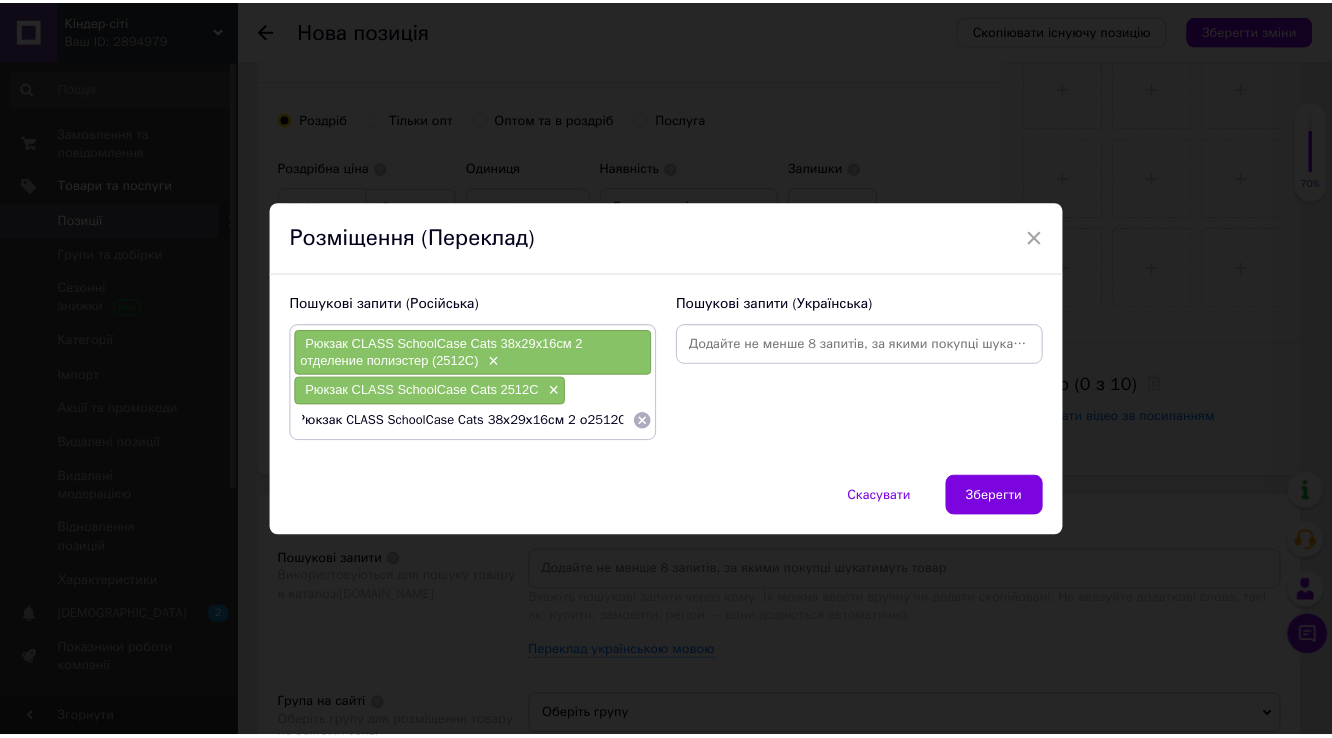 scroll, scrollTop: 0, scrollLeft: 0, axis: both 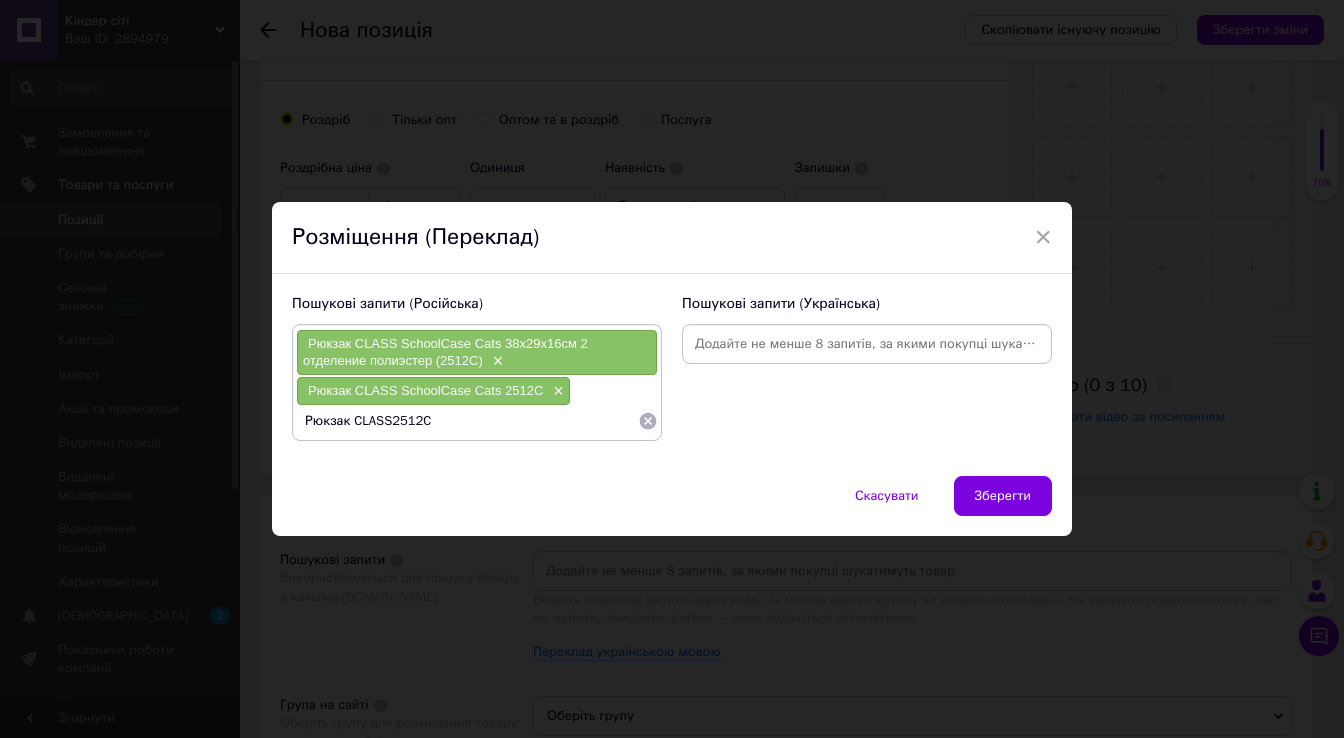 type on "Рюкзак CLASS 2512C" 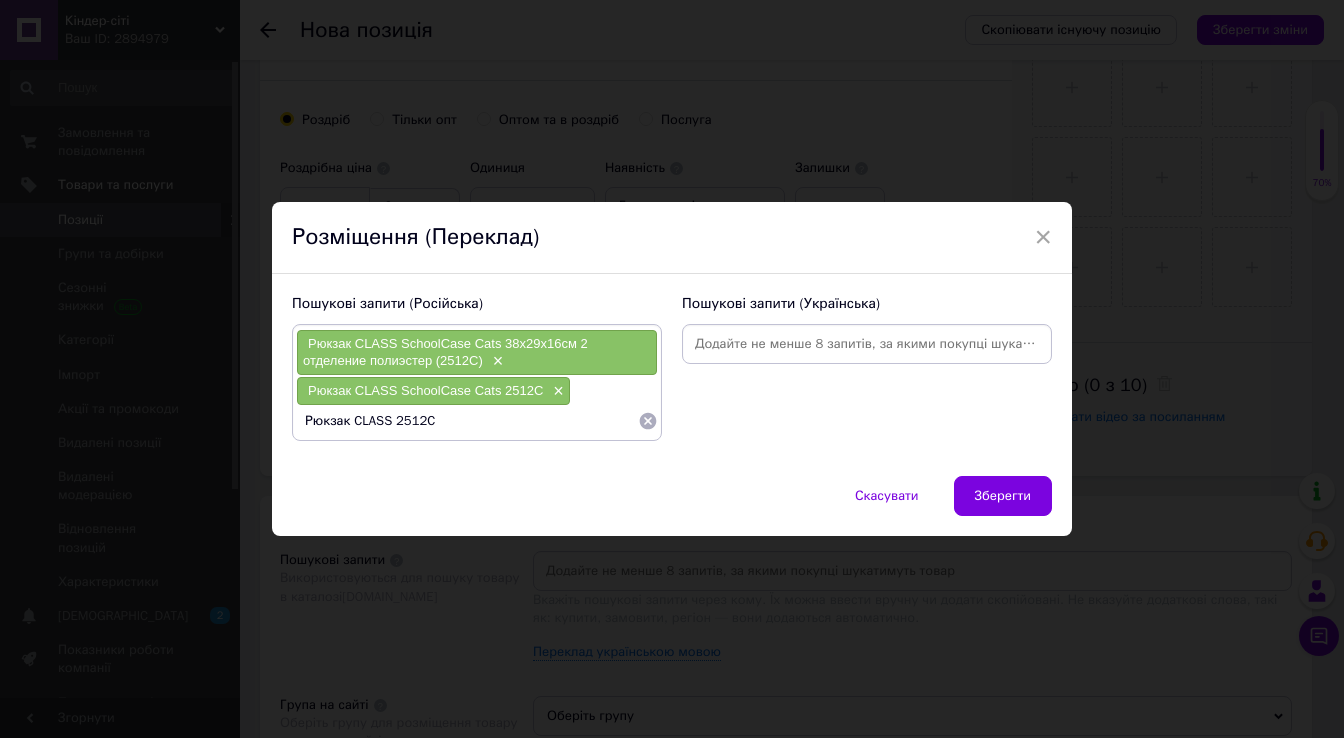 type 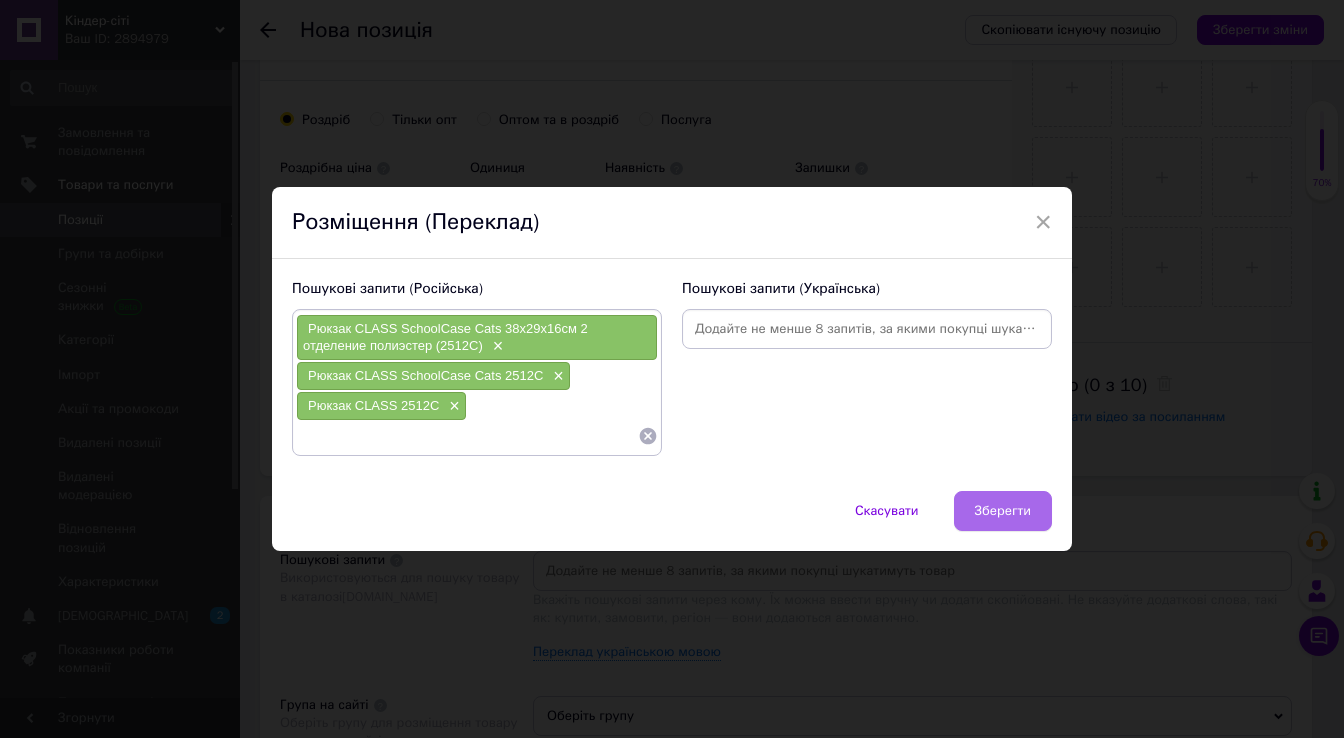 click on "Зберегти" at bounding box center [1003, 511] 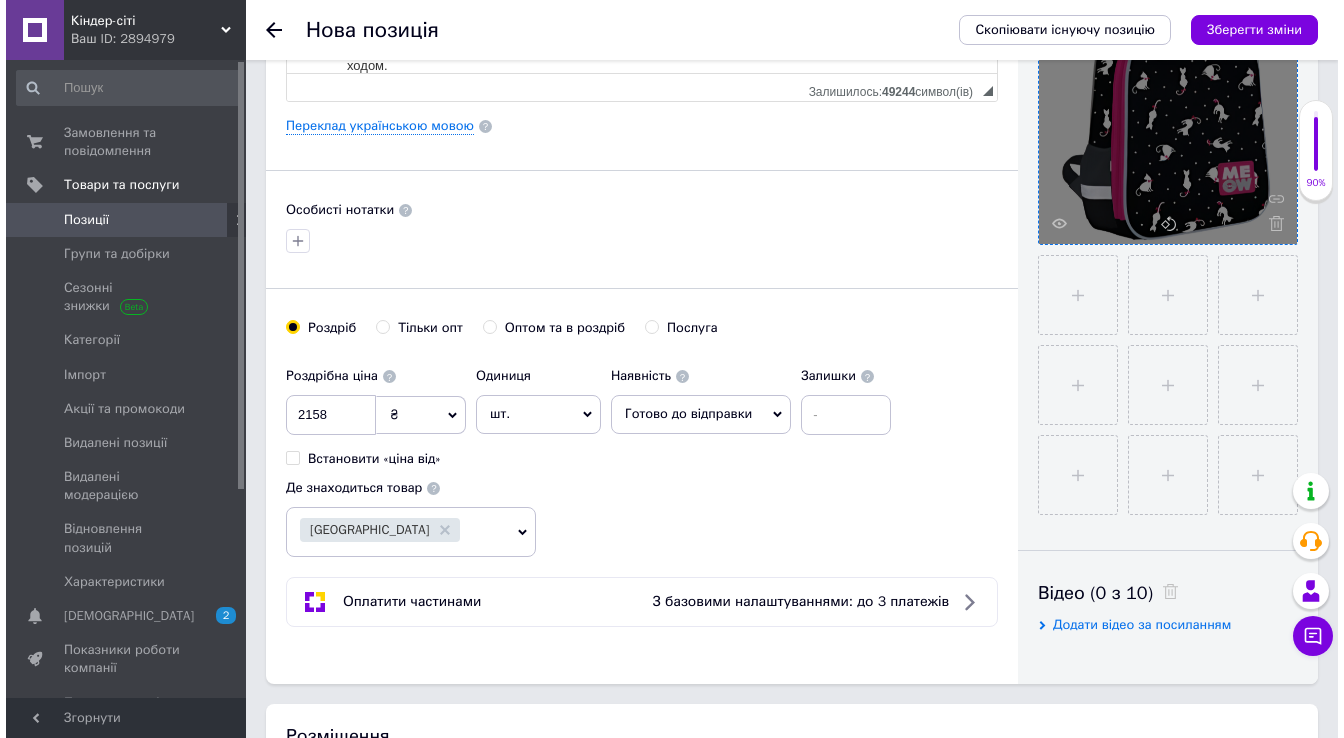 scroll, scrollTop: 160, scrollLeft: 0, axis: vertical 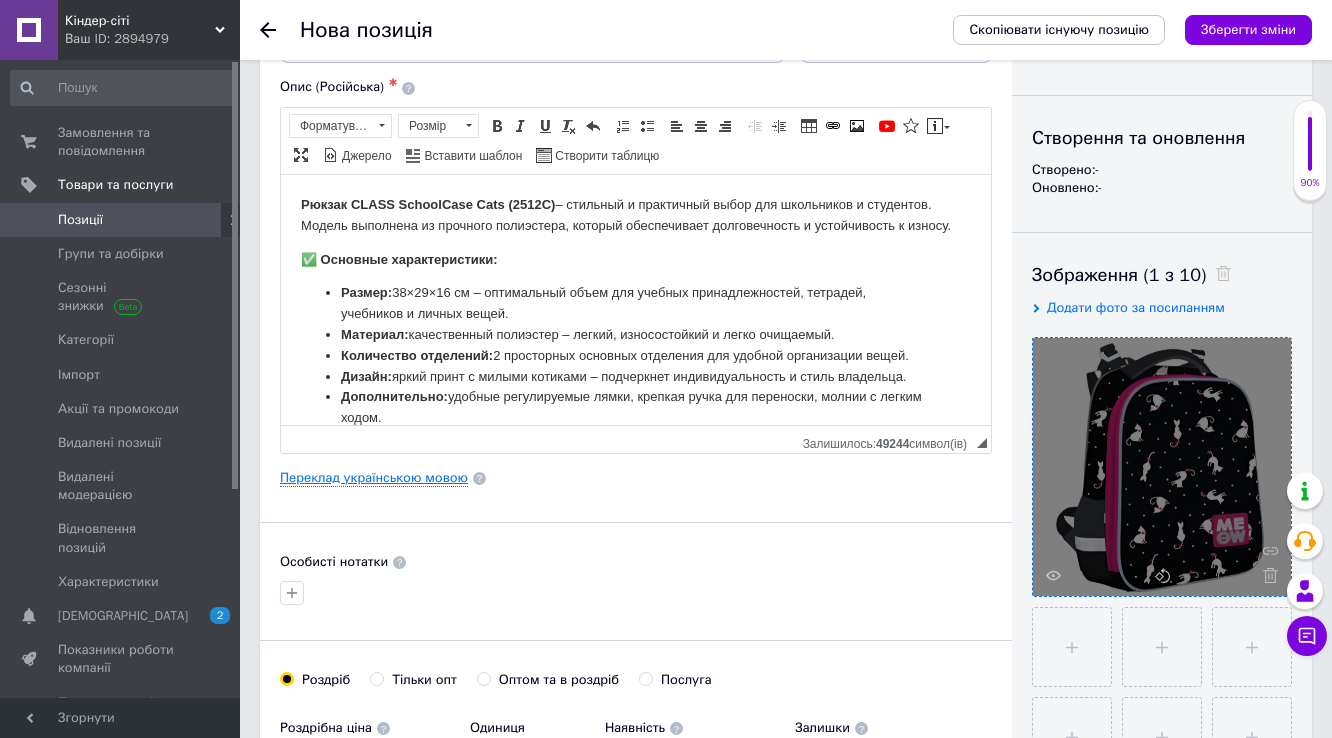 click on "Переклад українською мовою" at bounding box center (374, 478) 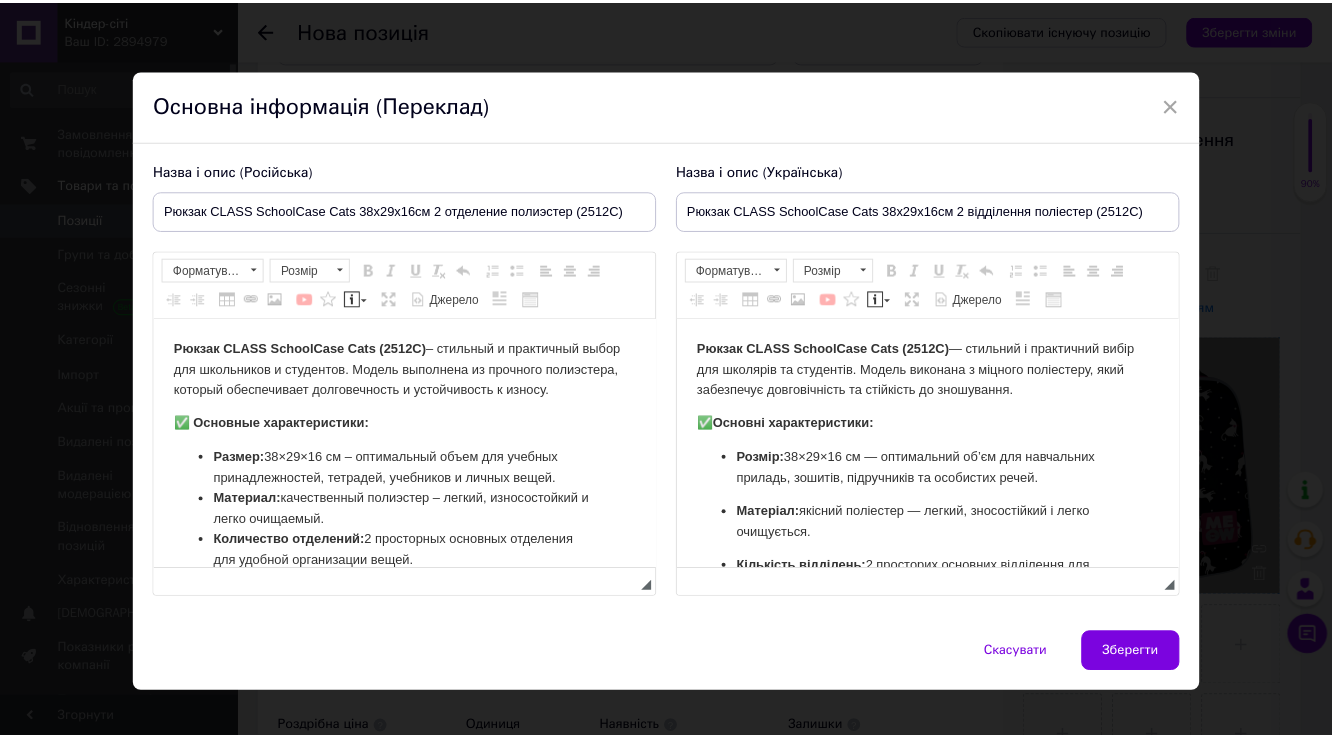 scroll, scrollTop: 0, scrollLeft: 0, axis: both 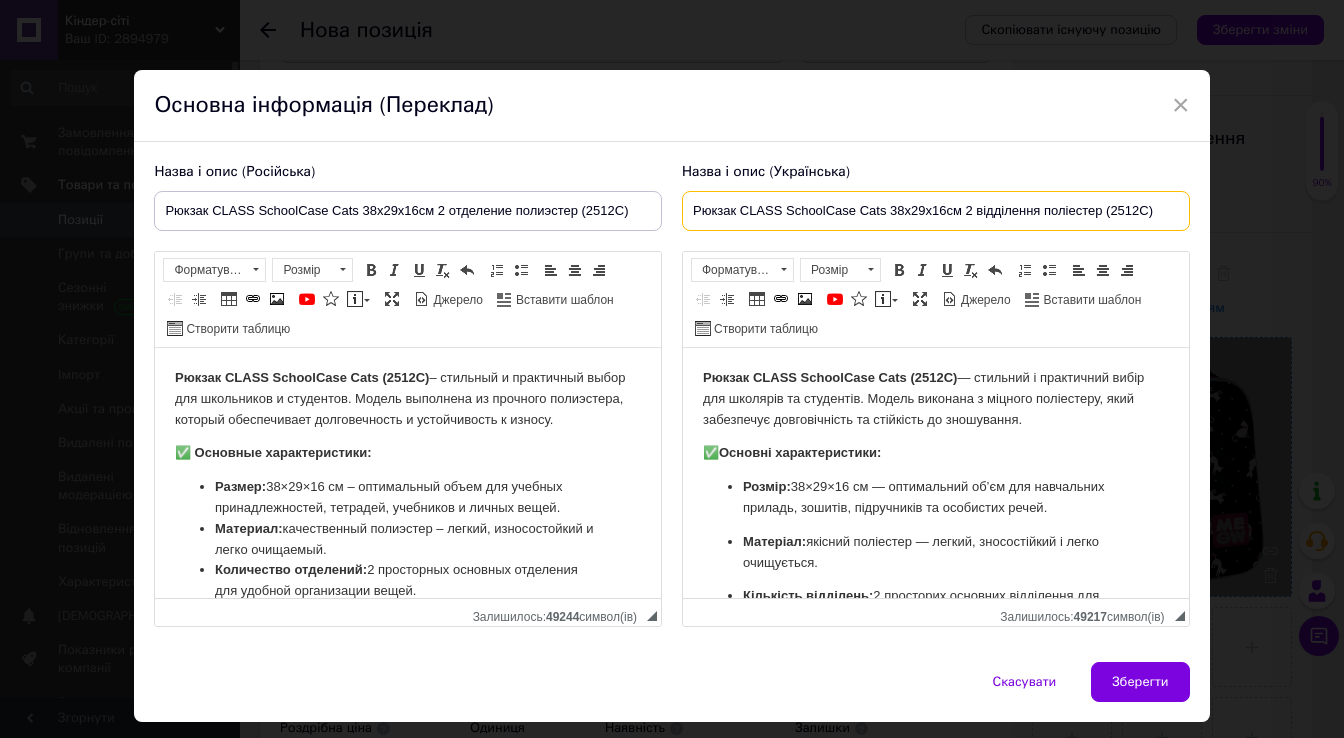click on "Рюкзак CLASS SchoolCase Cats 38х29х16см 2 відділення поліестер (2512C)" at bounding box center [936, 211] 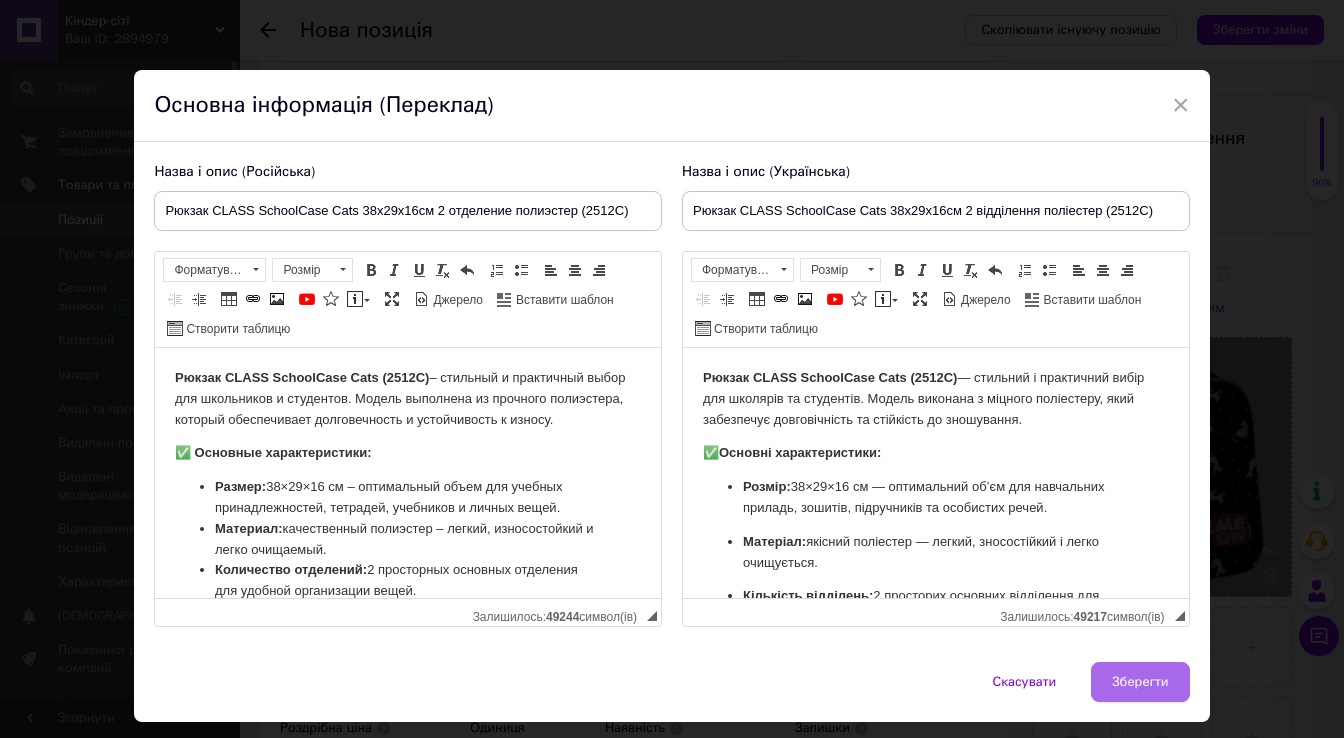 click on "Зберегти" at bounding box center (1140, 682) 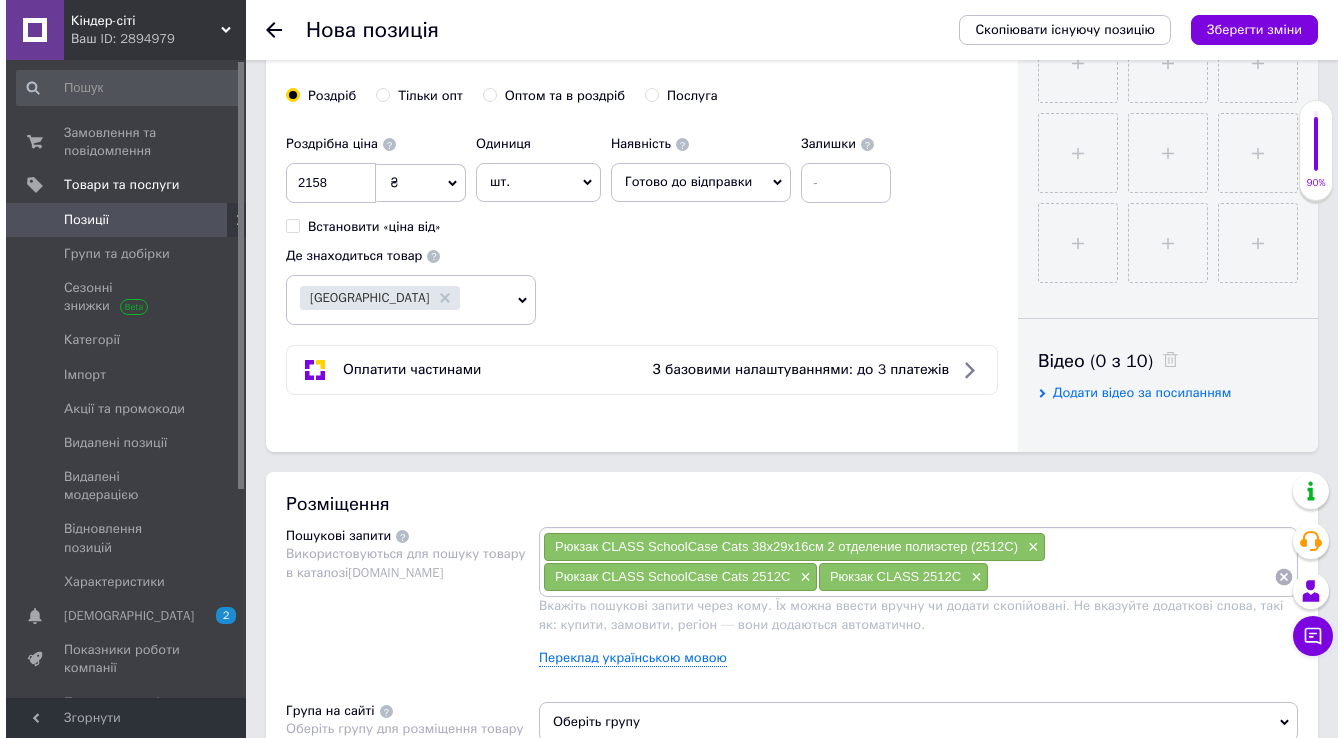 scroll, scrollTop: 800, scrollLeft: 0, axis: vertical 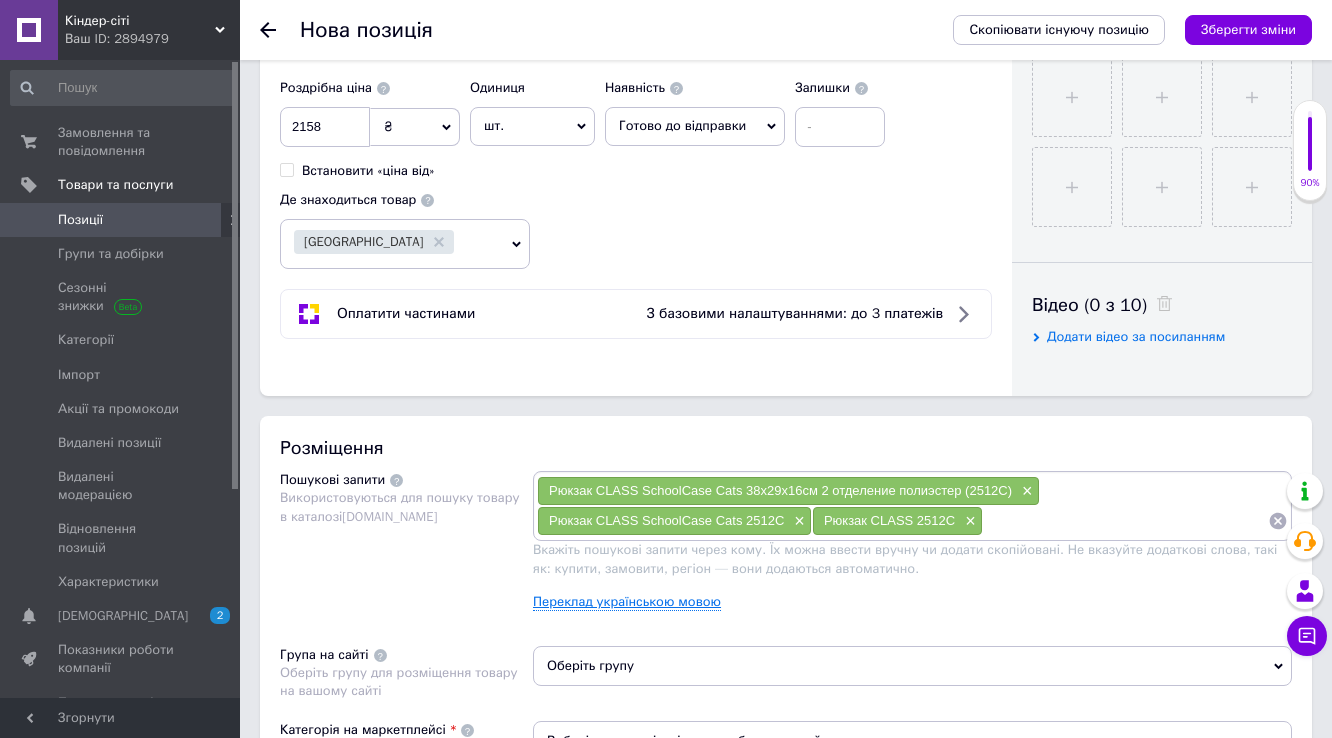 click on "Переклад українською мовою" at bounding box center (627, 602) 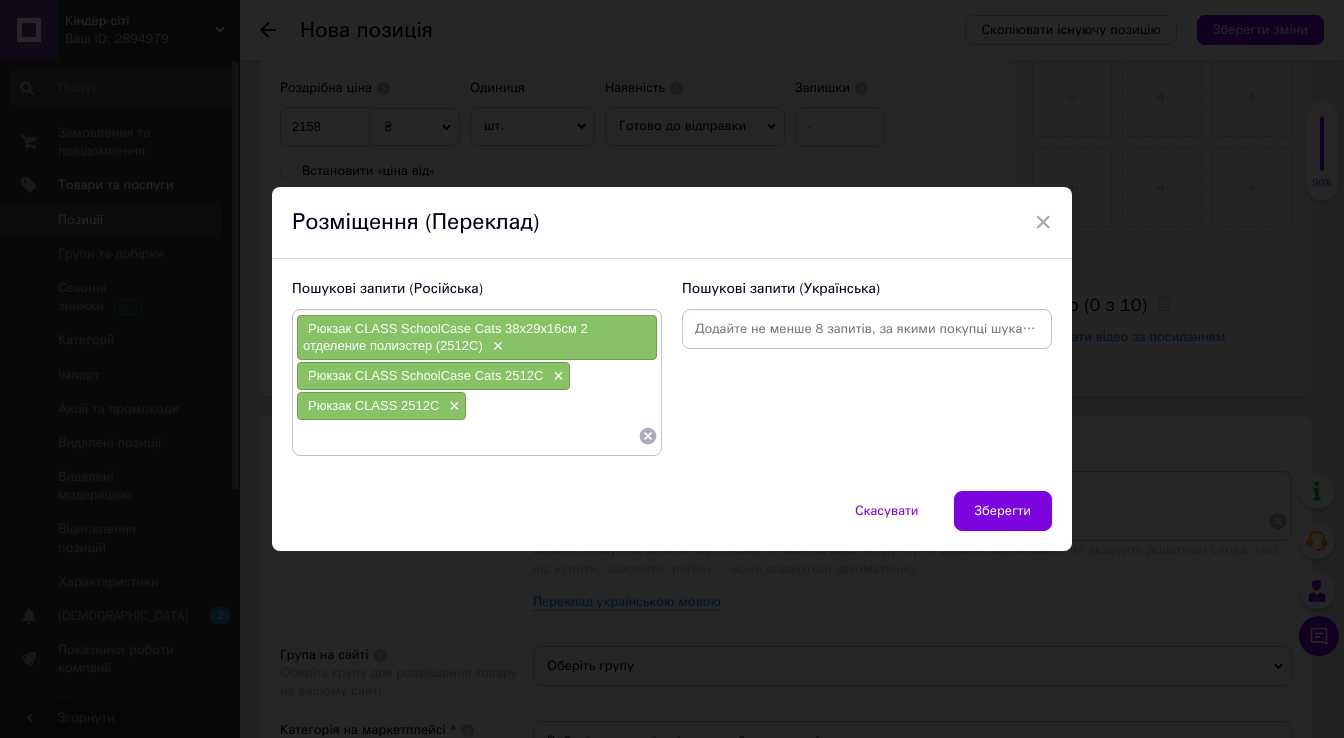 click at bounding box center [867, 329] 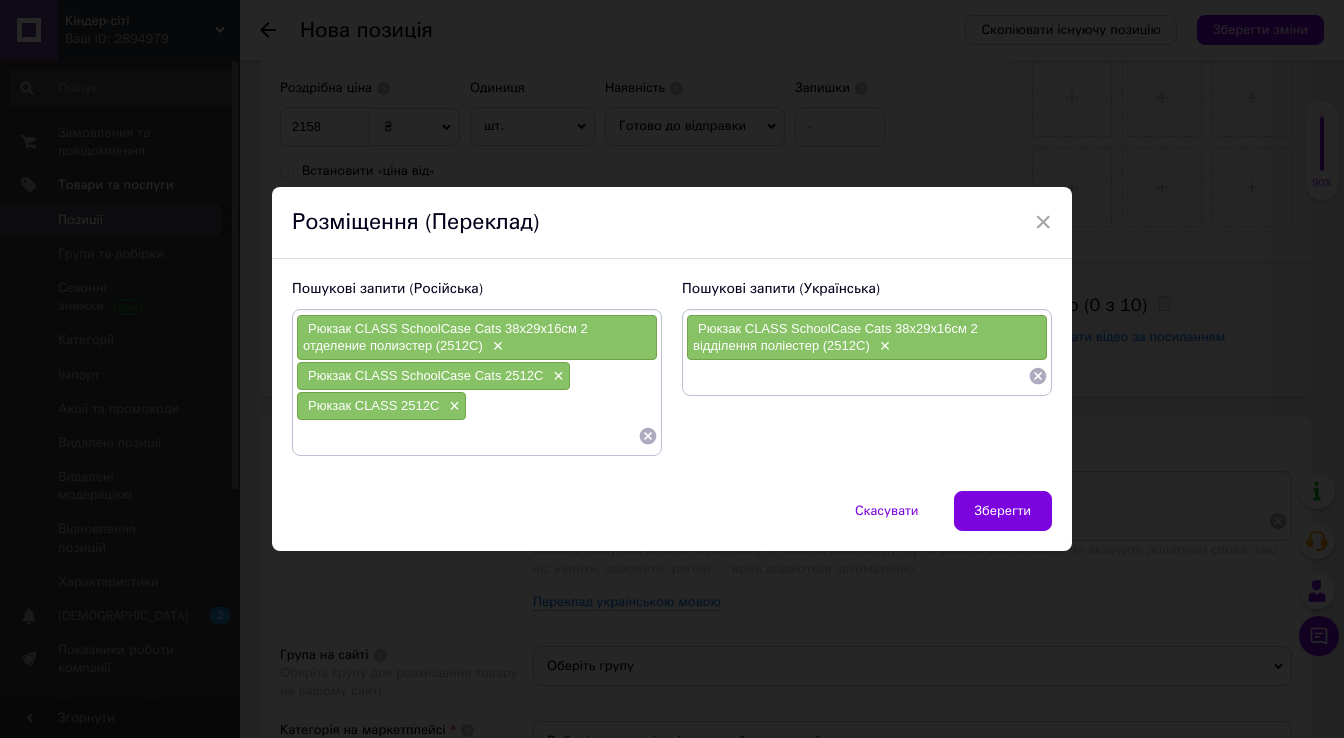scroll, scrollTop: 0, scrollLeft: 0, axis: both 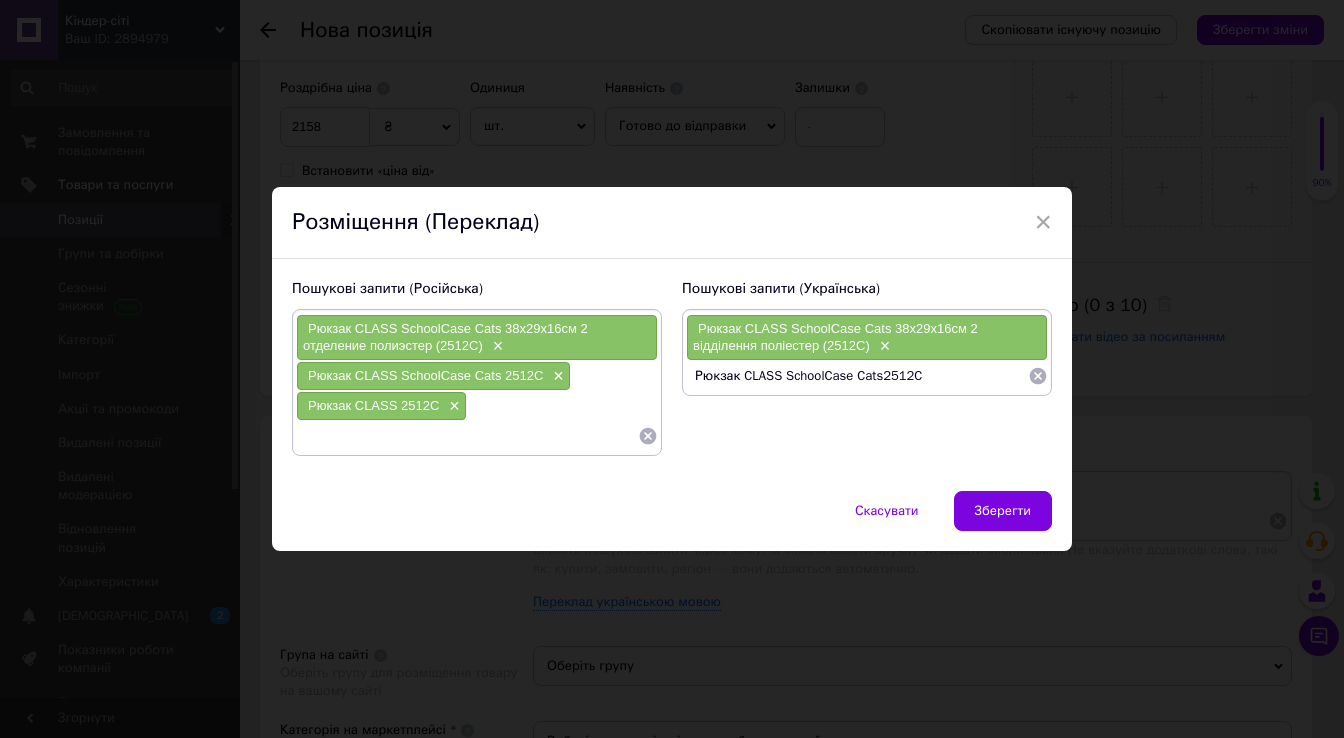 type on "Рюкзак CLASS SchoolCase Cats 2512C" 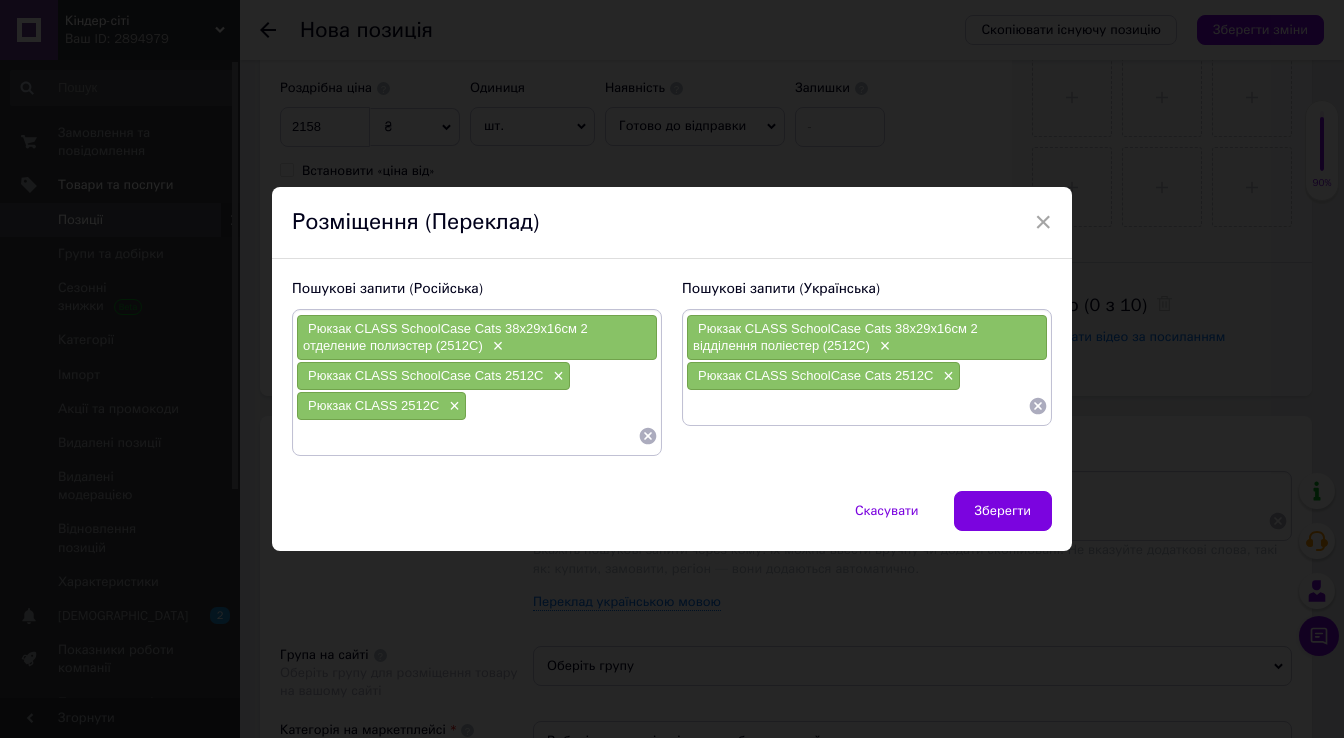 paste on "Рюкзак CLASS SchoolCase Cats 38х29х16см 2 відділення поліестер (2512C)" 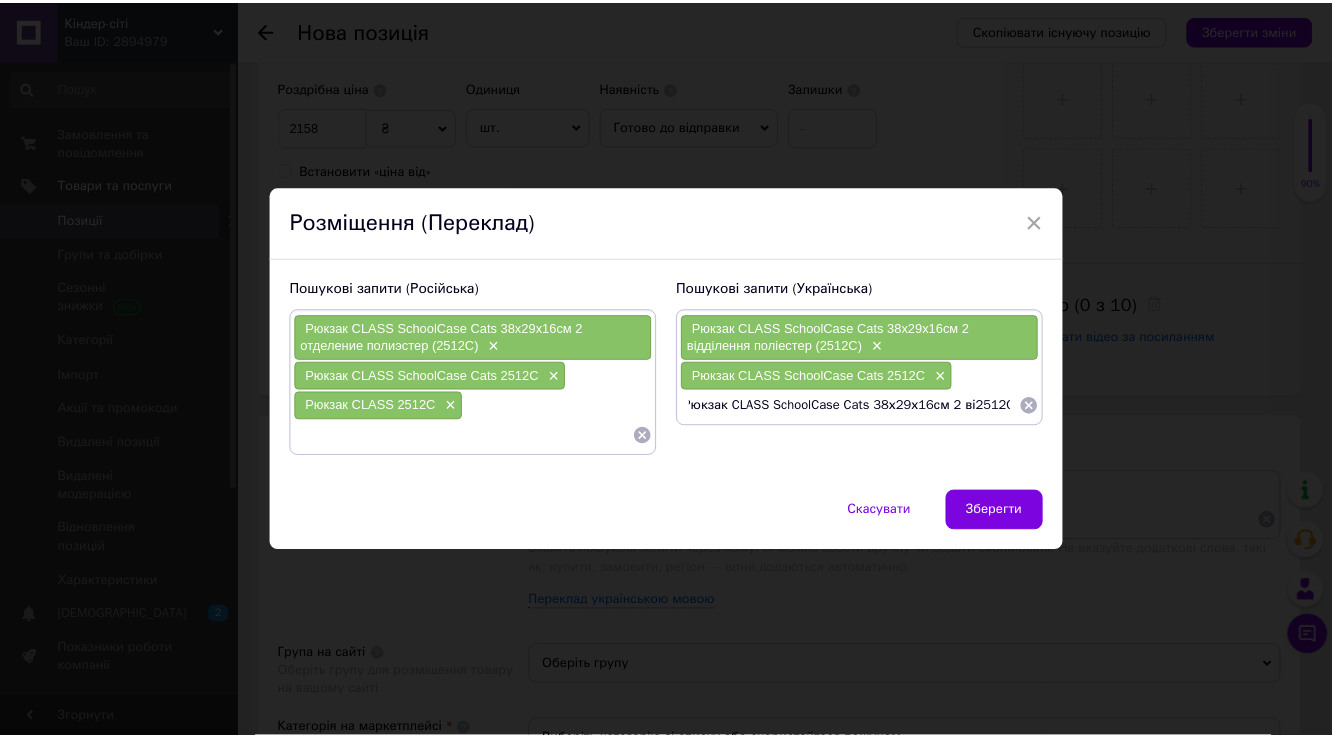scroll, scrollTop: 0, scrollLeft: 0, axis: both 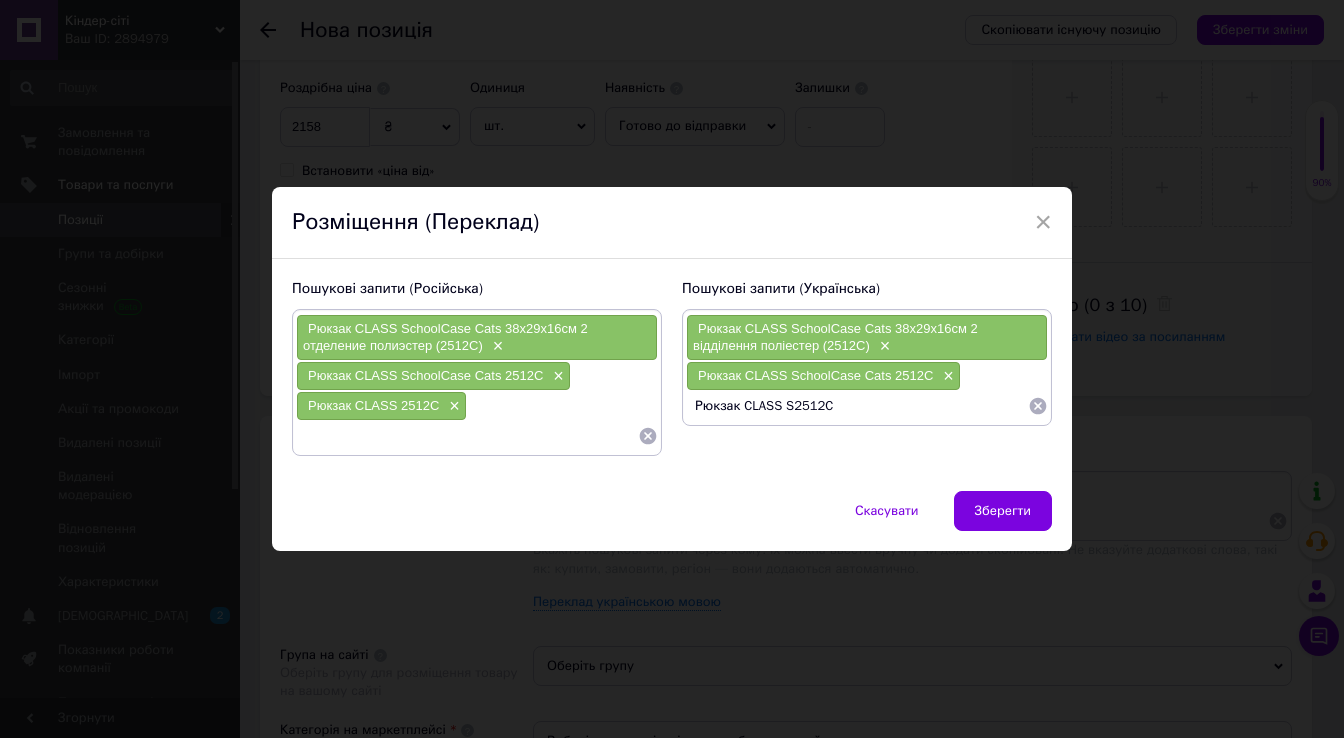 type on "Рюкзак CLASS 2512C" 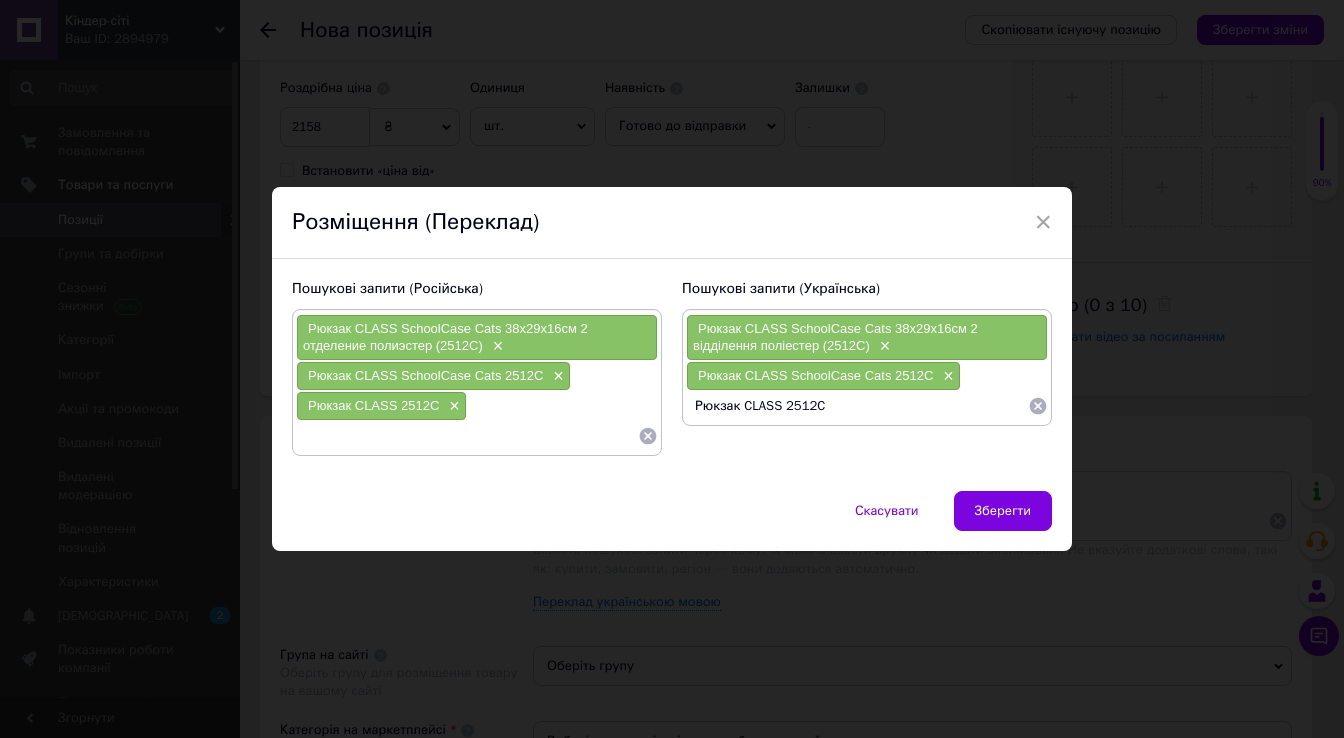 type 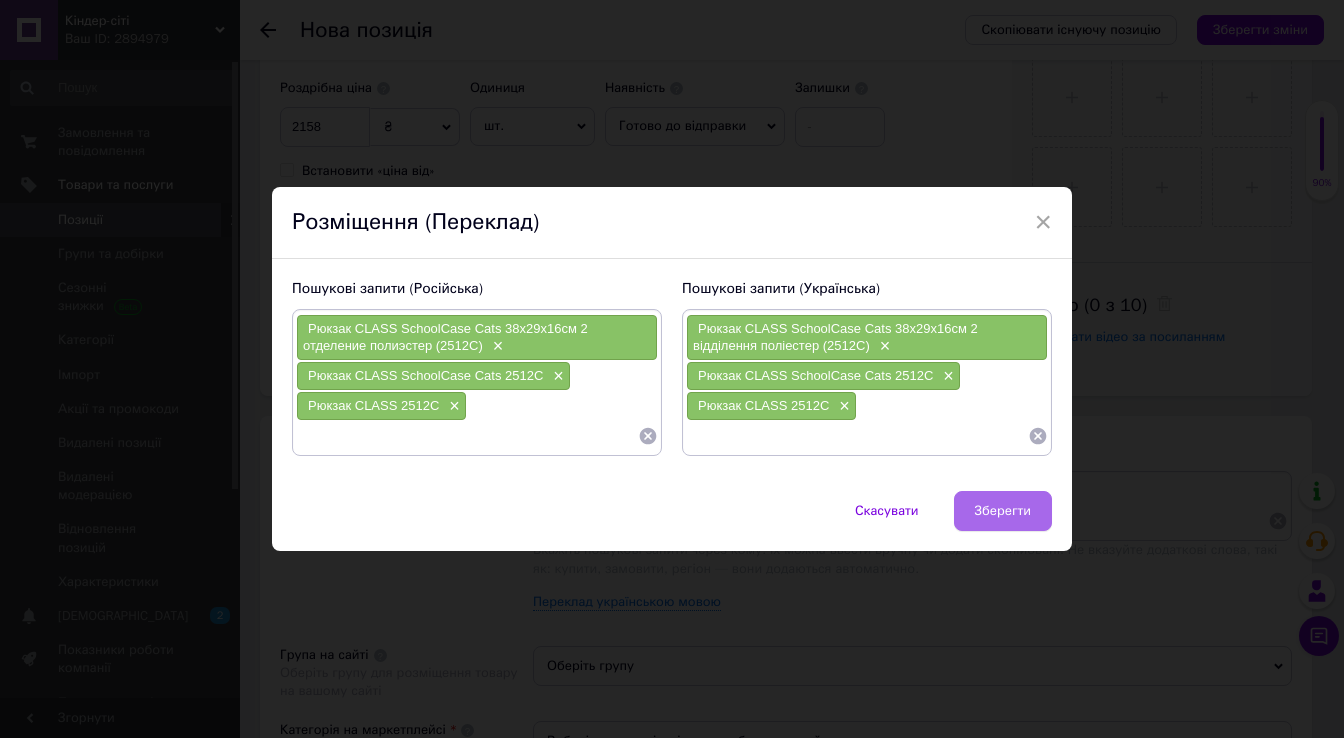 click on "Зберегти" at bounding box center [1003, 511] 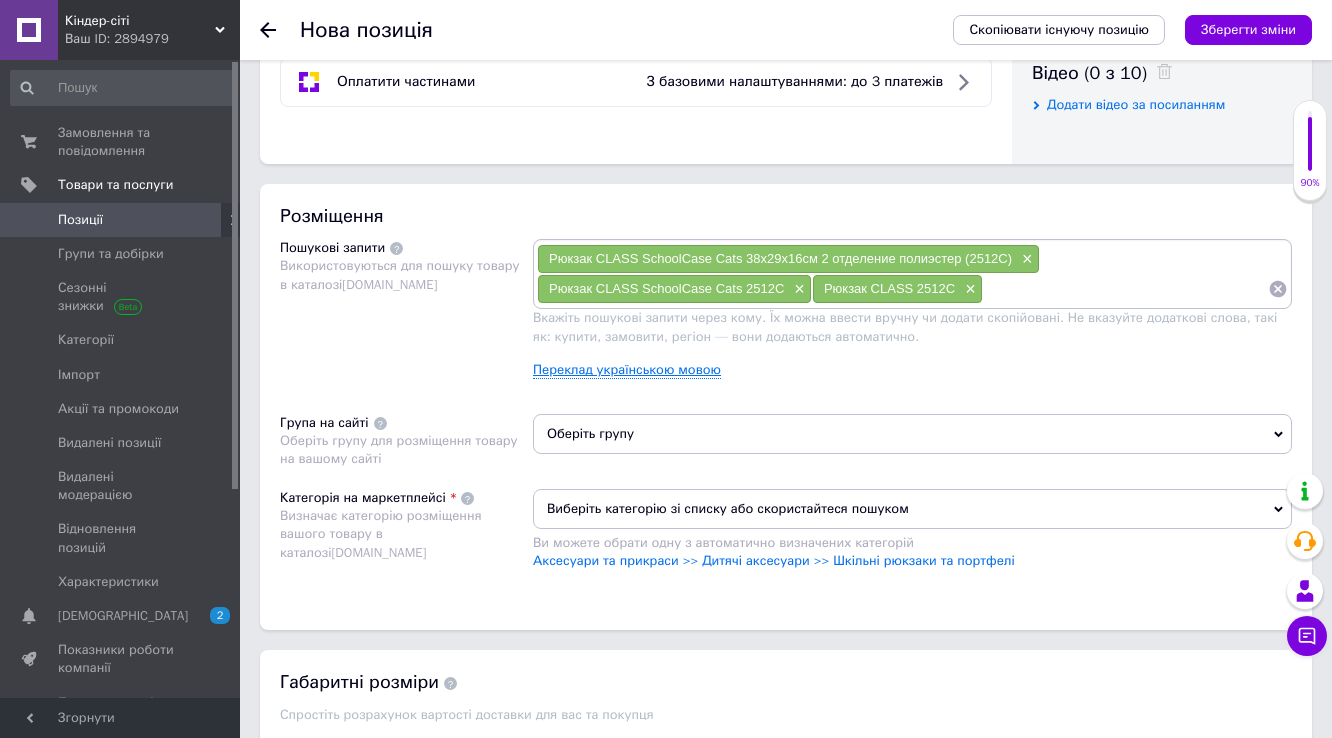 scroll, scrollTop: 1040, scrollLeft: 0, axis: vertical 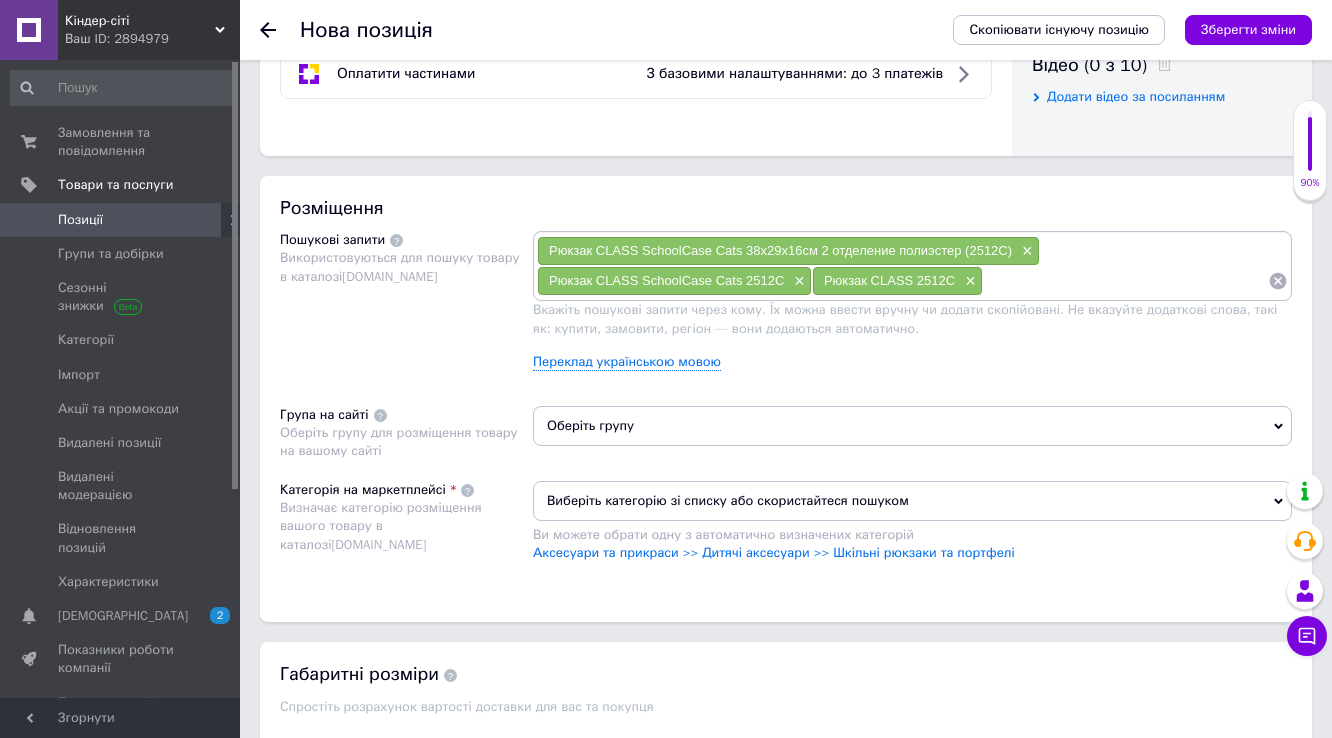 click on "Оберіть групу" at bounding box center (912, 426) 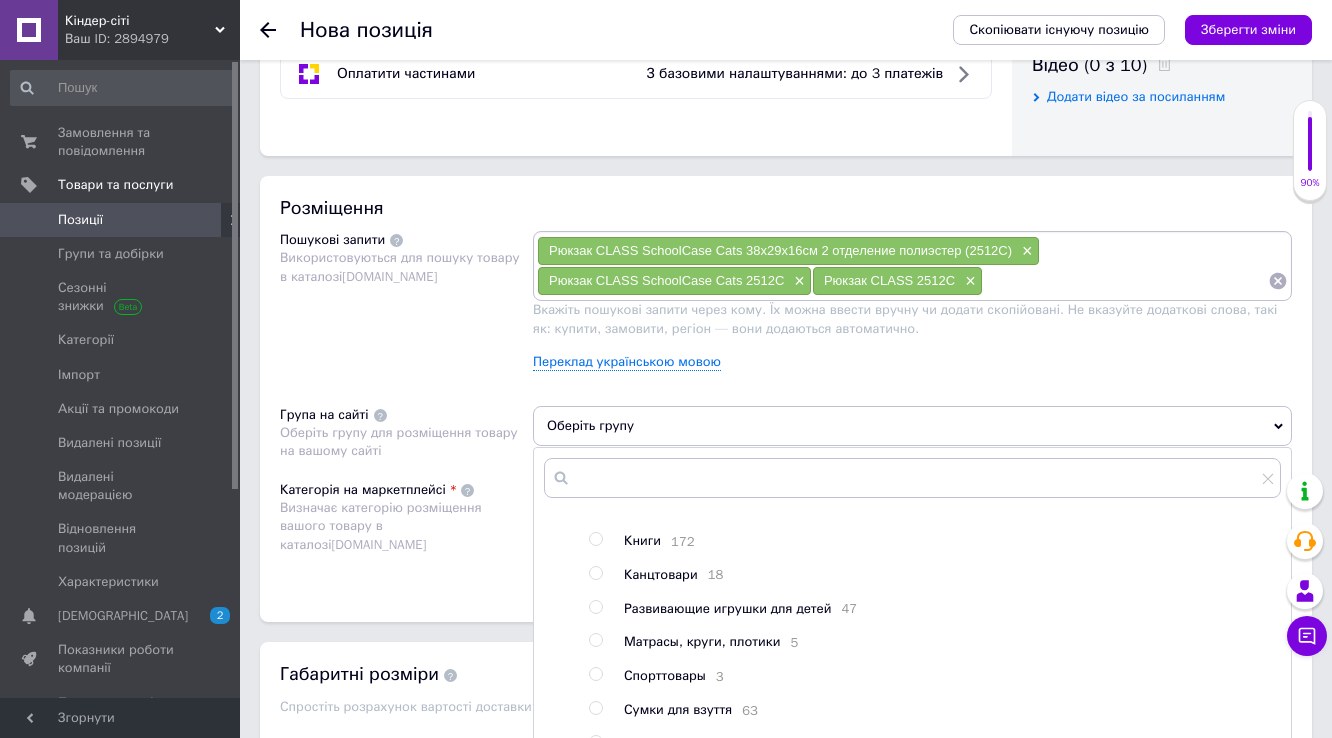 scroll, scrollTop: 278, scrollLeft: 0, axis: vertical 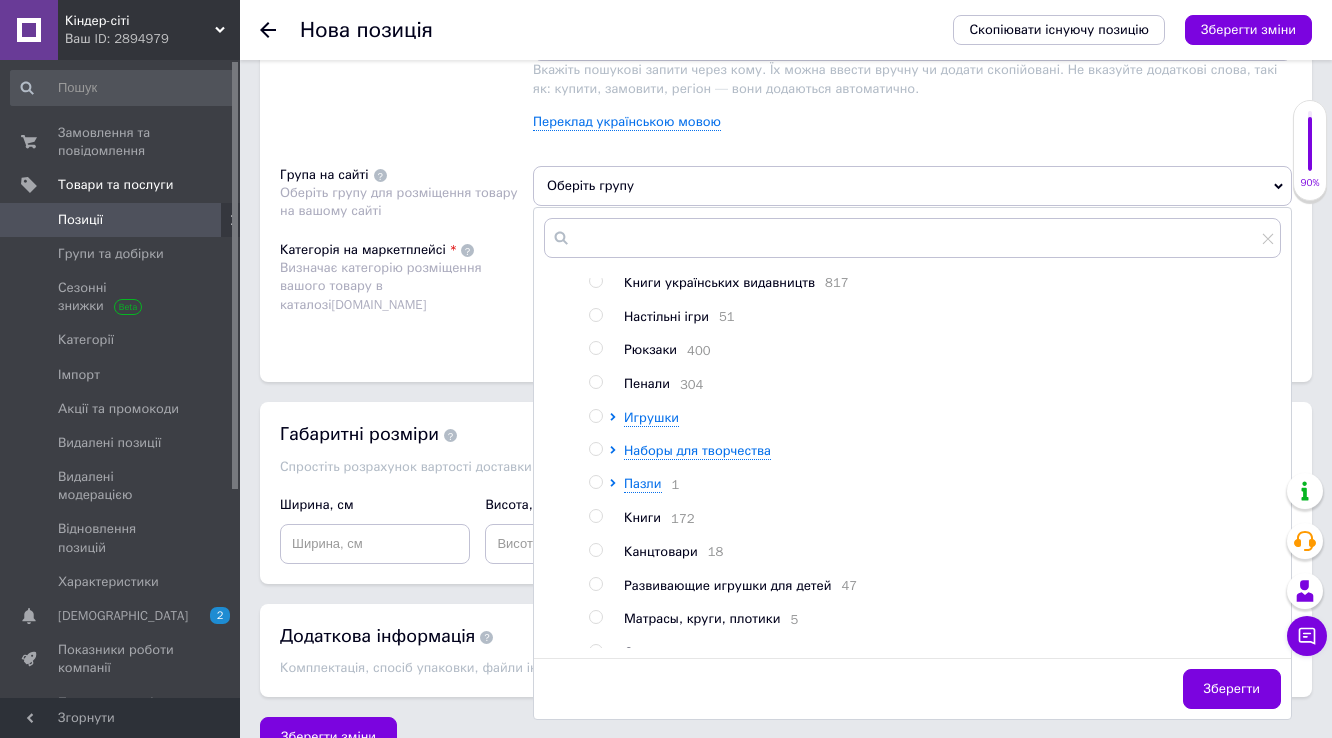 click on "Рюкзаки" at bounding box center (650, 349) 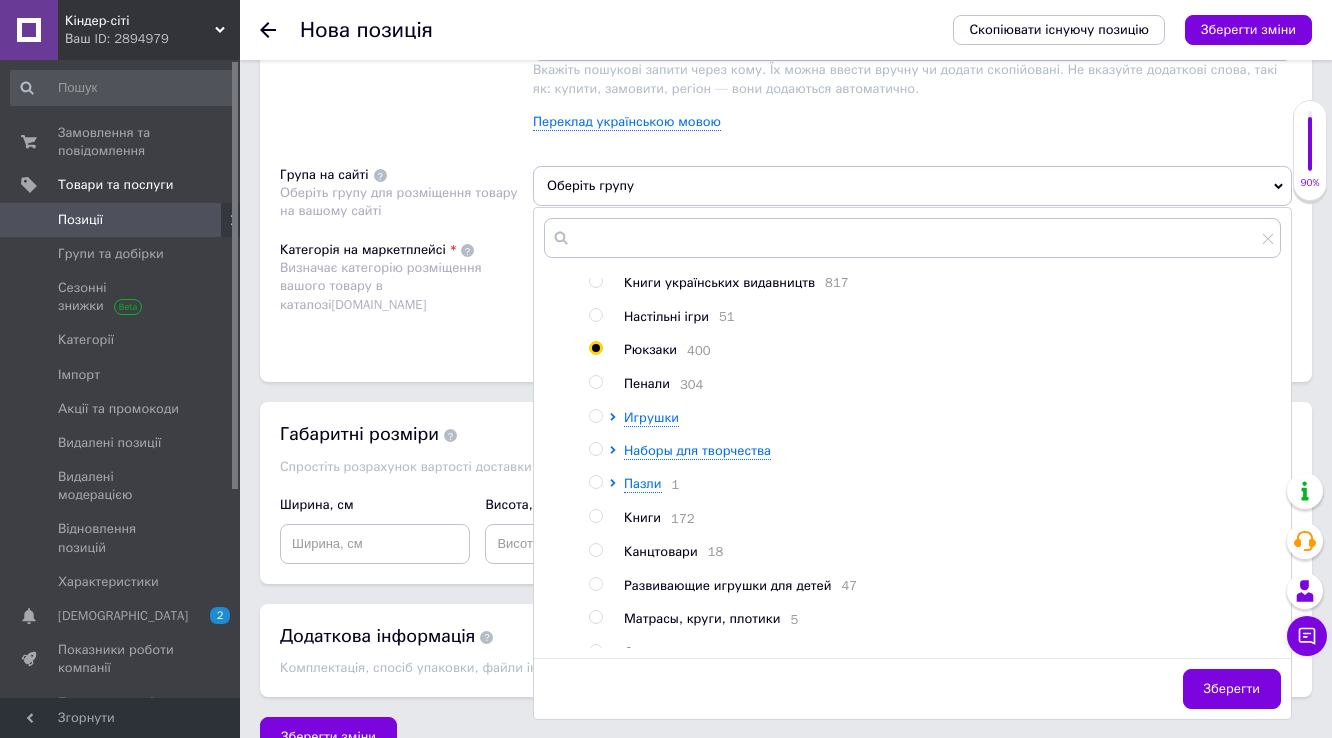 radio on "true" 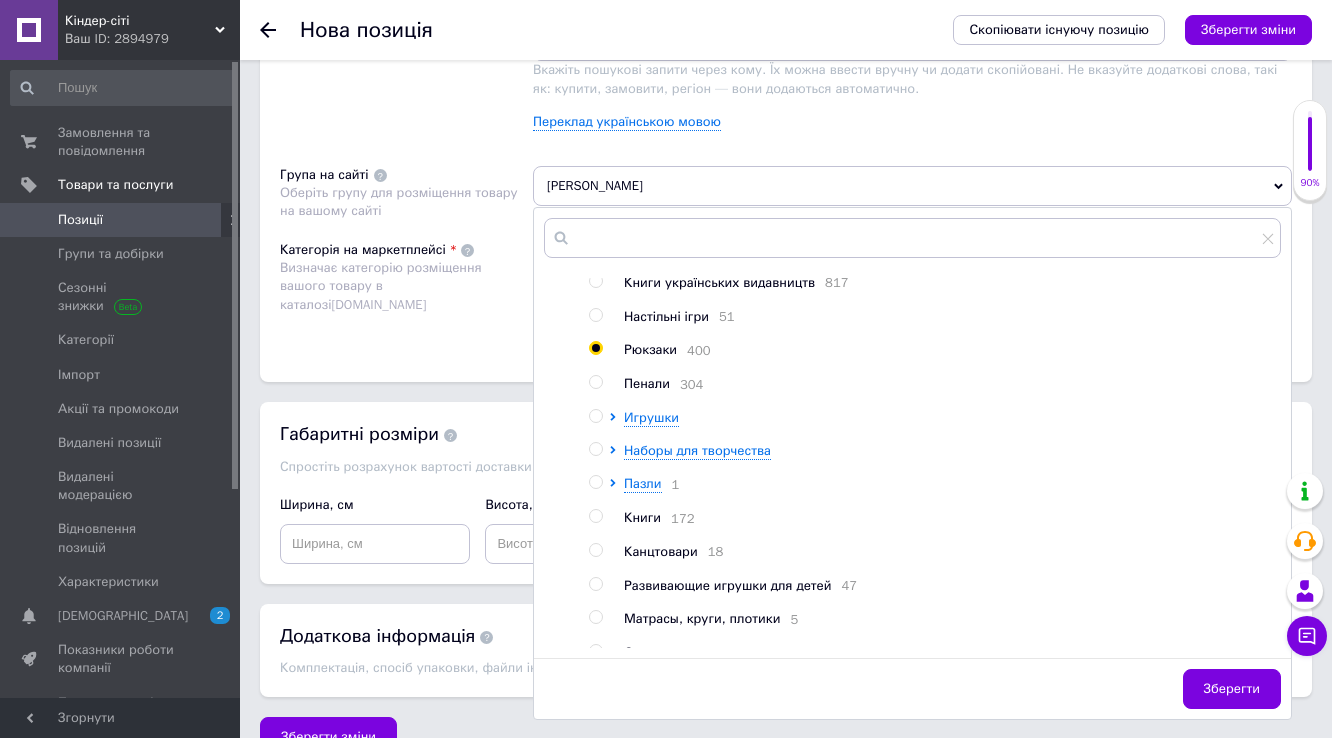 click on "Категорія на маркетплейсі Визначає категорію розміщення вашого товару в каталозі  [DOMAIN_NAME]" at bounding box center (406, 291) 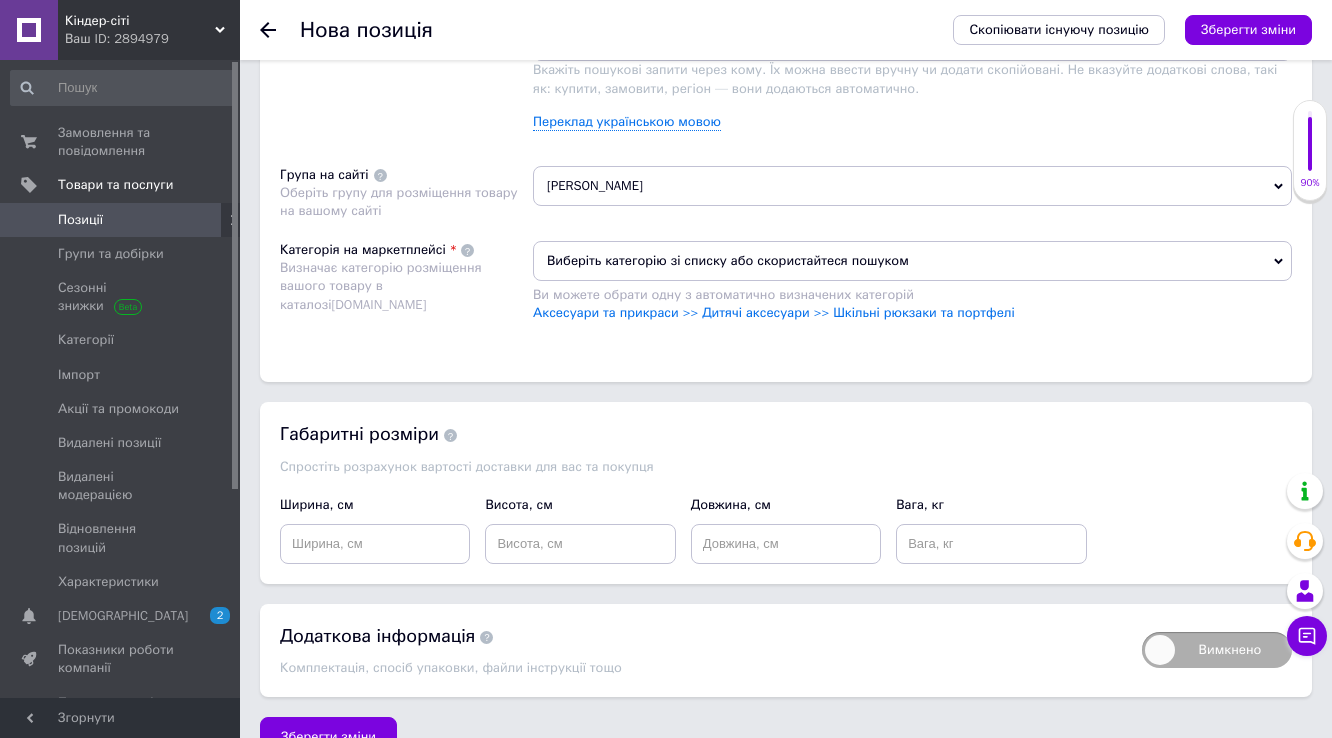 click on "Виберіть категорію зі списку або скористайтеся пошуком" at bounding box center [912, 261] 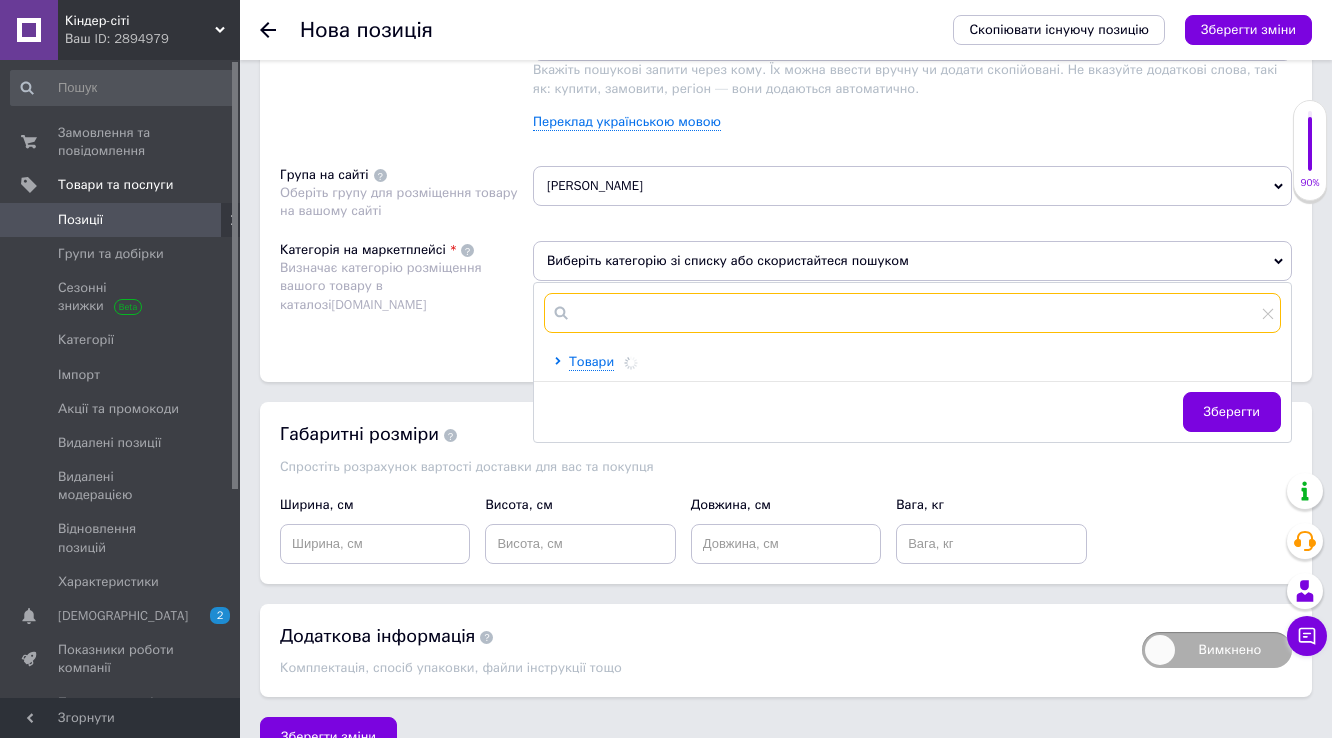 click at bounding box center (912, 313) 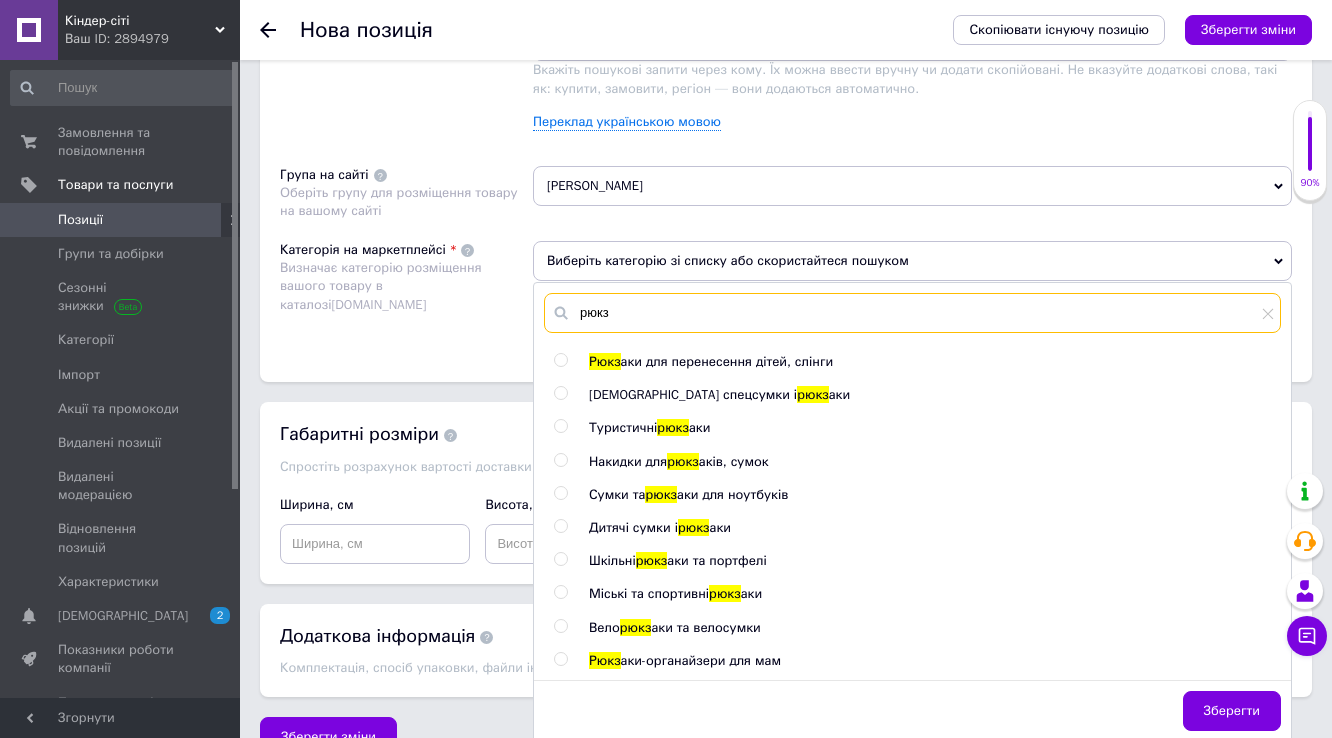 type on "рюкз" 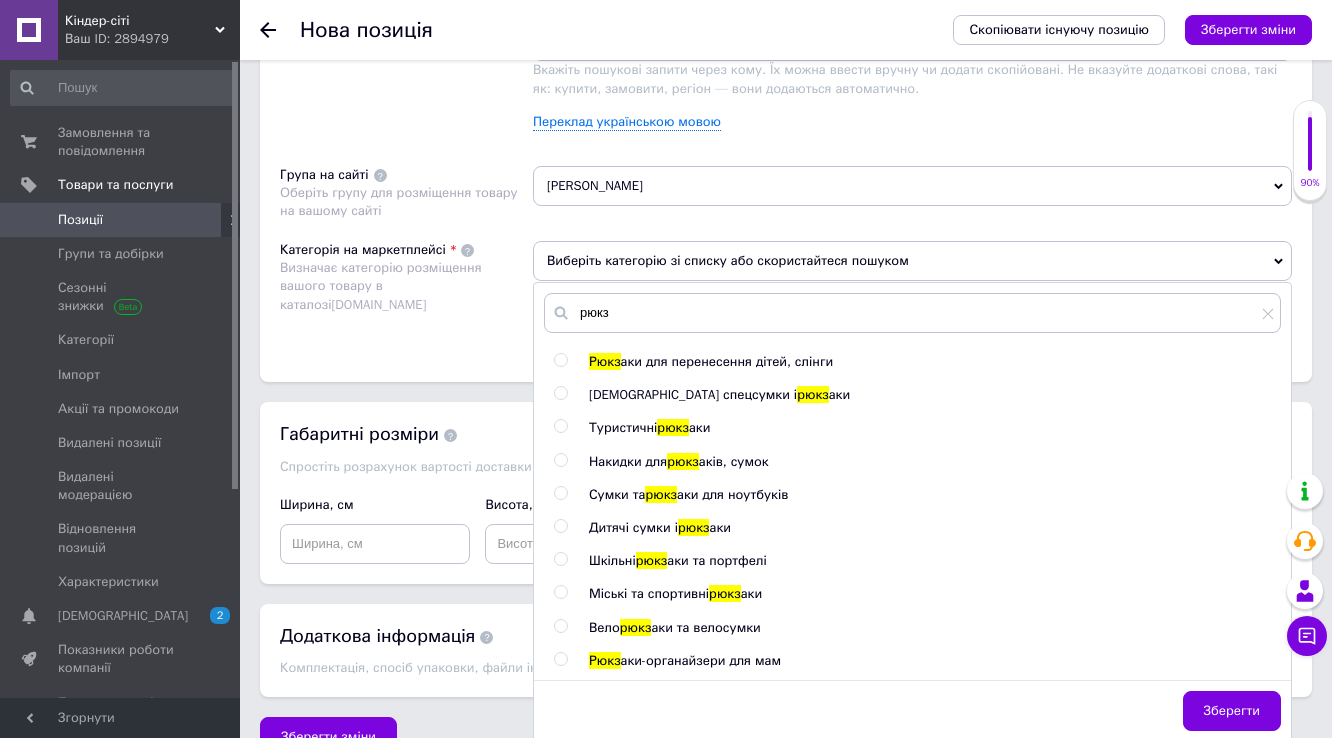 click on "рюкз" at bounding box center (652, 560) 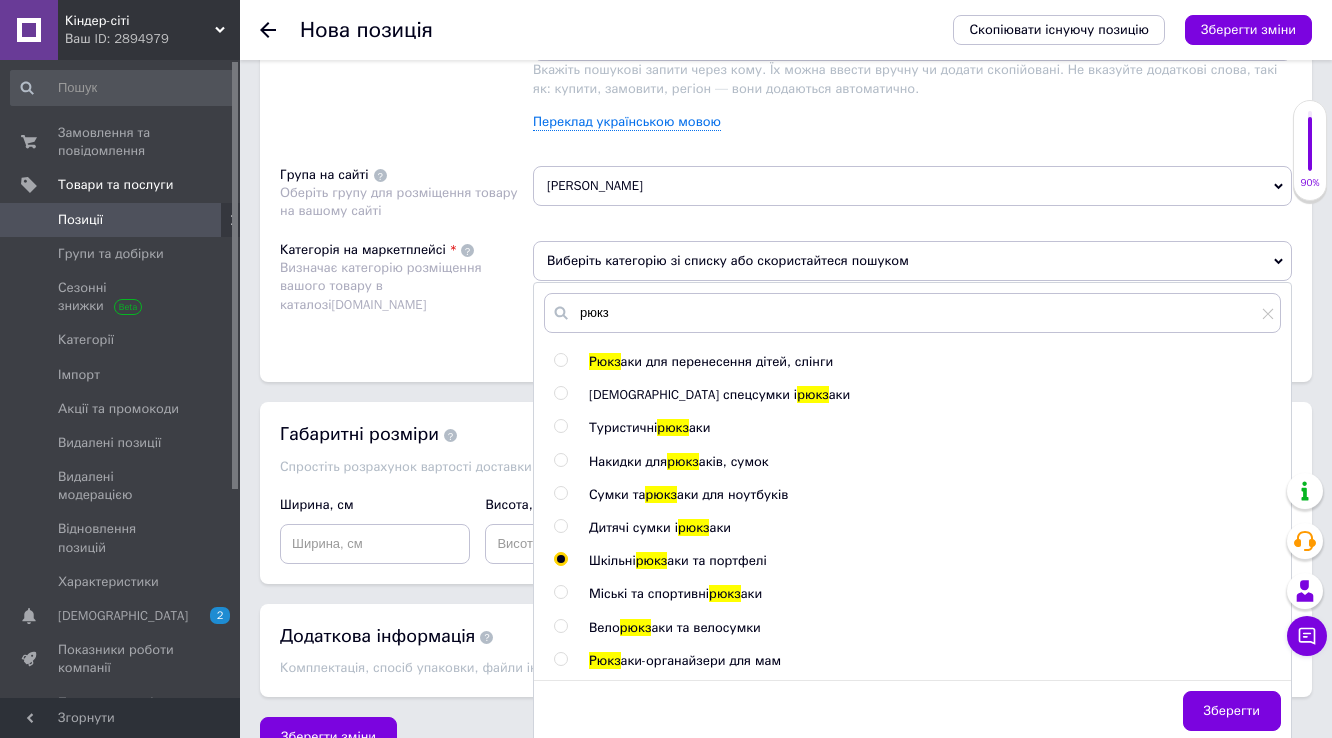 radio on "true" 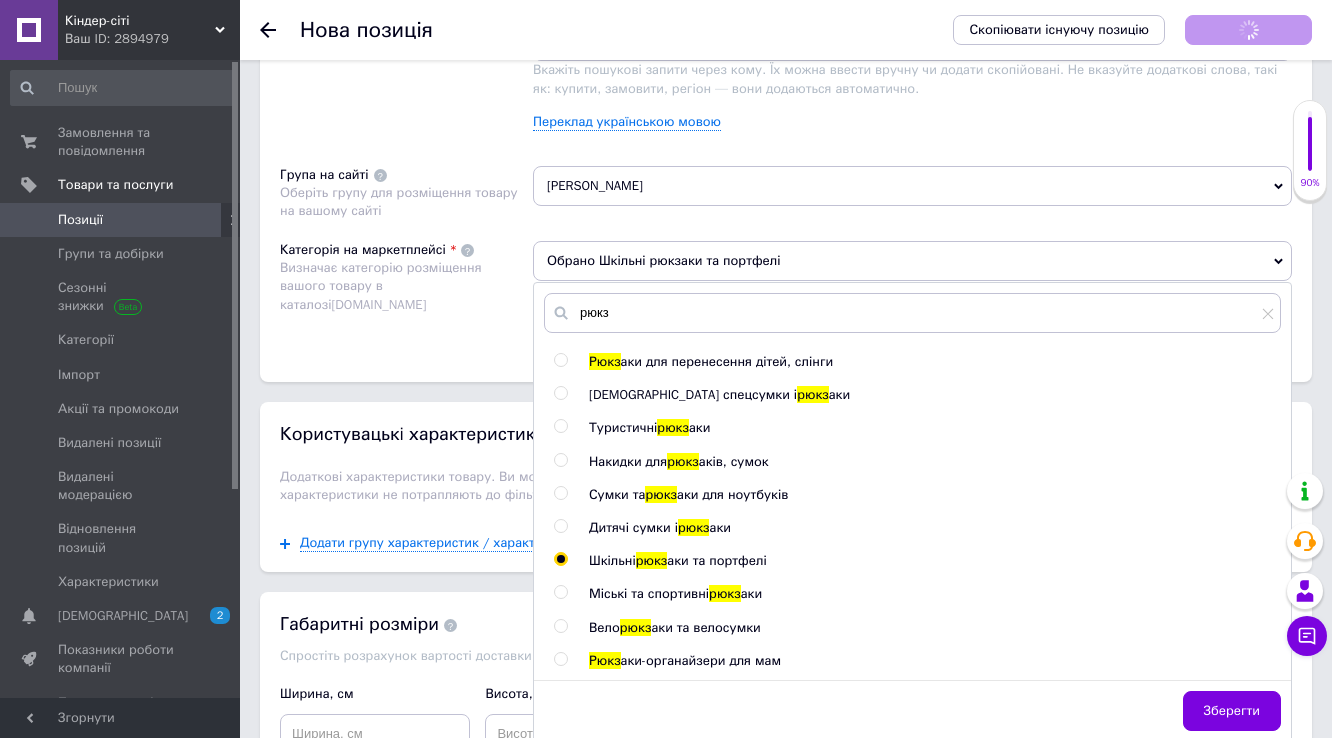 click on "Категорія на маркетплейсі Визначає категорію розміщення вашого товару в каталозі  [DOMAIN_NAME]" at bounding box center [406, 291] 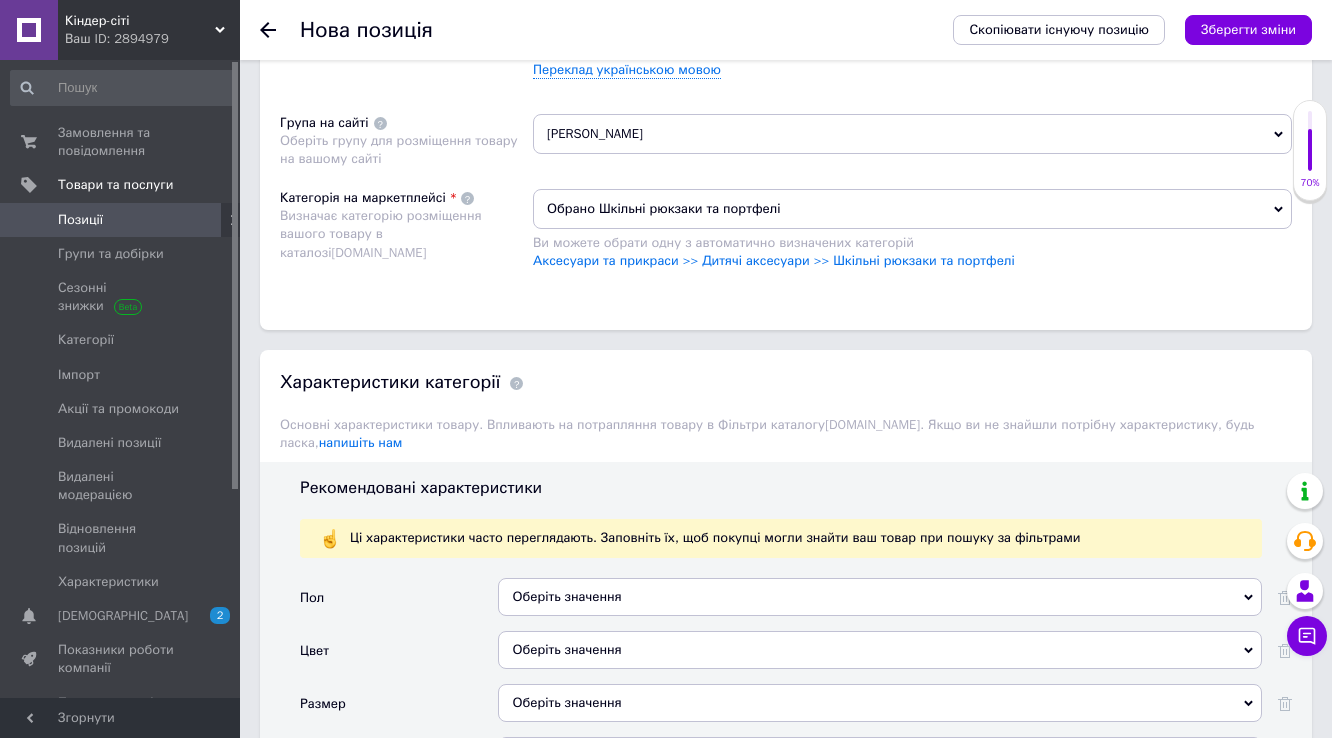 scroll, scrollTop: 1360, scrollLeft: 0, axis: vertical 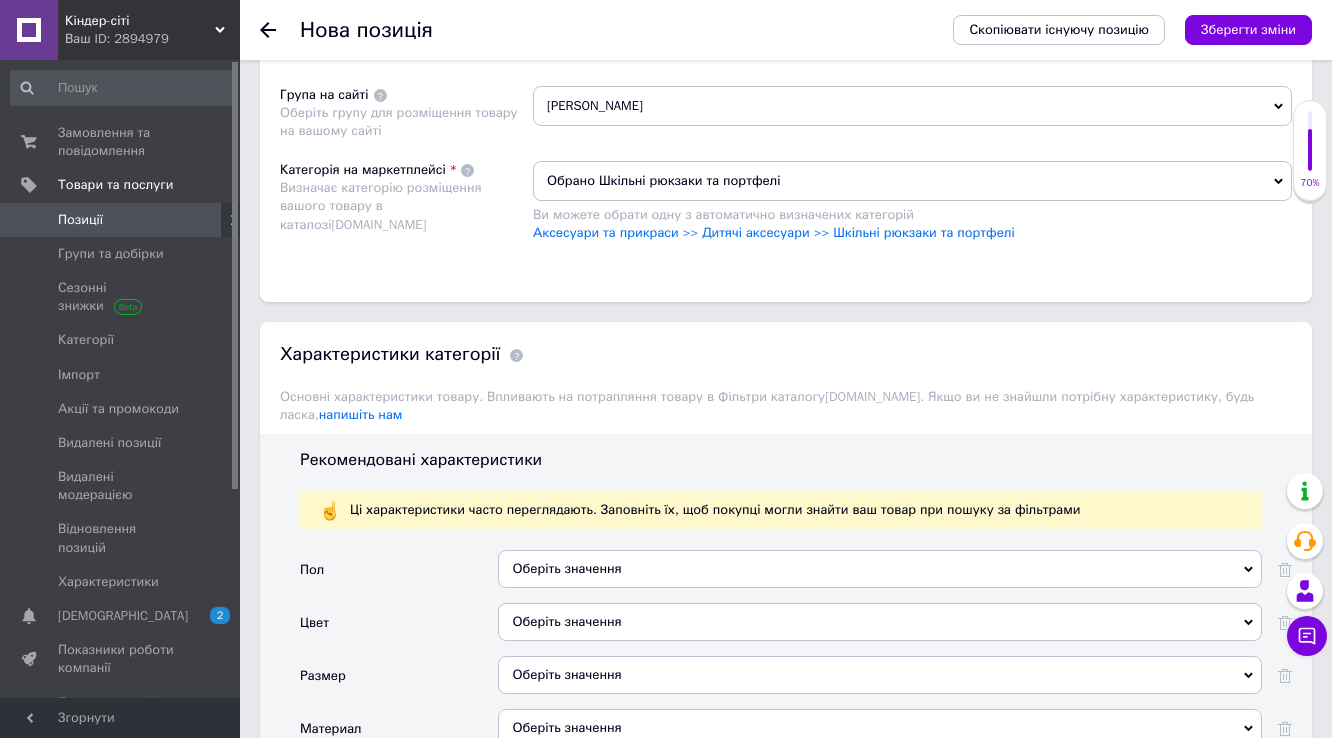 click on "Оберіть значення" at bounding box center [880, 569] 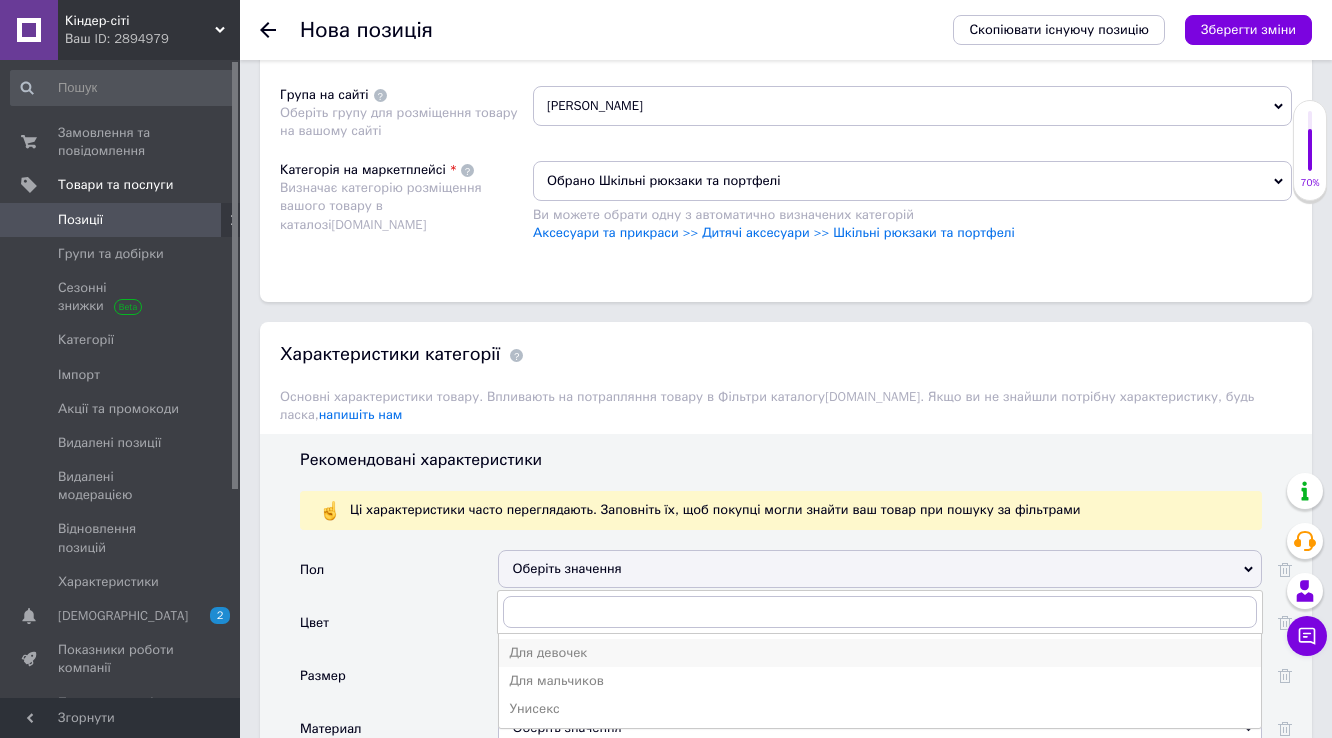 click on "Для девочек" at bounding box center (880, 653) 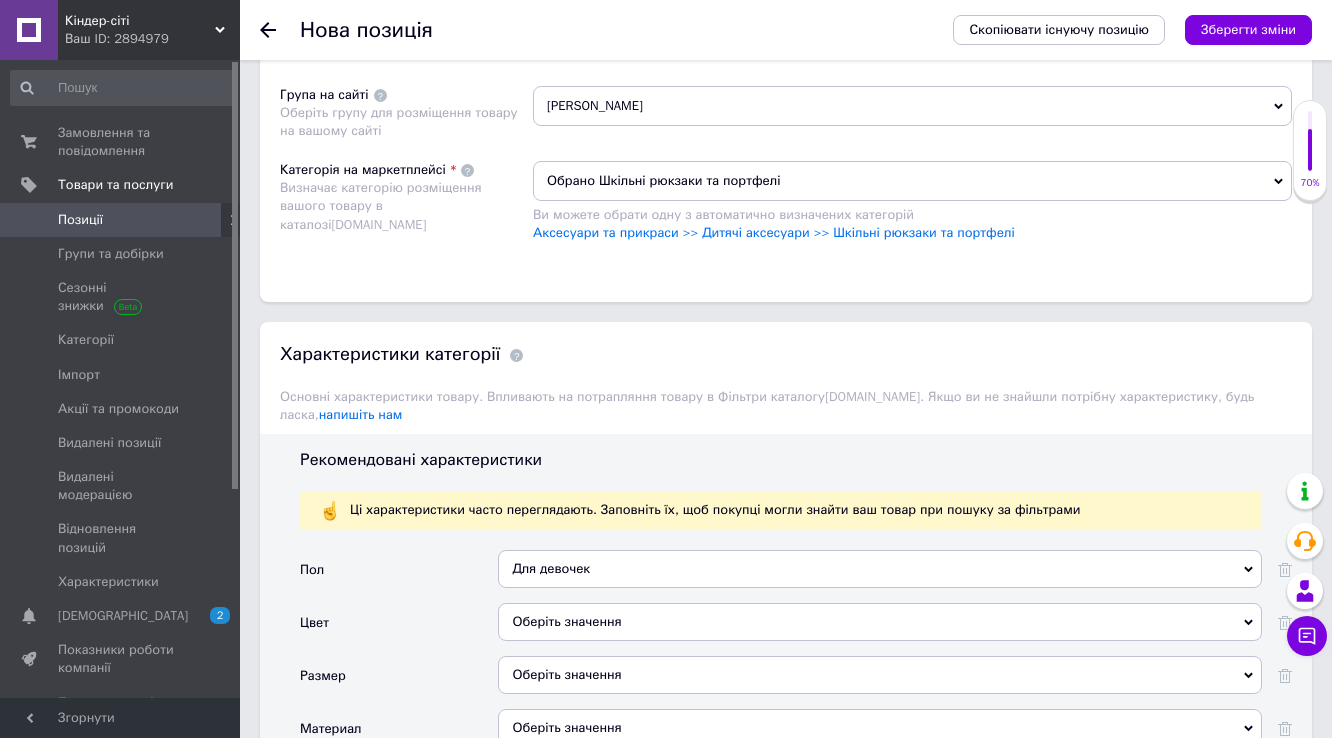 click on "Оберіть значення" at bounding box center (880, 622) 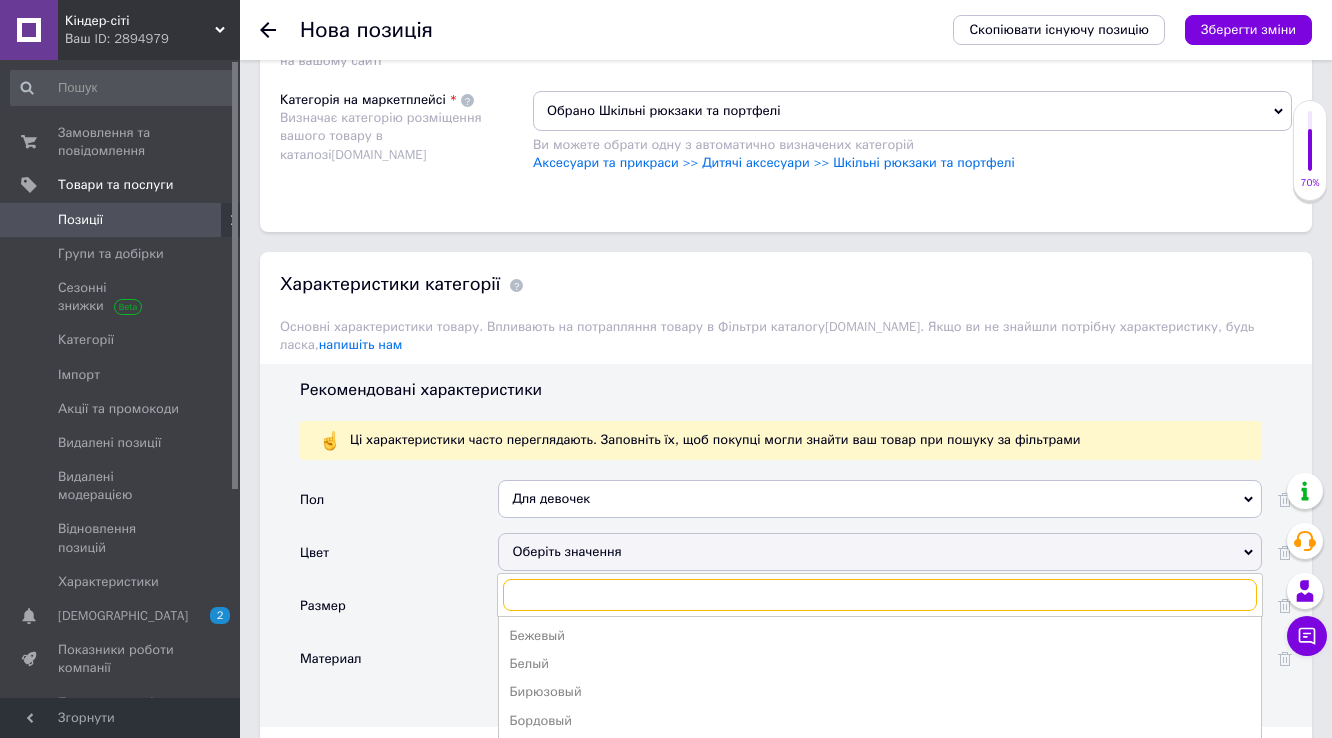 scroll, scrollTop: 1440, scrollLeft: 0, axis: vertical 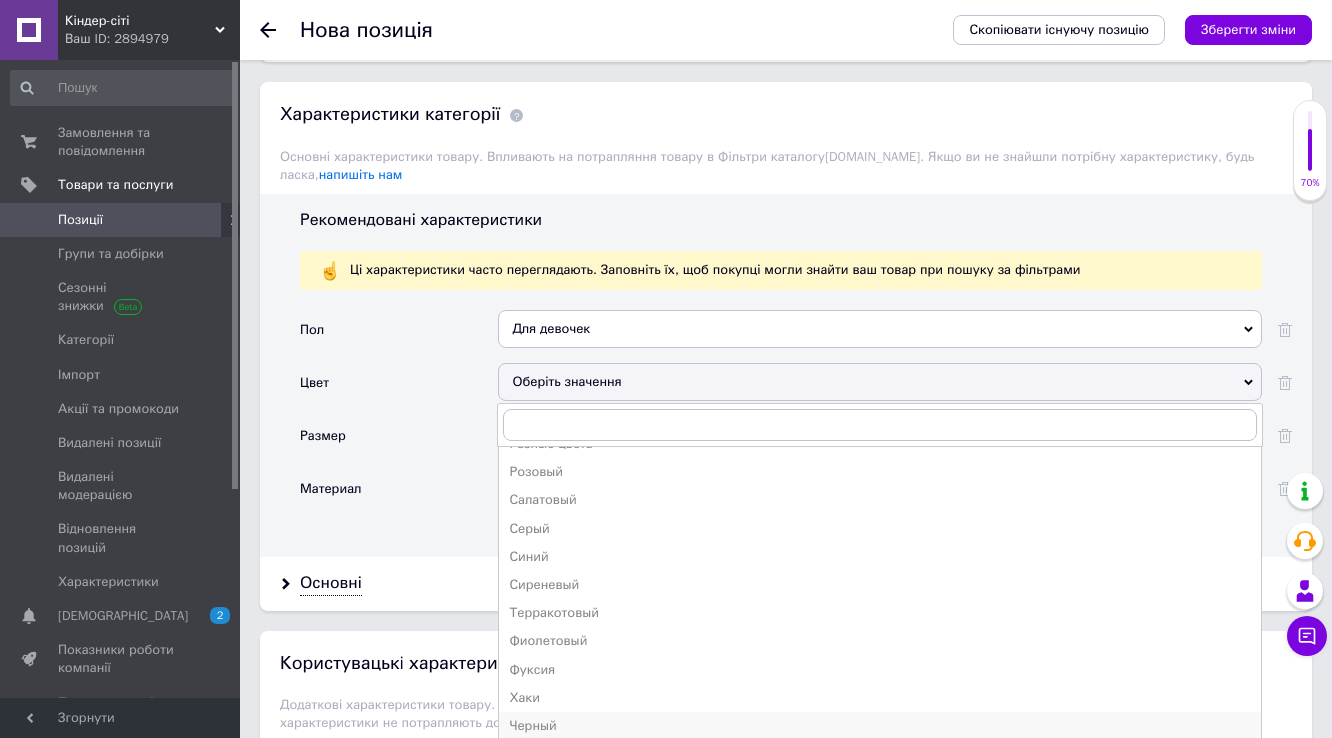 click on "Черный" at bounding box center (880, 726) 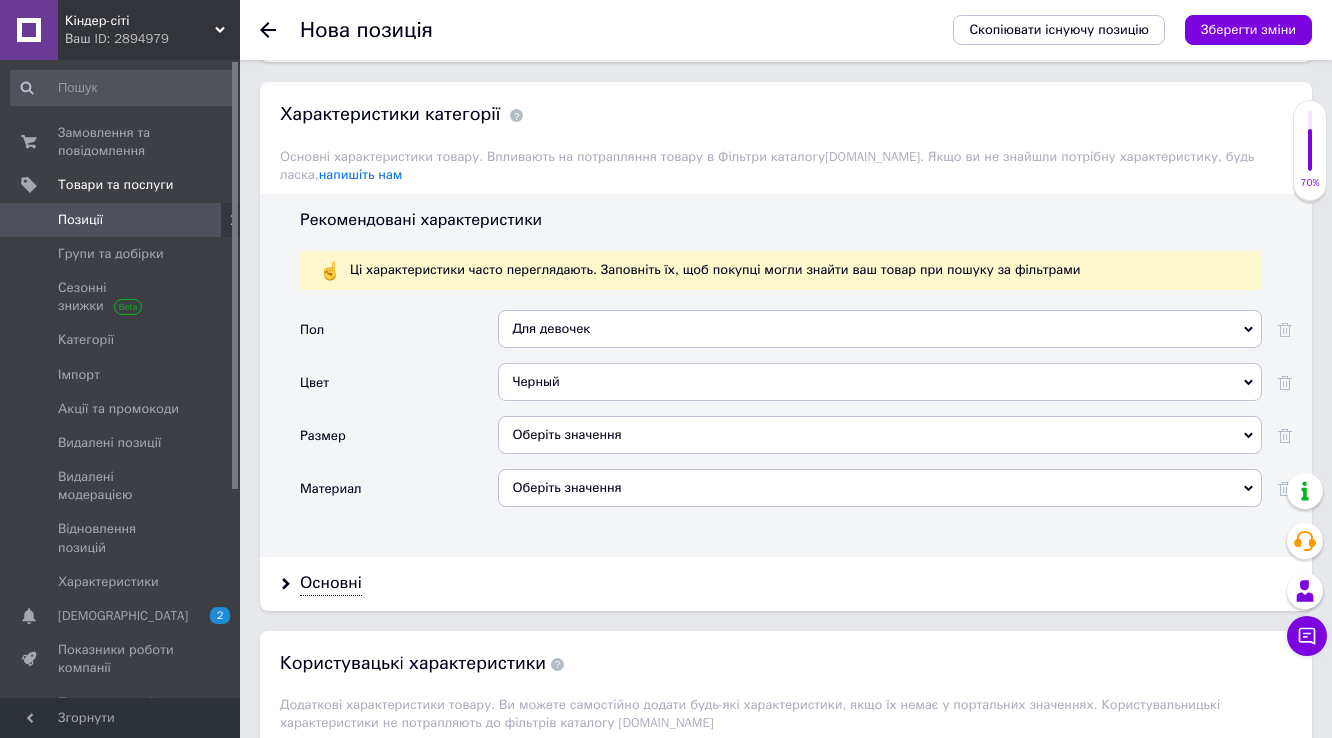 click on "Оберіть значення" at bounding box center (880, 435) 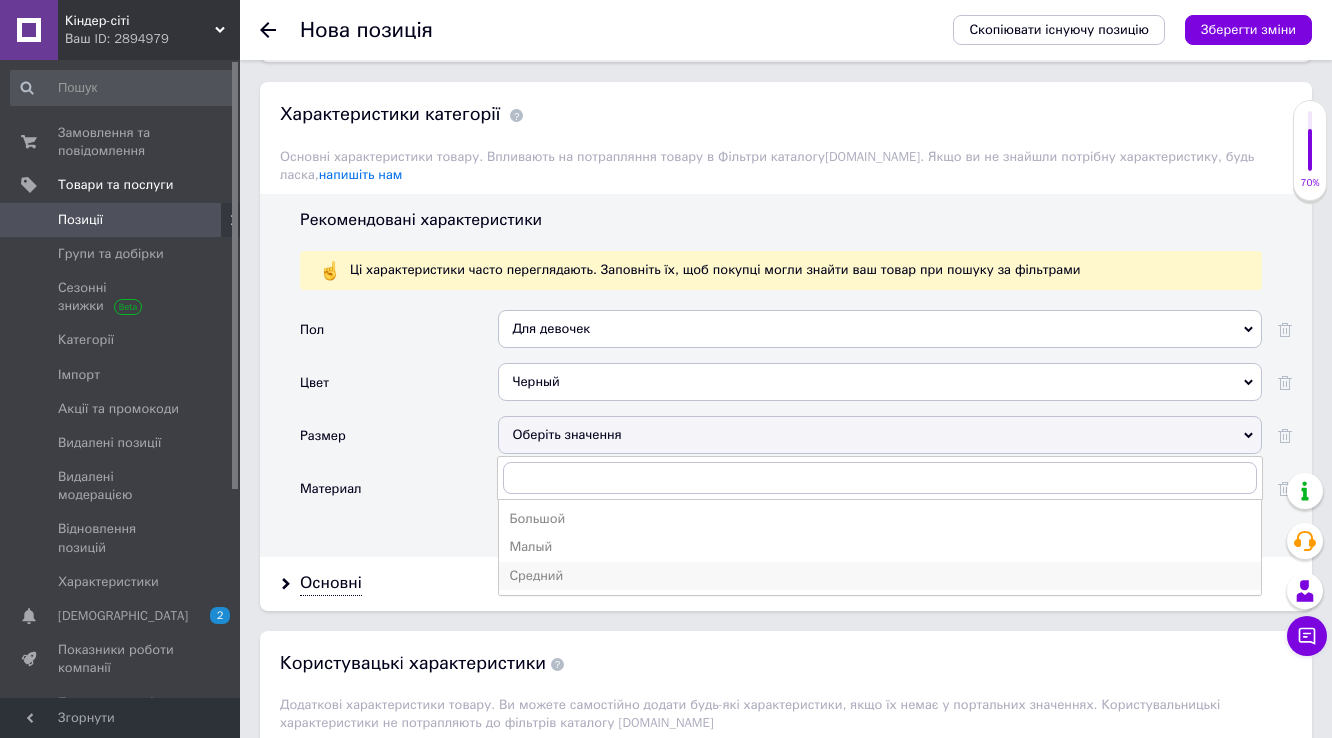 click on "Средний" at bounding box center (880, 576) 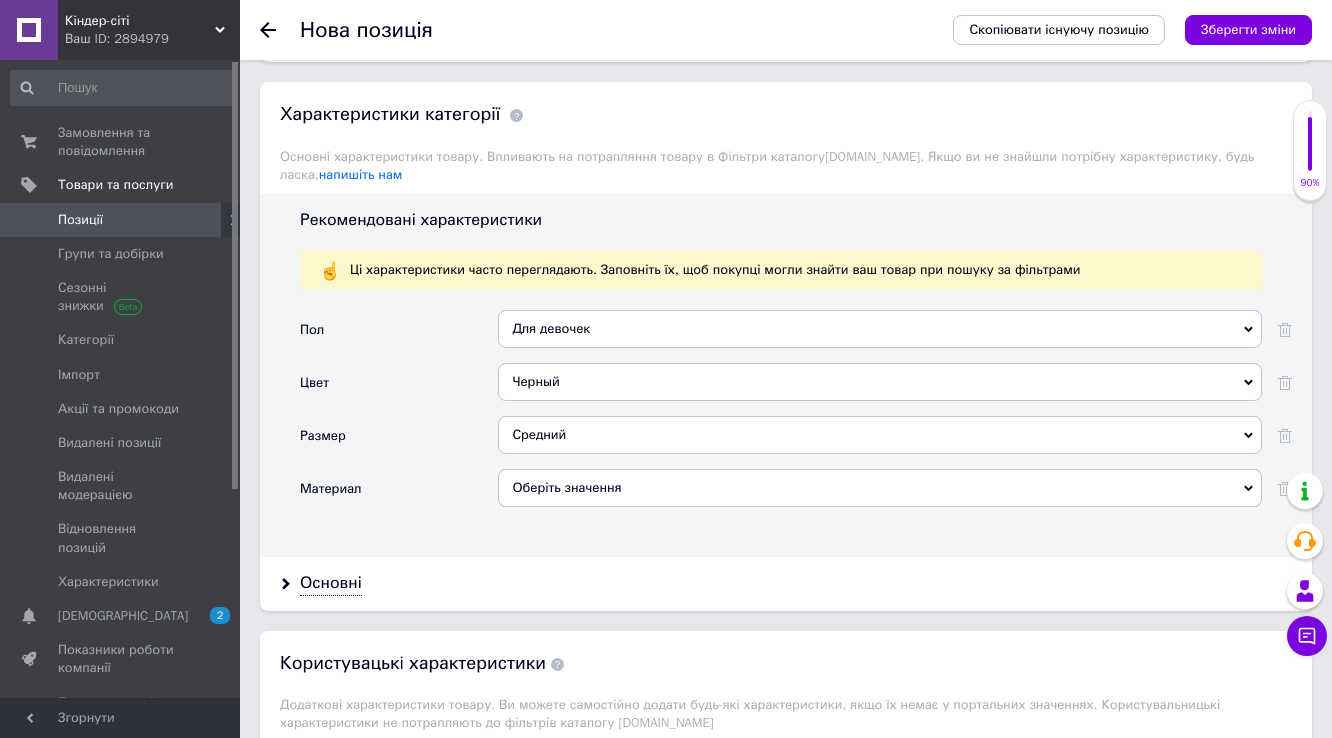 click on "Оберіть значення" at bounding box center (880, 488) 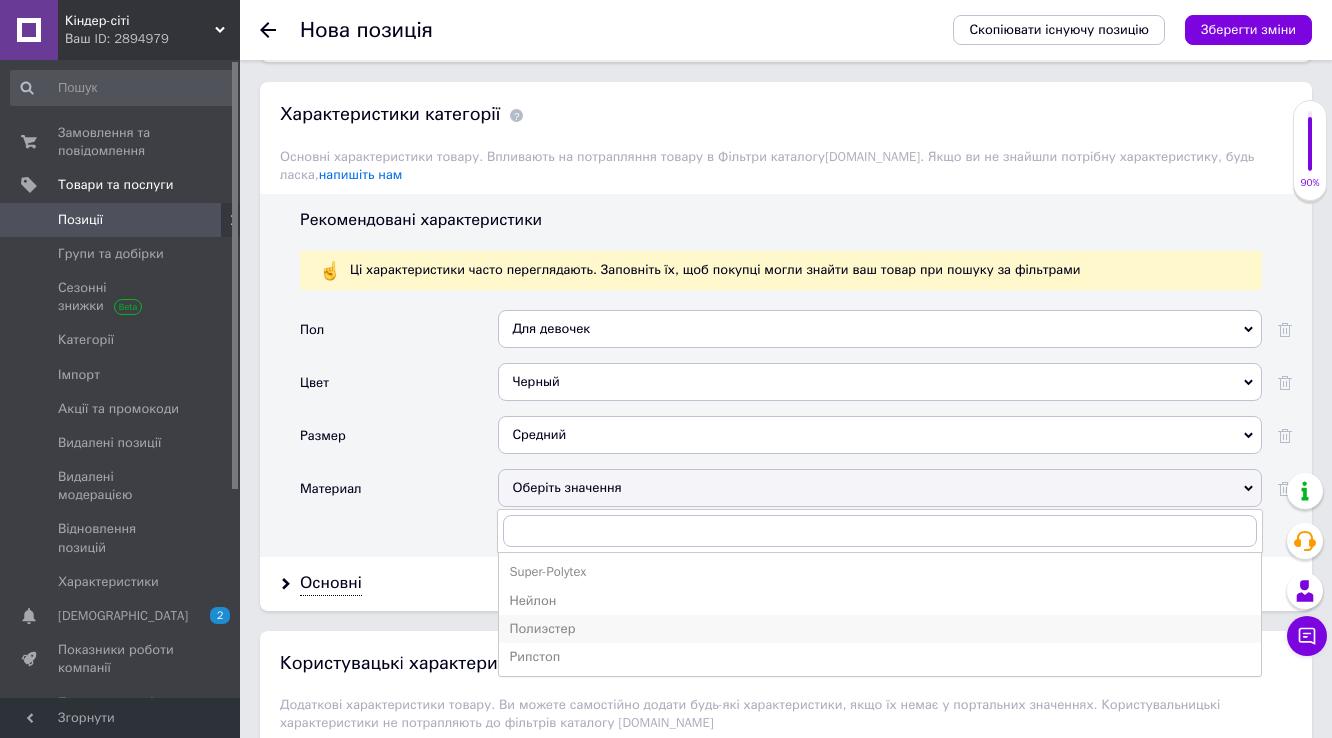 click on "Полиэстер" at bounding box center (880, 629) 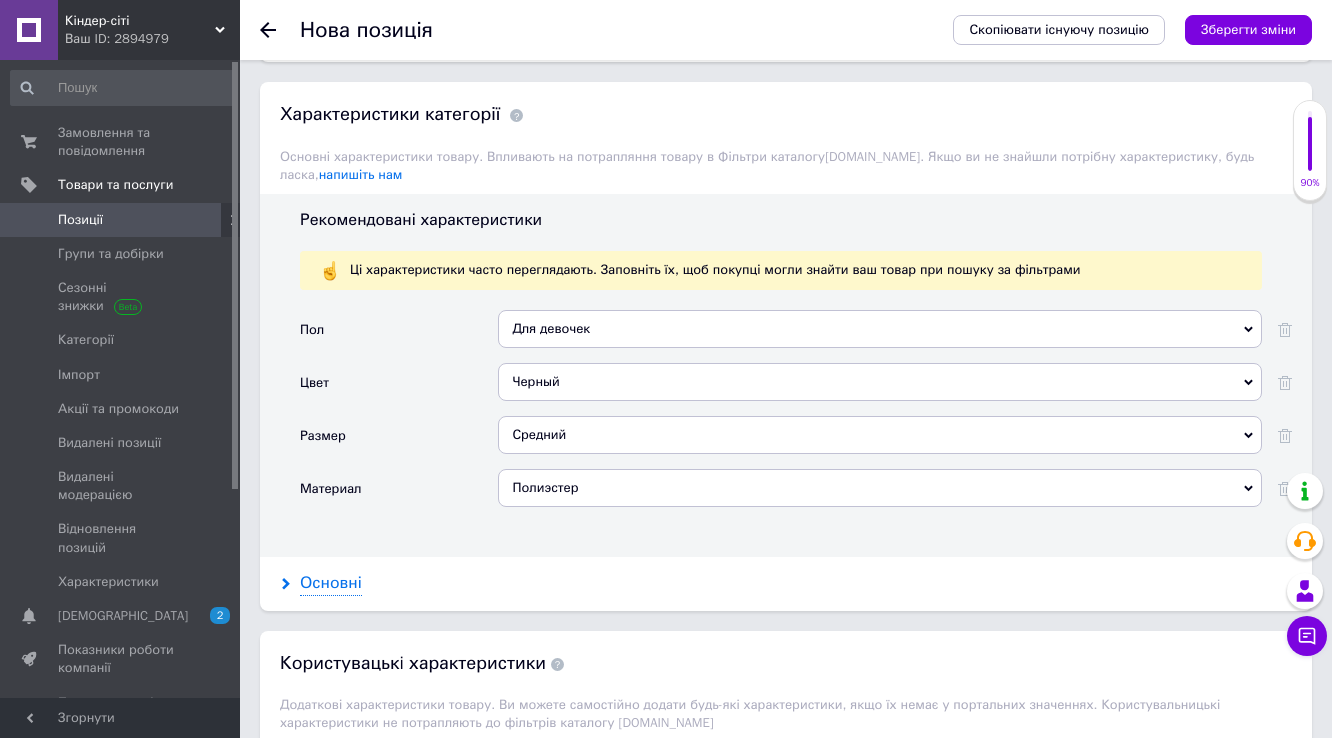 click on "Основні" at bounding box center [331, 583] 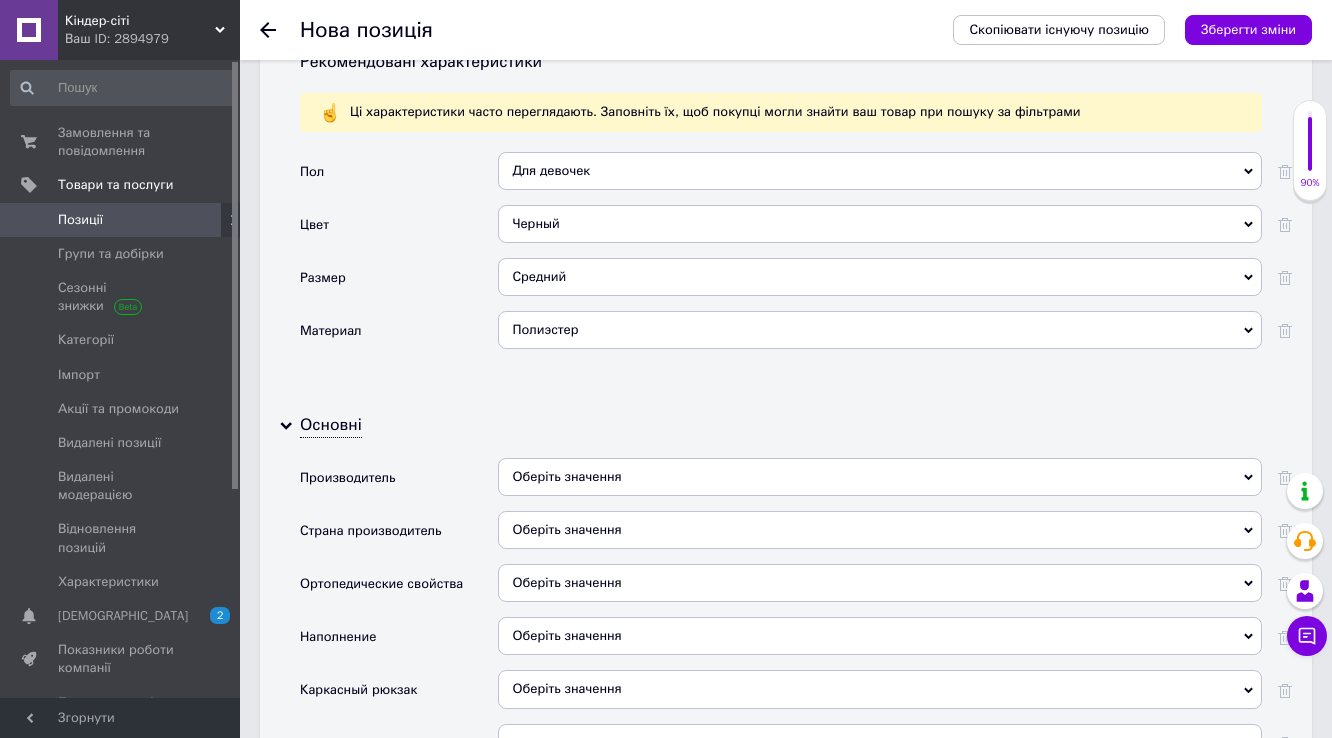 scroll, scrollTop: 1760, scrollLeft: 0, axis: vertical 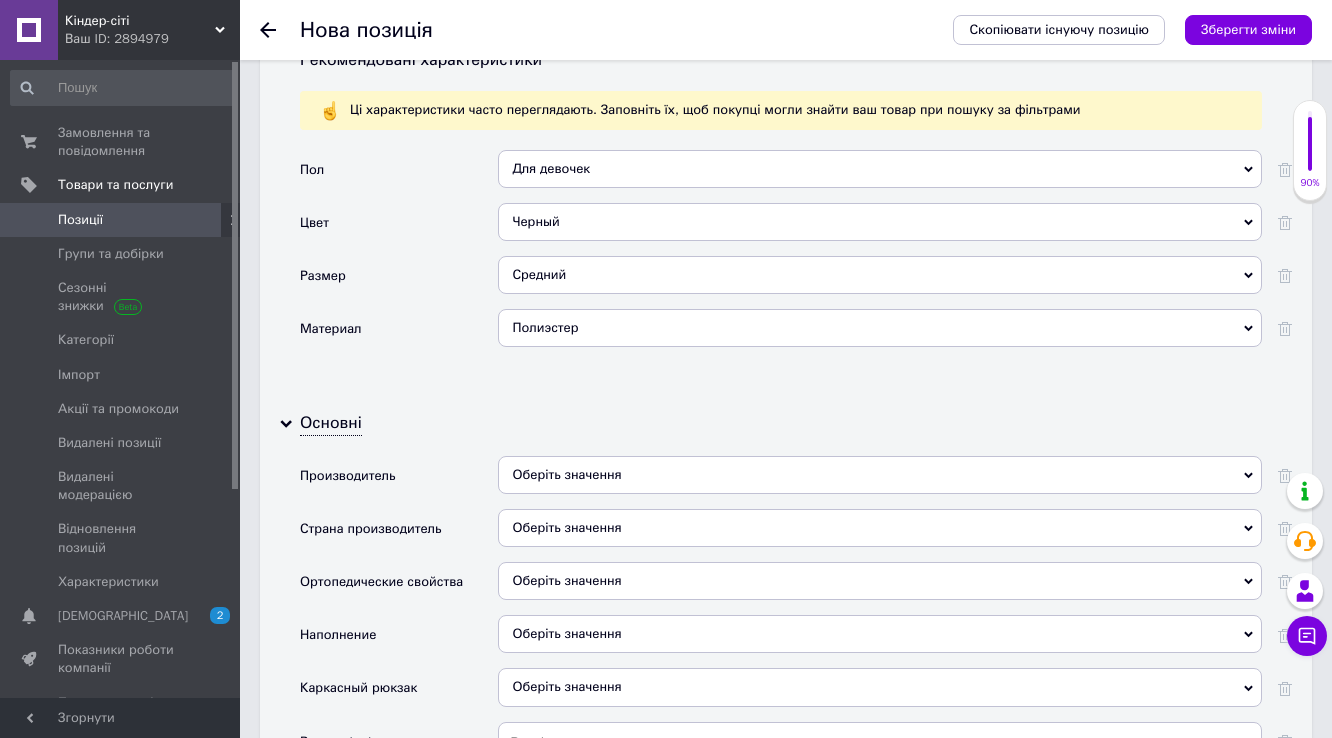 click on "Оберіть значення" at bounding box center [880, 475] 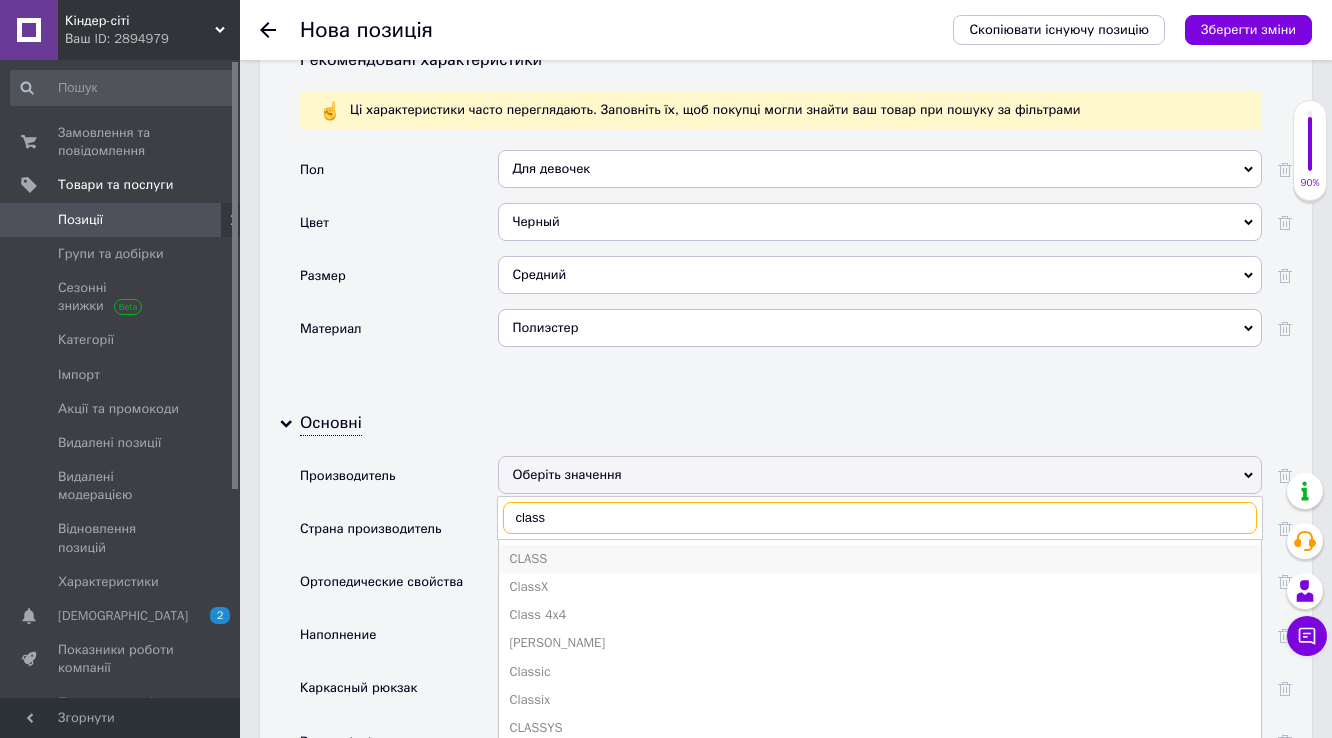 type on "class" 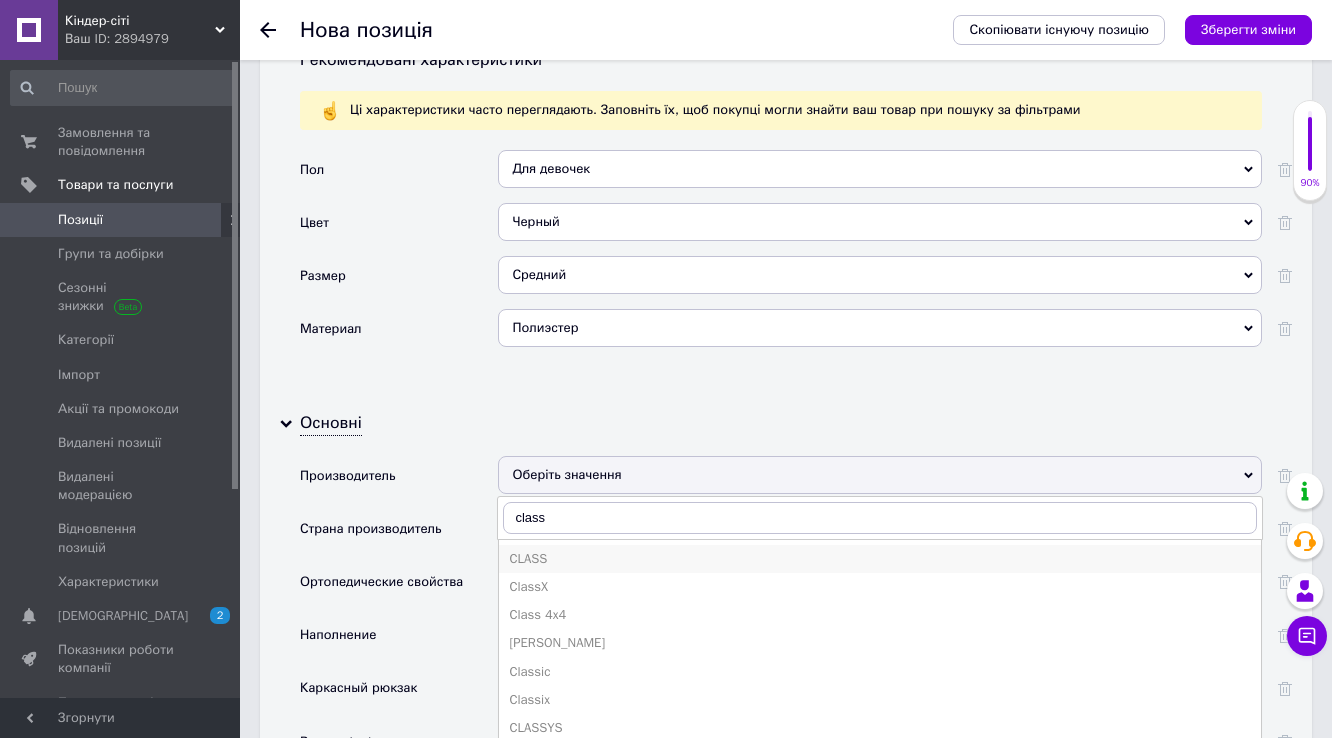 click on "CLASS" at bounding box center (880, 559) 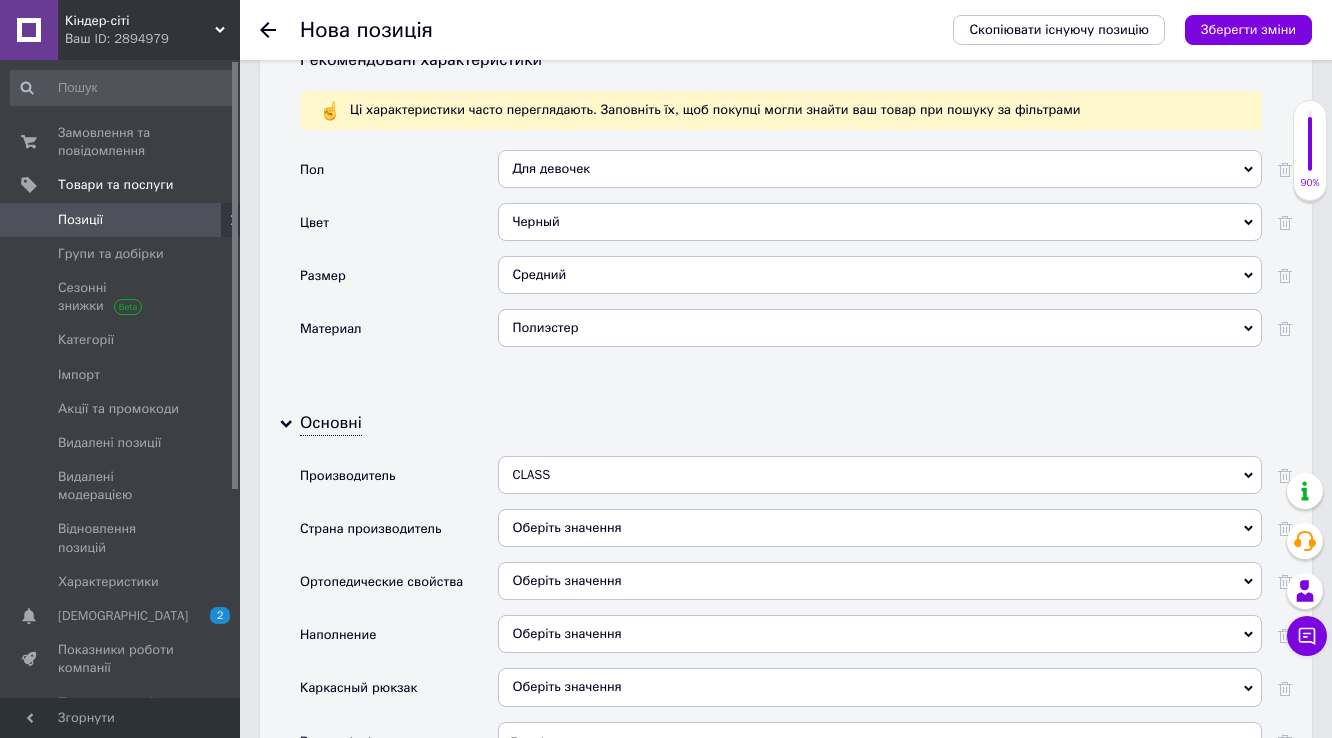 click on "Оберіть значення" at bounding box center [880, 528] 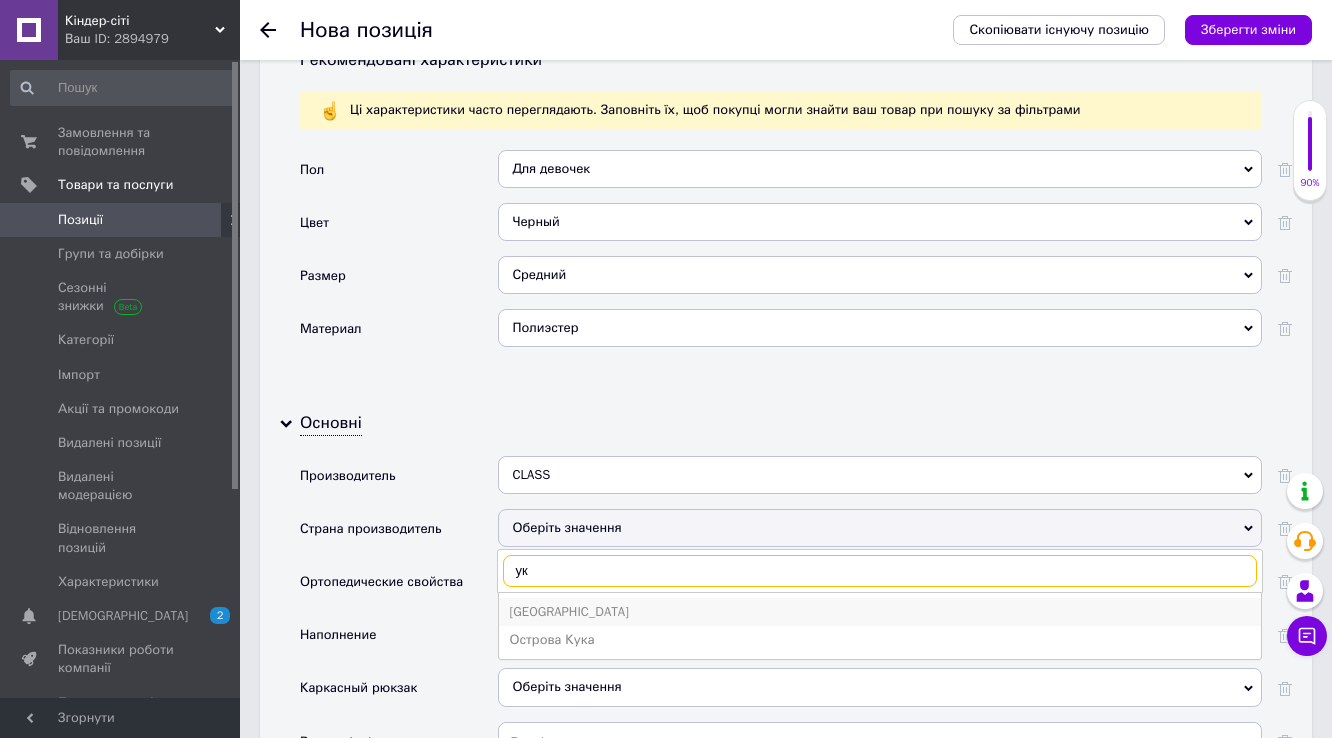 type on "ук" 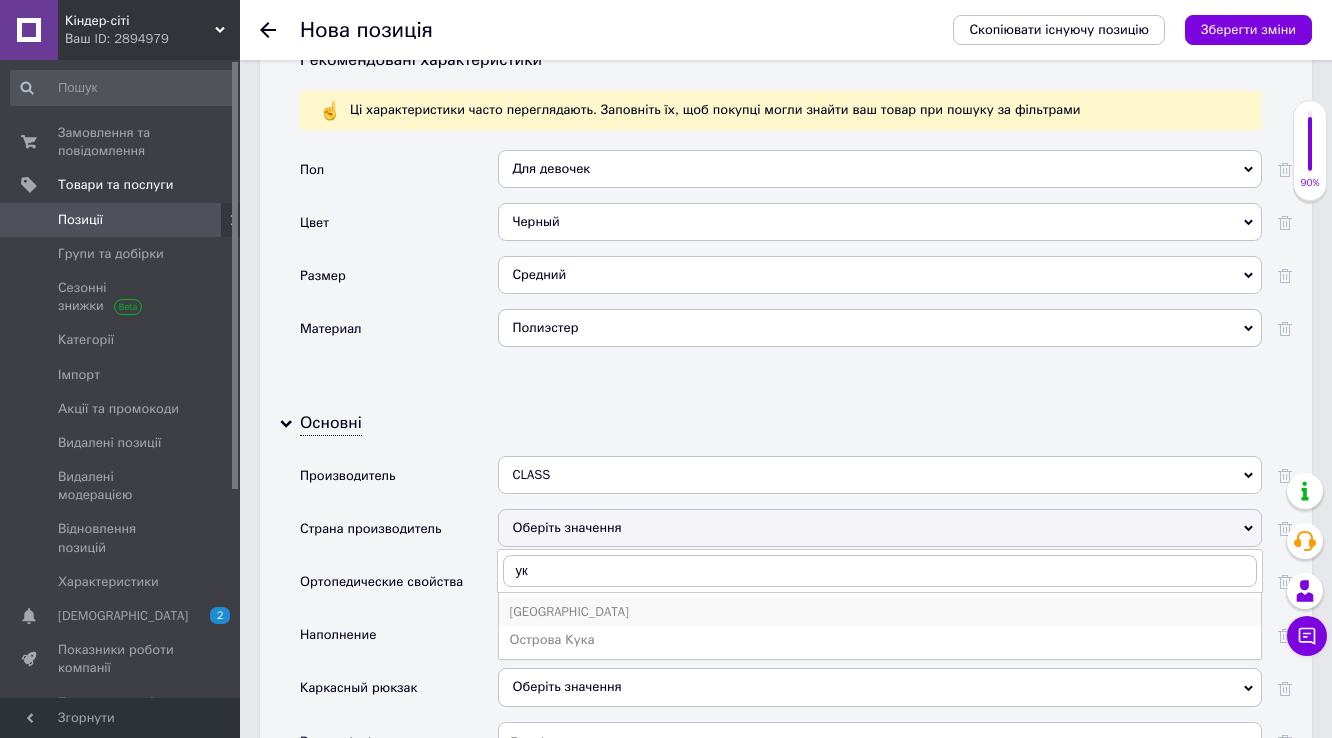 click on "[GEOGRAPHIC_DATA]" at bounding box center [880, 612] 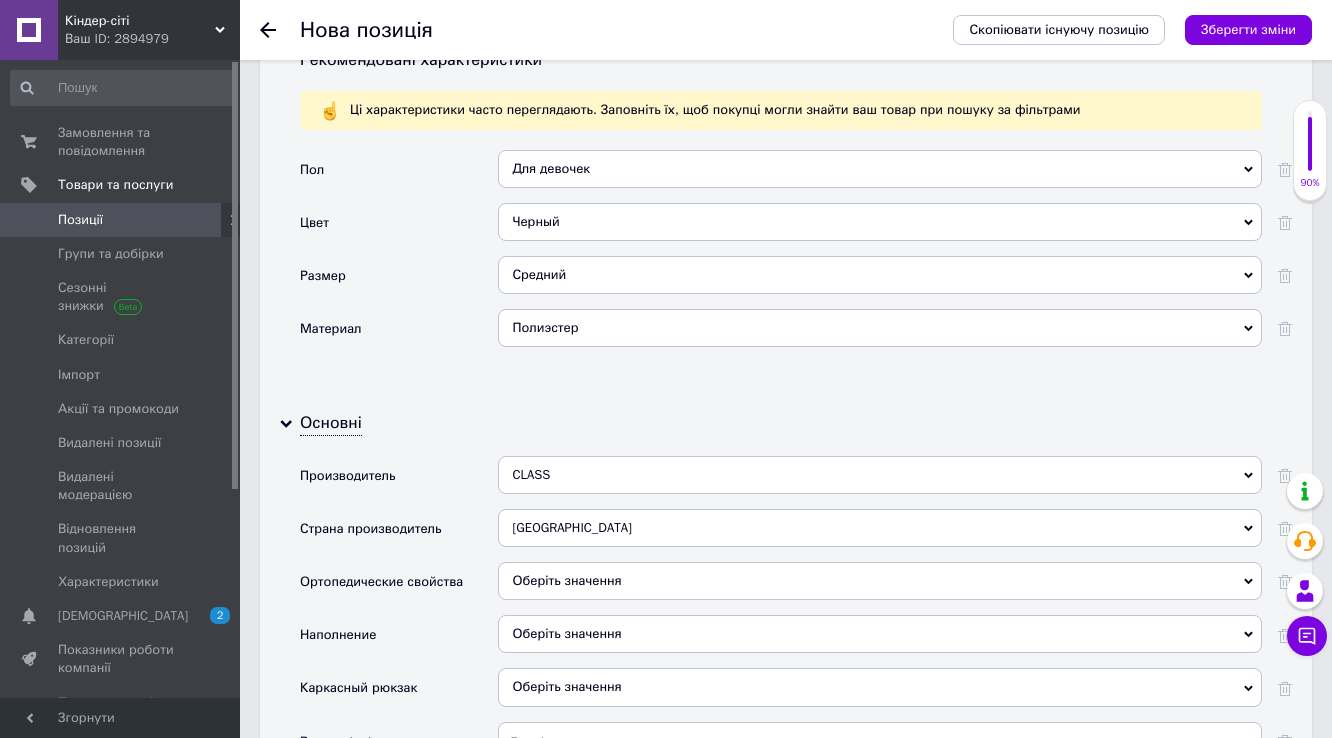 click on "Оберіть значення" at bounding box center (566, 580) 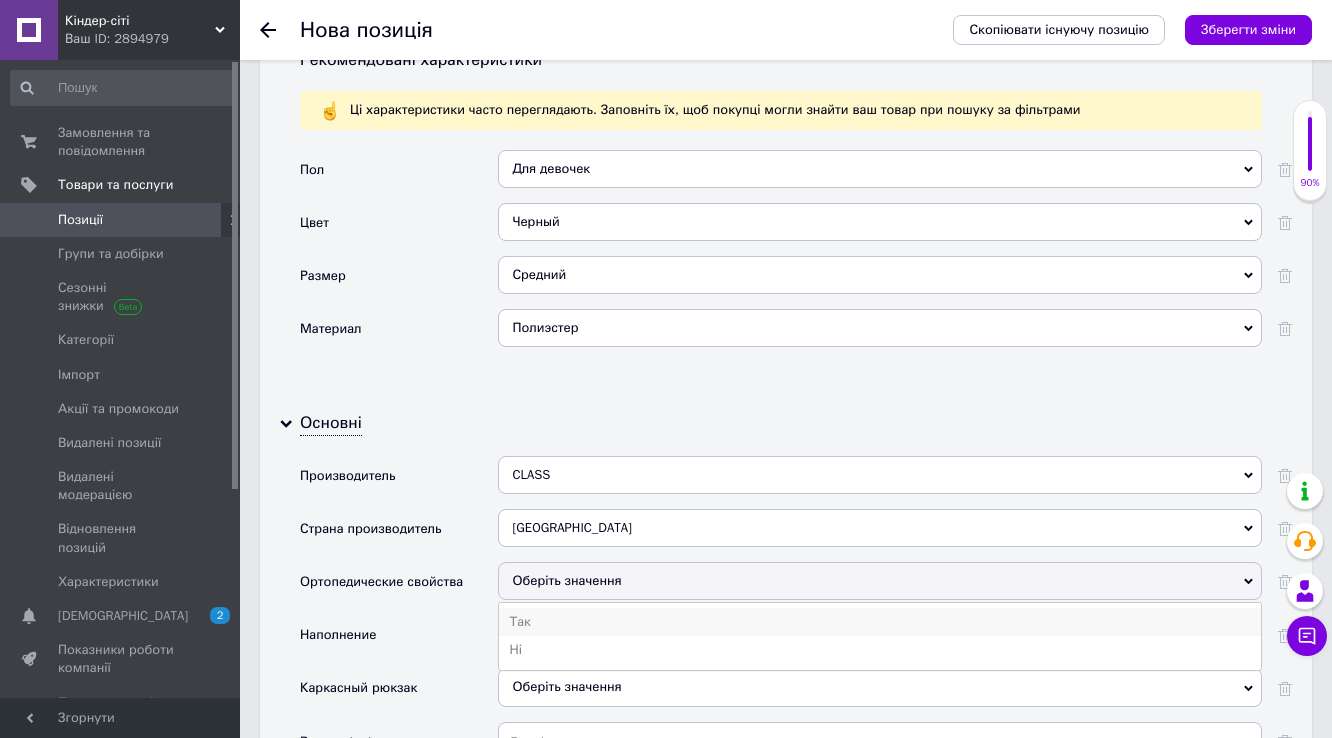 click on "Так" at bounding box center (880, 622) 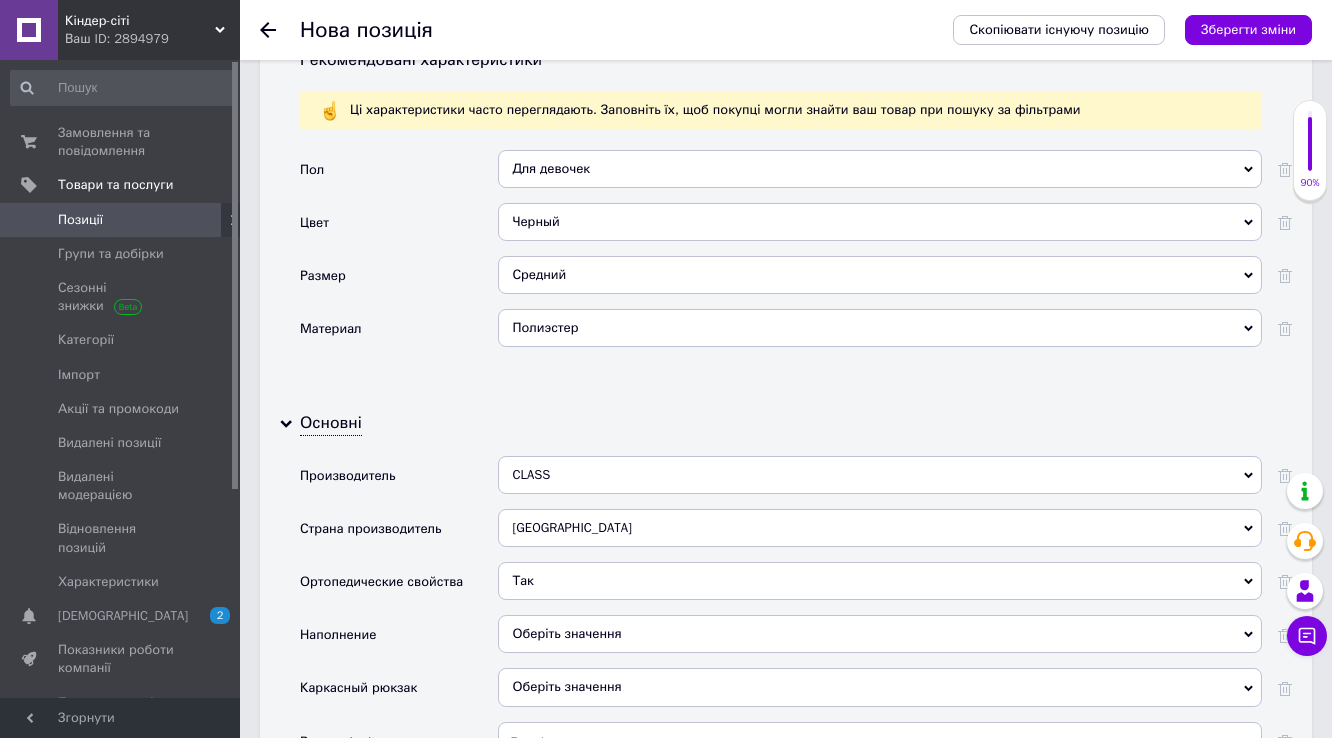 click on "Оберіть значення" at bounding box center (566, 633) 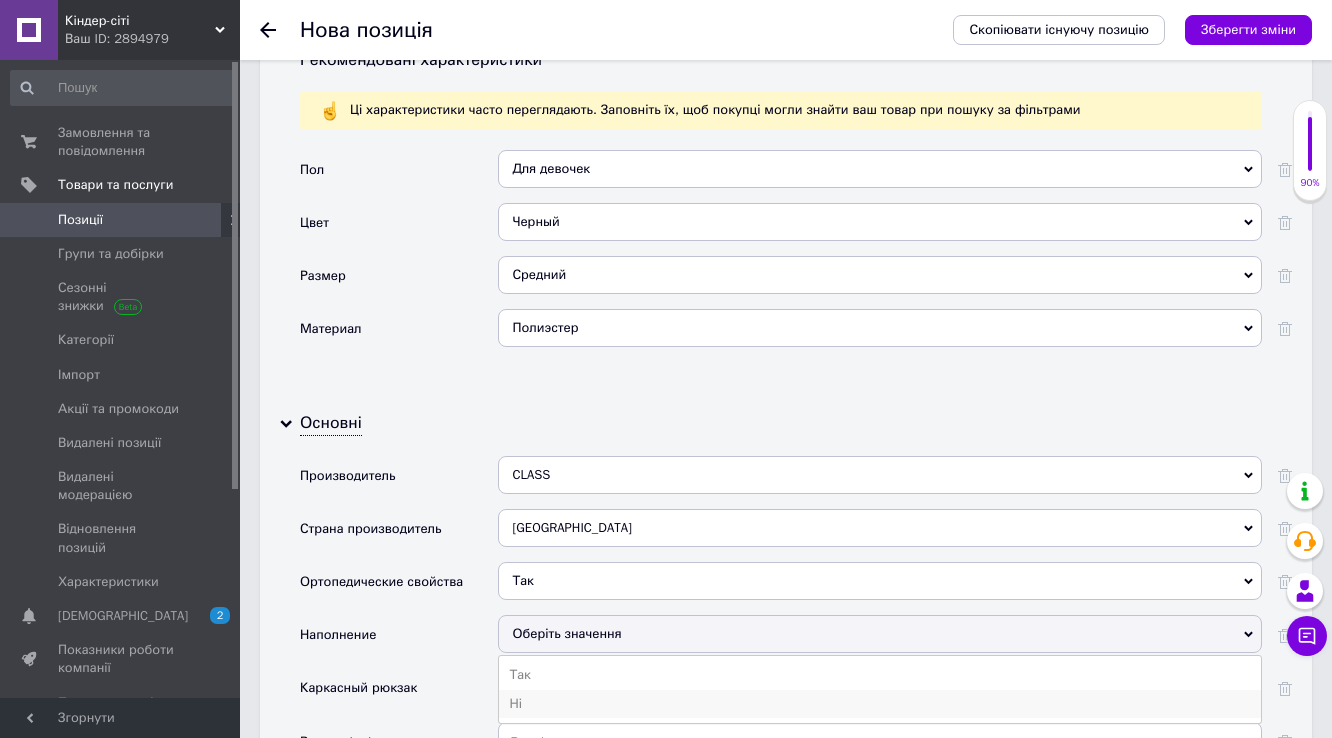 click on "Ні" at bounding box center (880, 704) 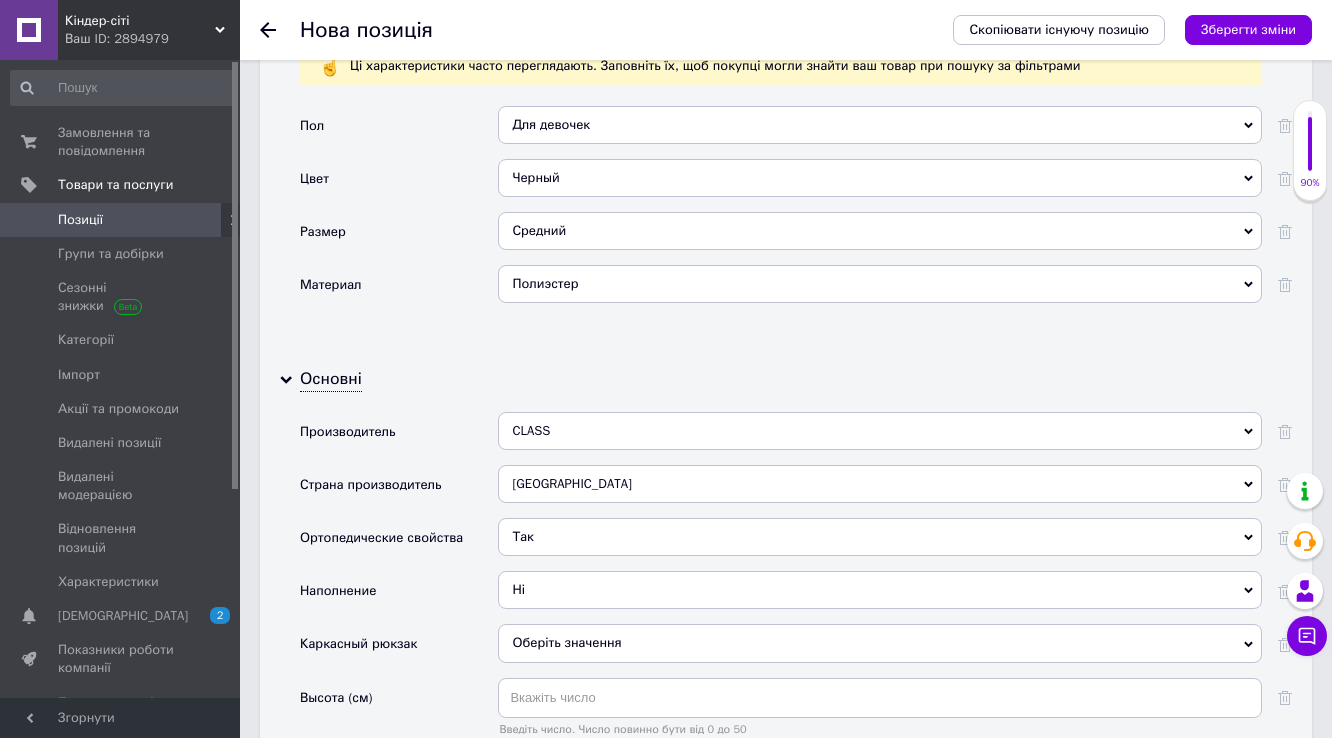 scroll, scrollTop: 1840, scrollLeft: 0, axis: vertical 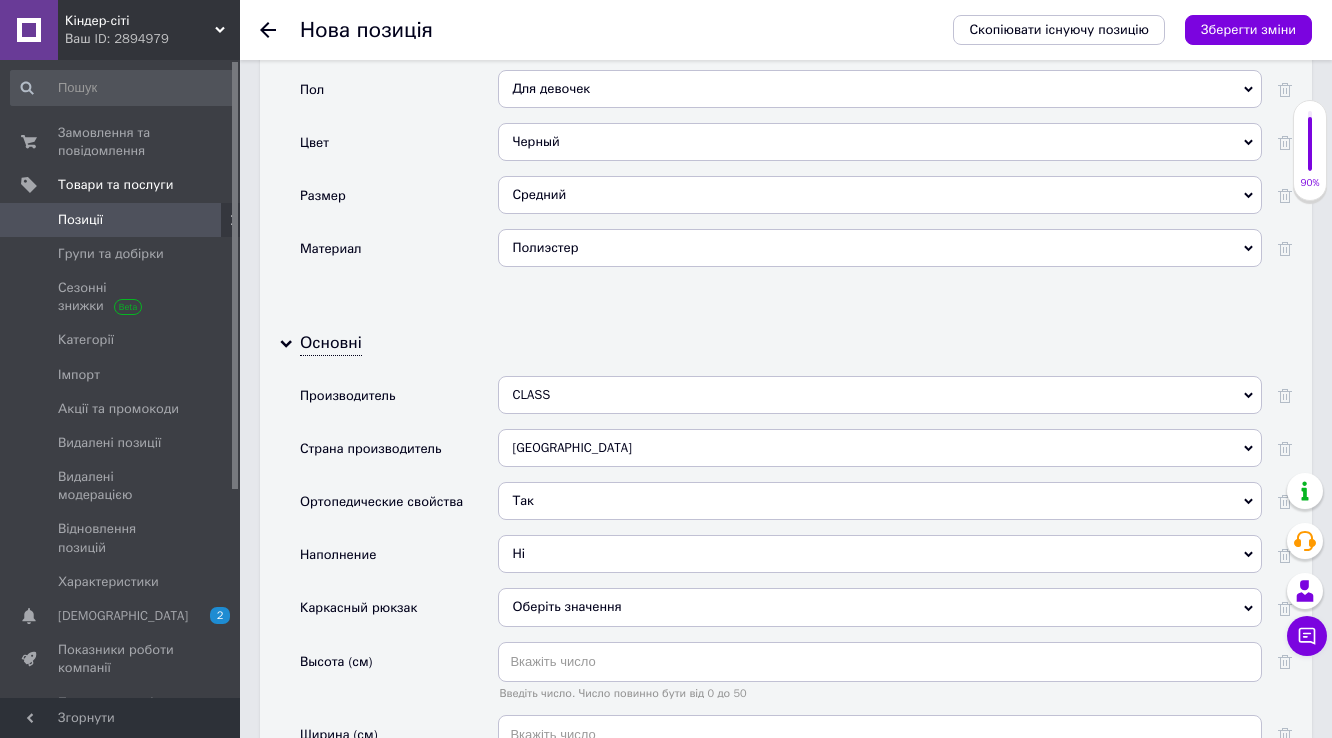 click on "Оберіть значення" at bounding box center (566, 606) 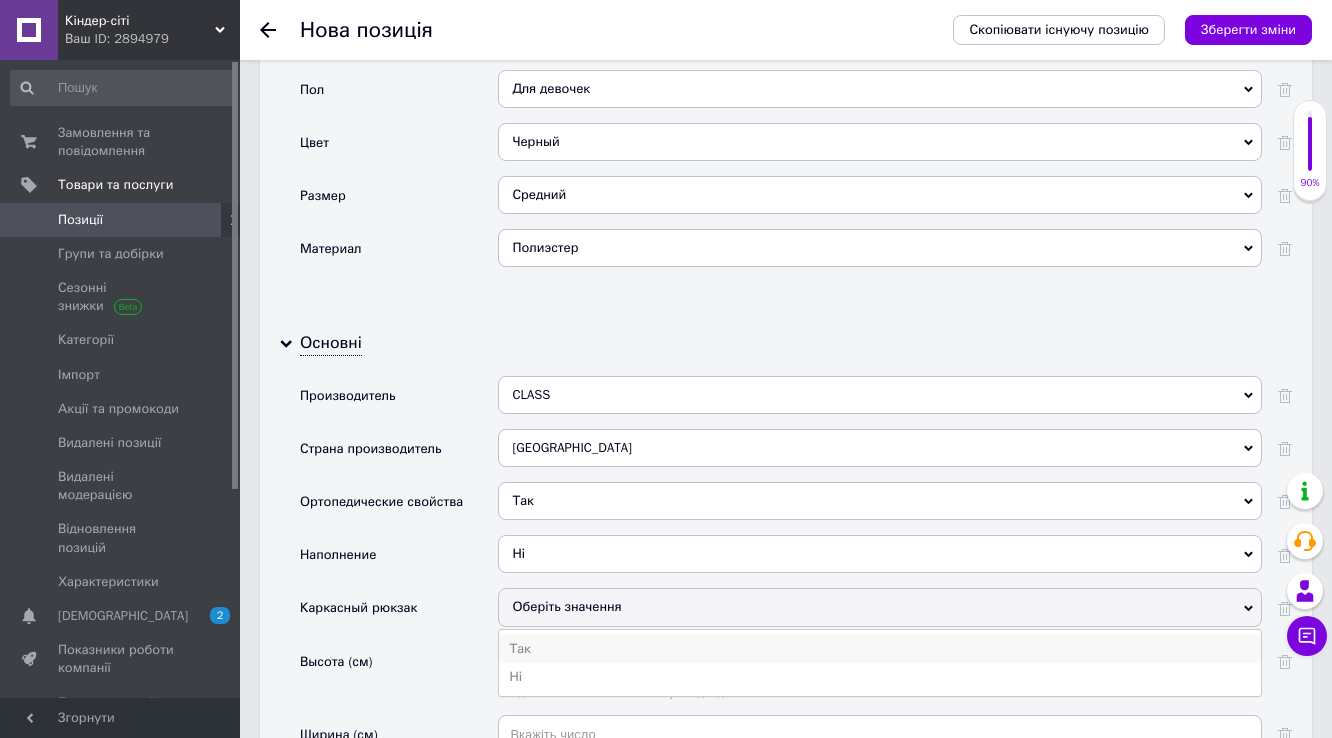 click on "Так" at bounding box center [880, 649] 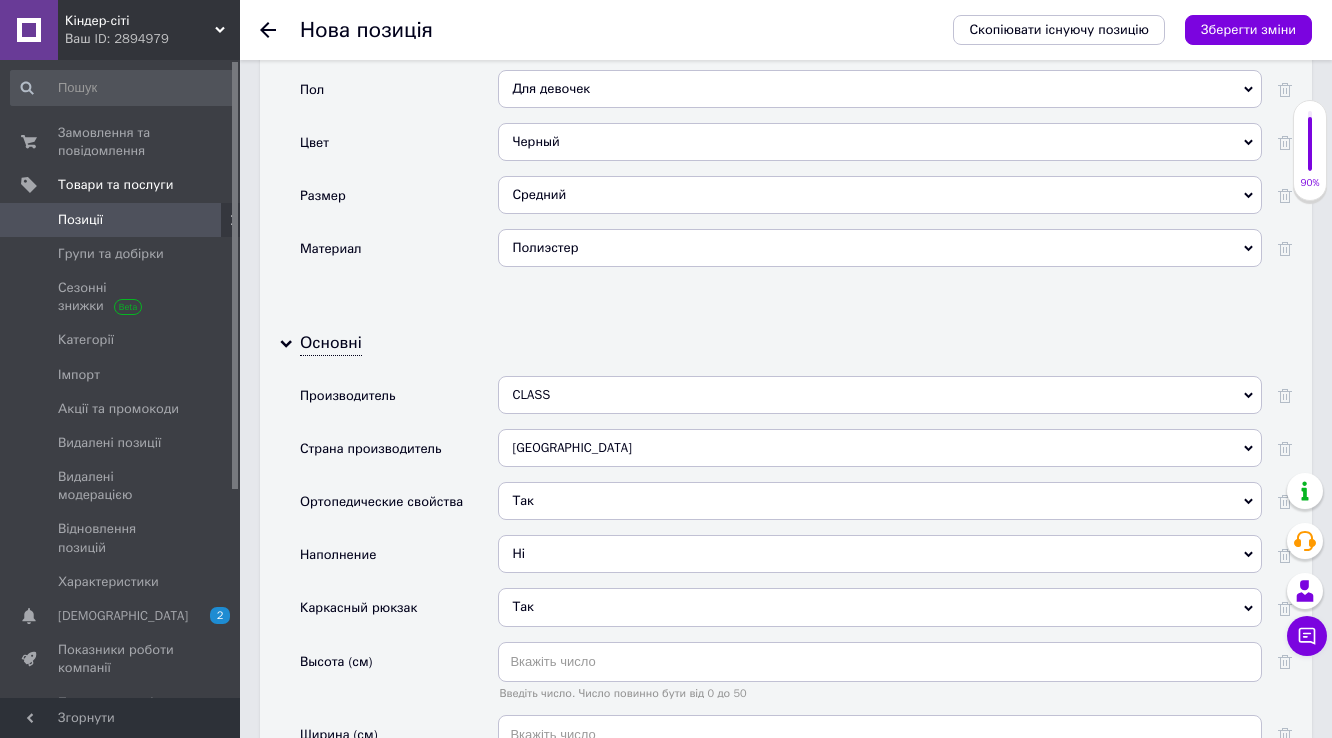 scroll, scrollTop: 1920, scrollLeft: 0, axis: vertical 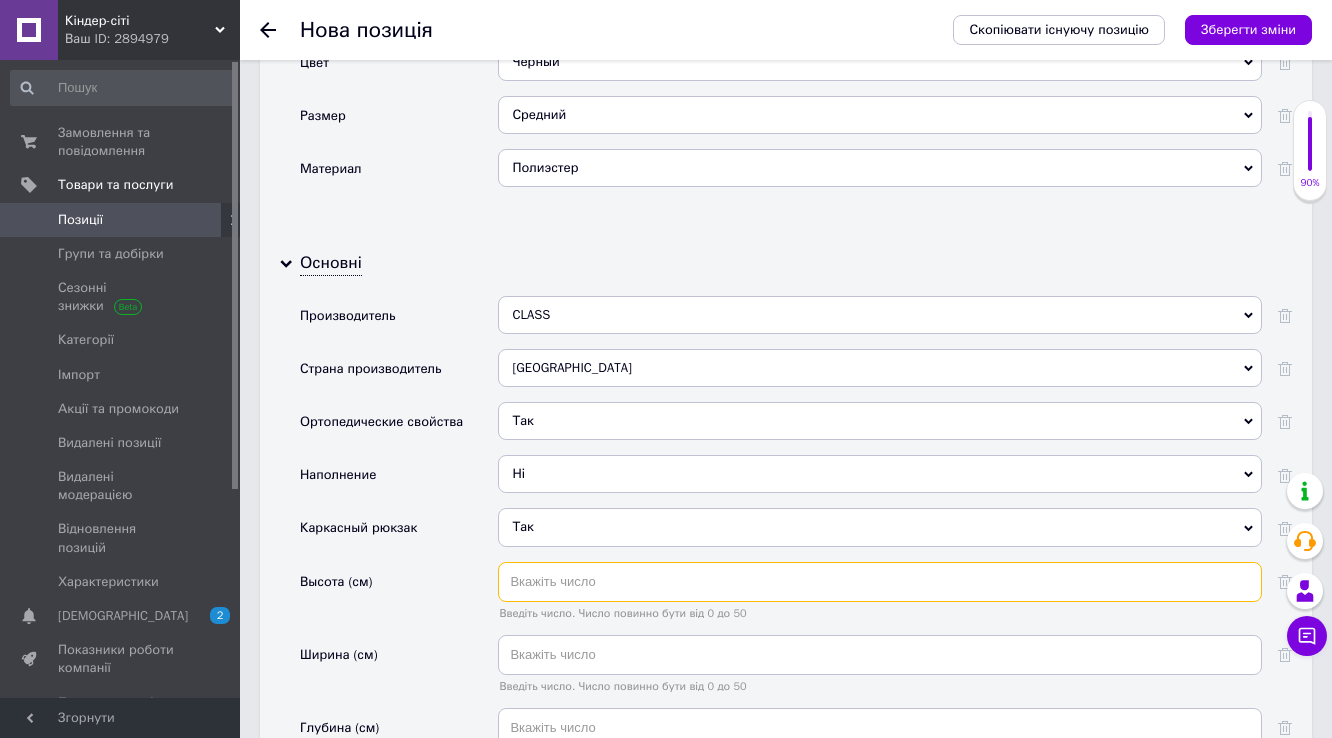 click at bounding box center (880, 582) 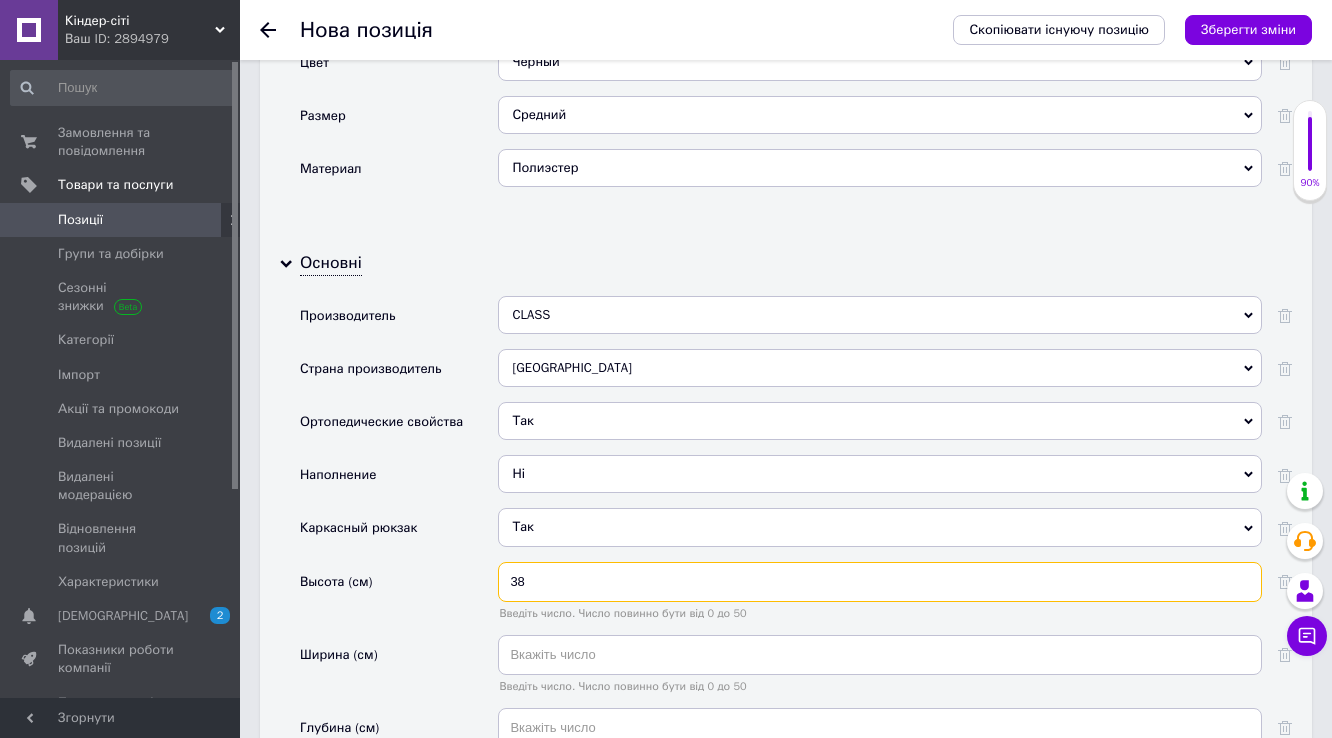 type on "38" 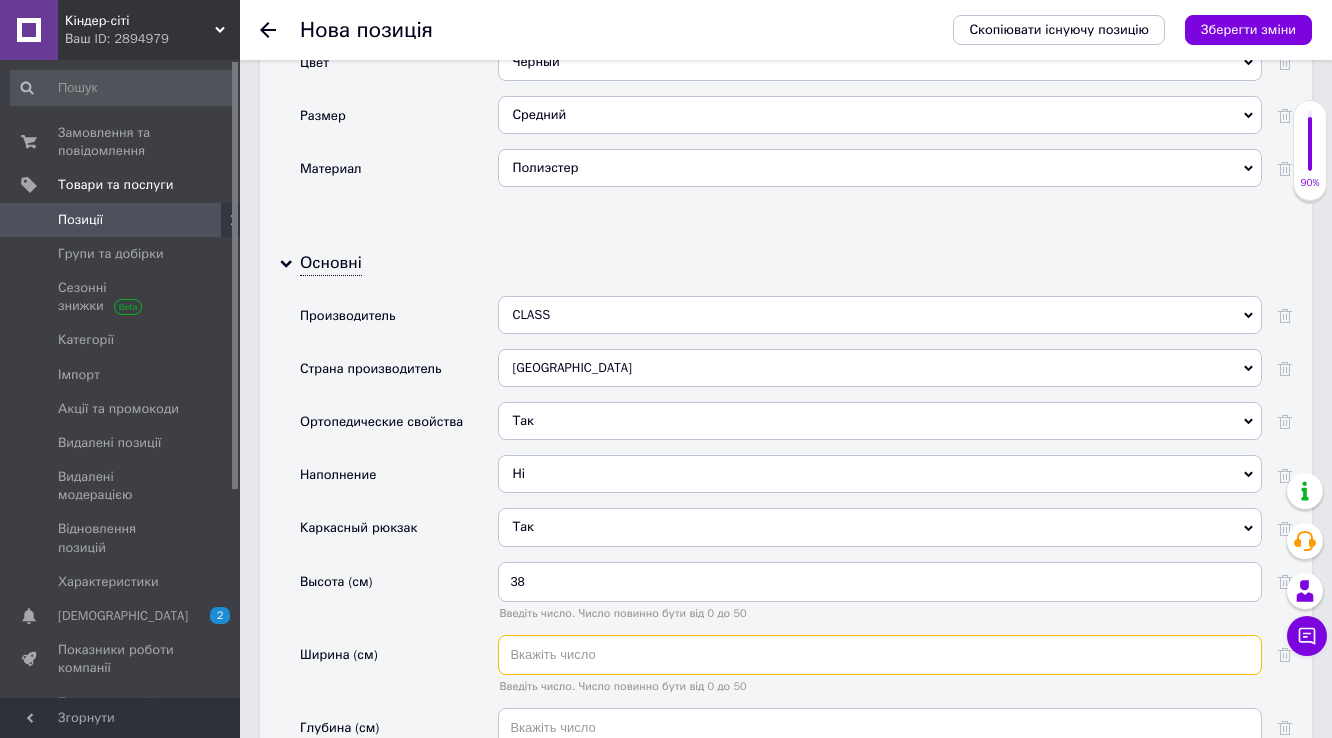 click at bounding box center [880, 655] 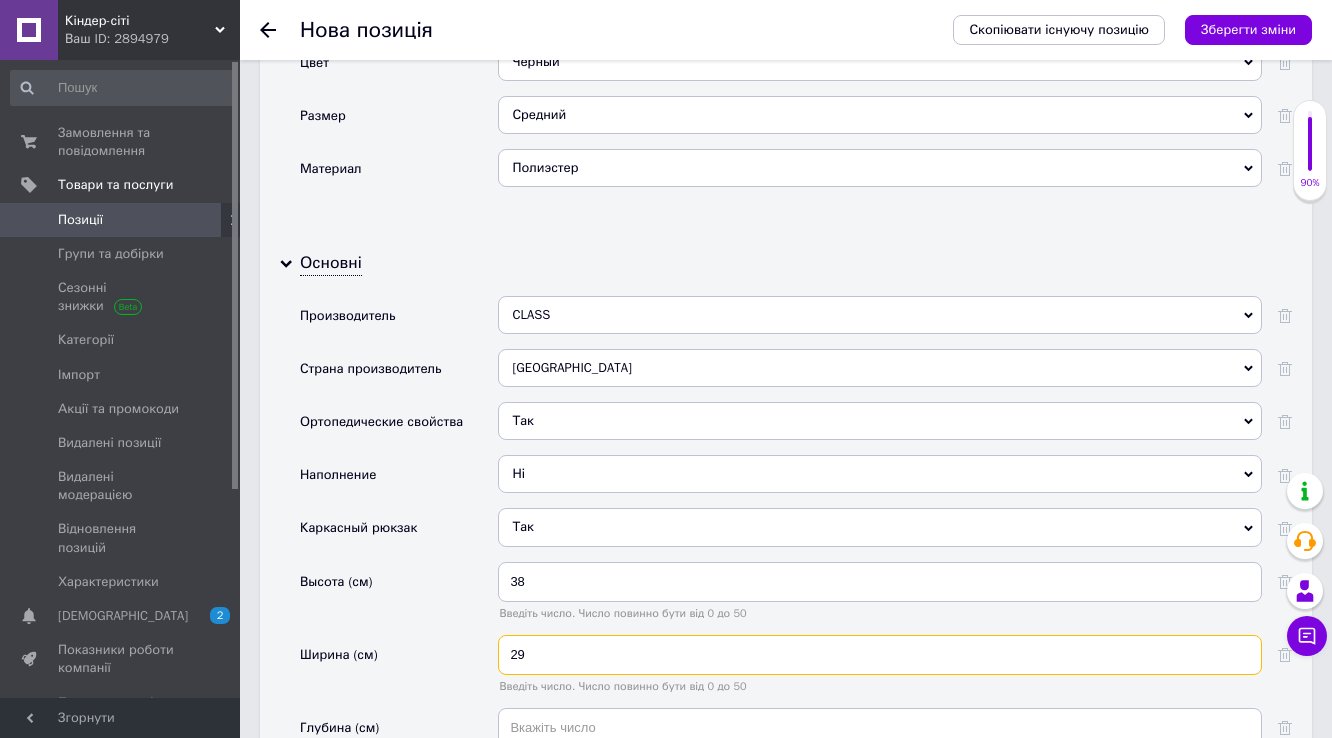 type on "29" 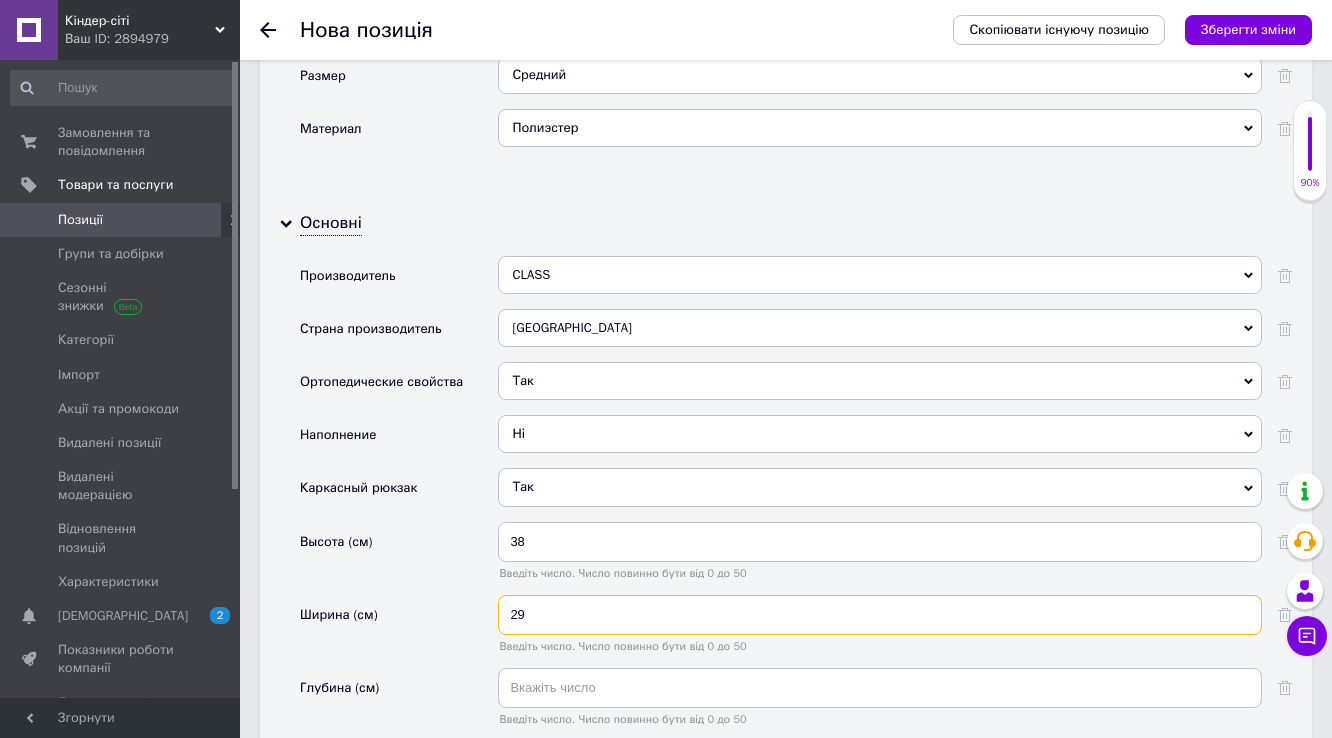 scroll, scrollTop: 2000, scrollLeft: 0, axis: vertical 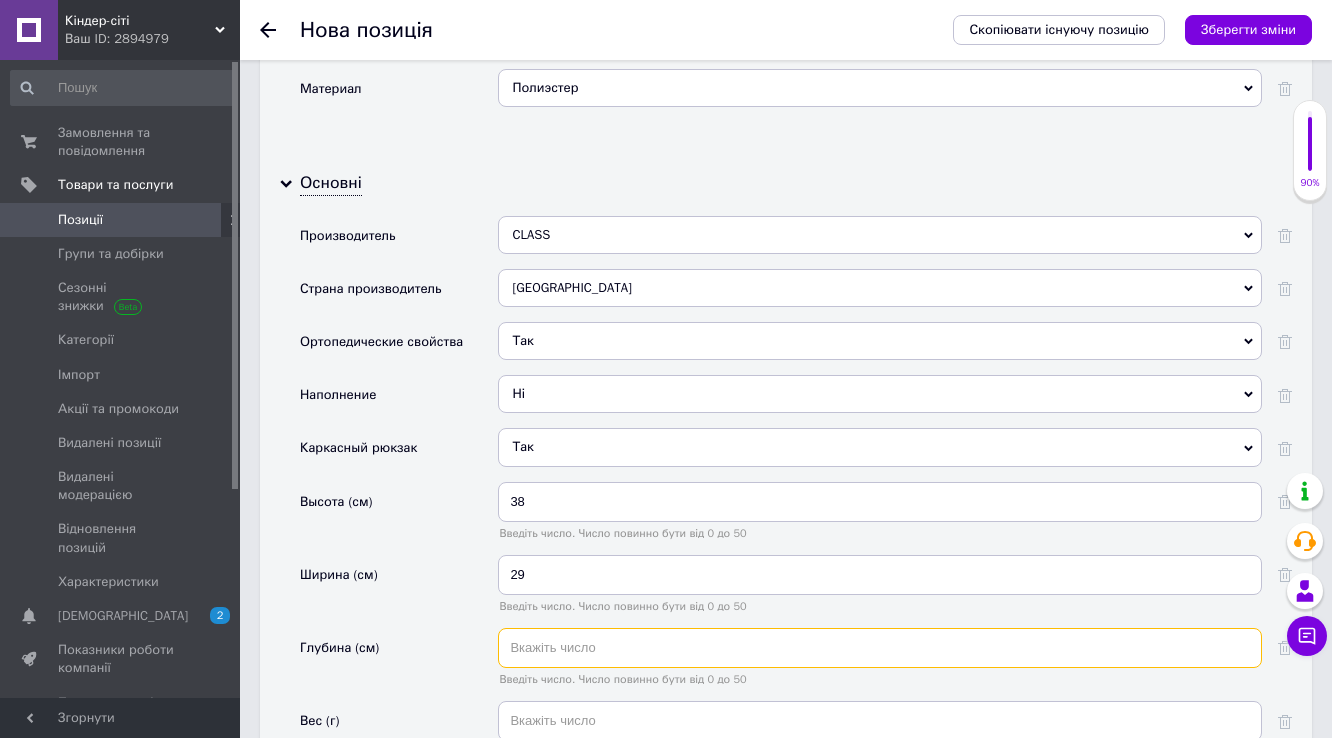 click at bounding box center [880, 648] 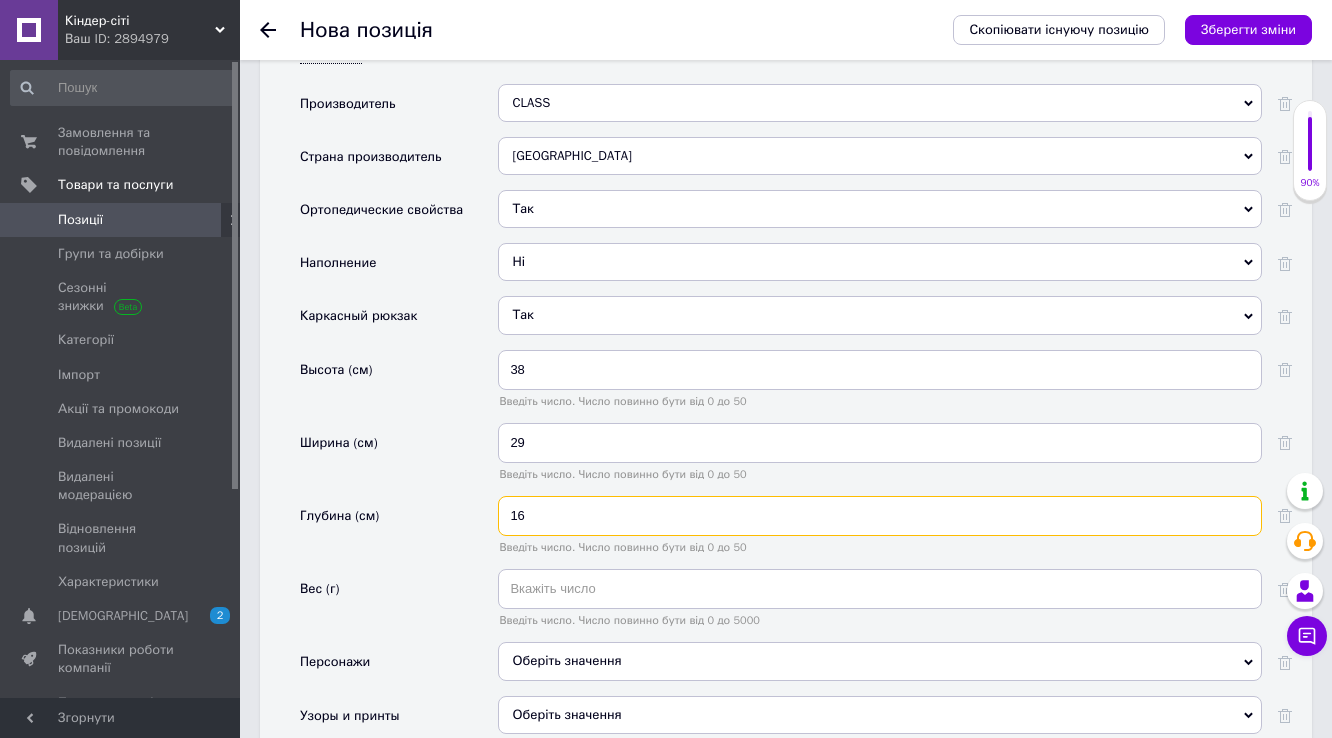 scroll, scrollTop: 2160, scrollLeft: 0, axis: vertical 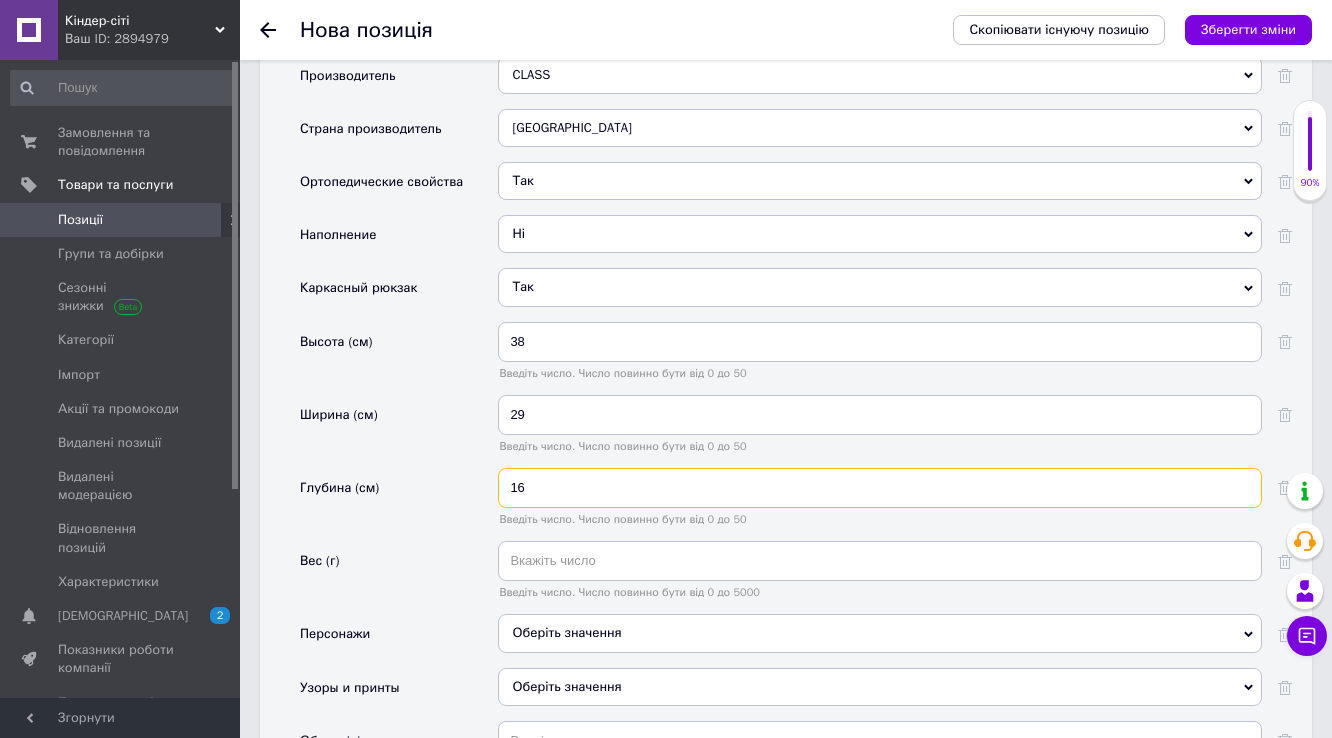 type on "16" 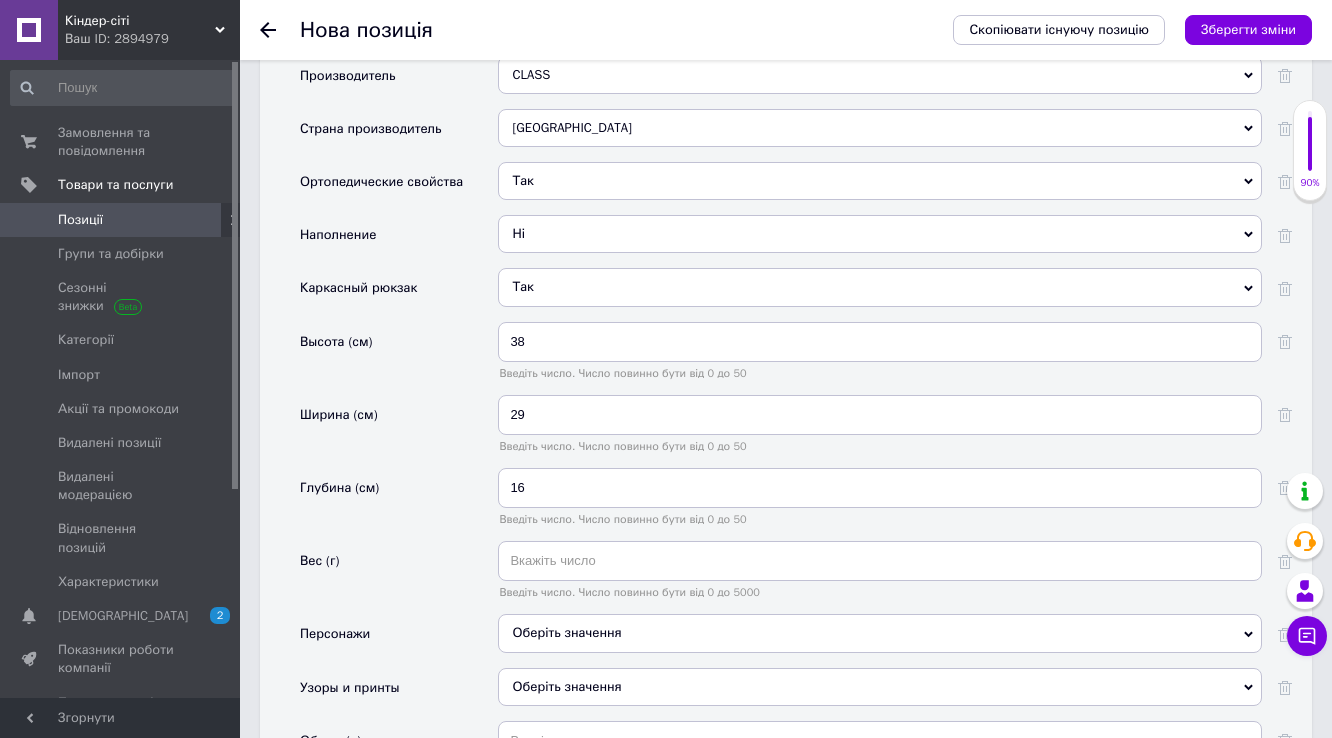 click on "Оберіть значення" at bounding box center [880, 633] 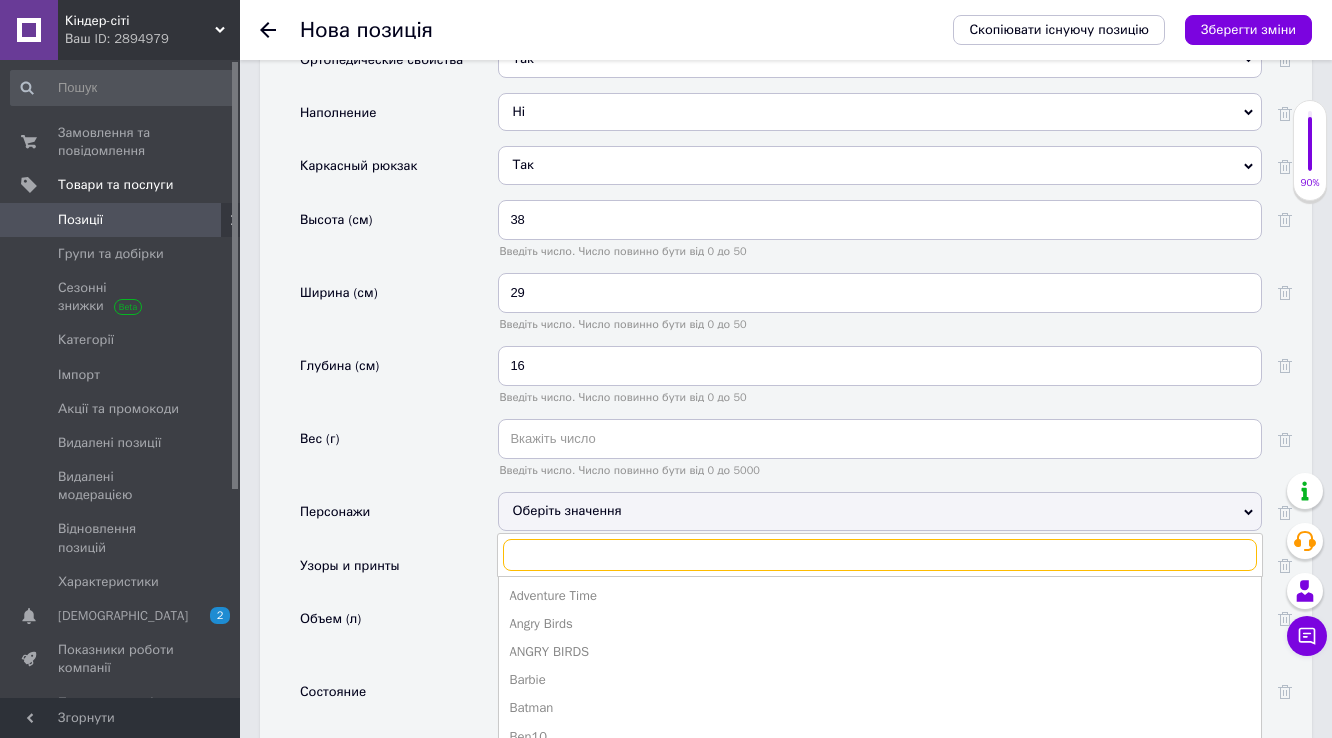 scroll, scrollTop: 2320, scrollLeft: 0, axis: vertical 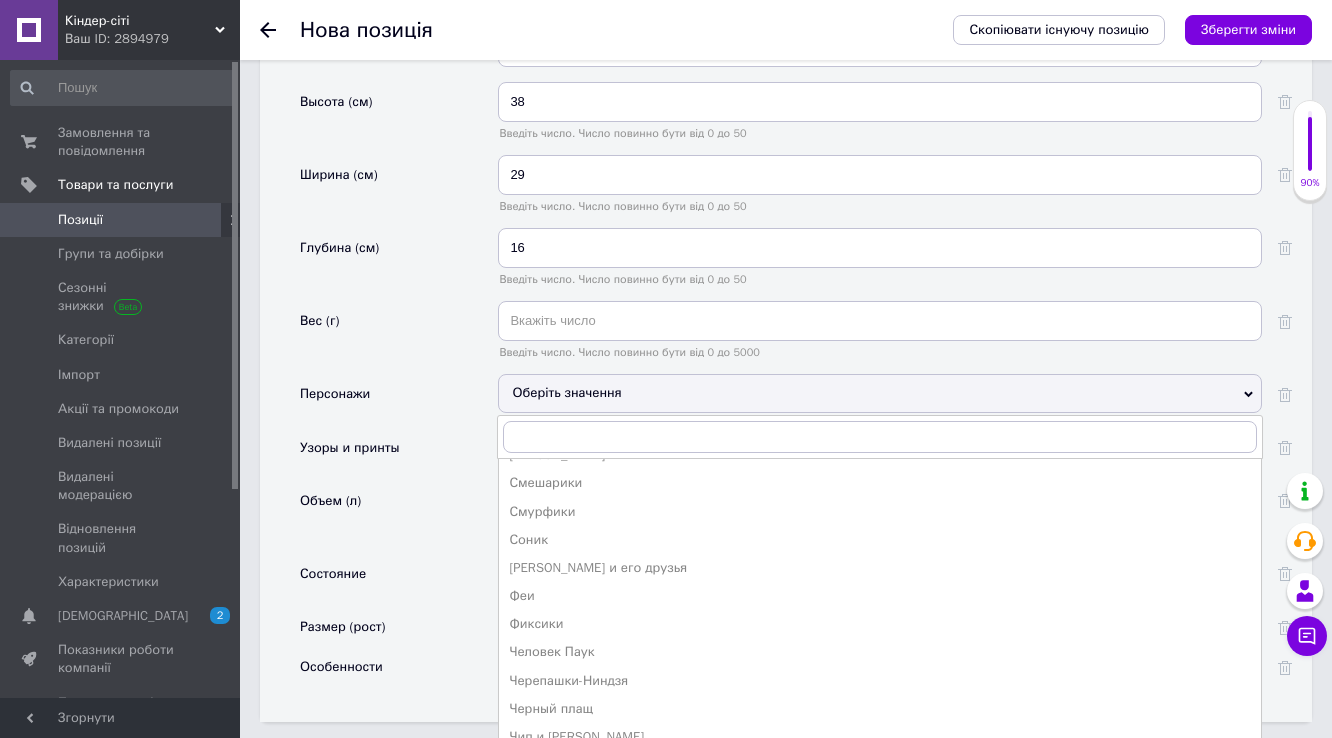 click on "Введіть число. Число повинно бути від 0 до 5000" at bounding box center (880, 337) 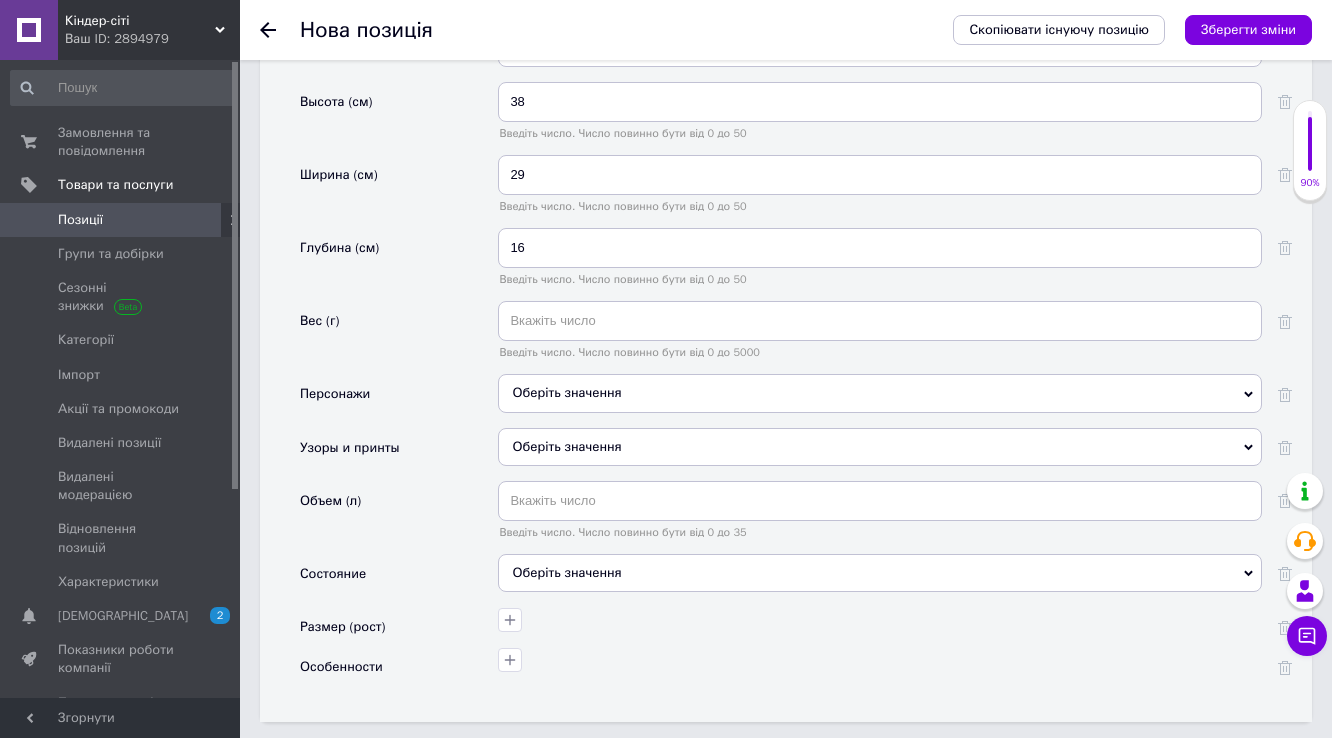 click on "Оберіть значення" at bounding box center [880, 447] 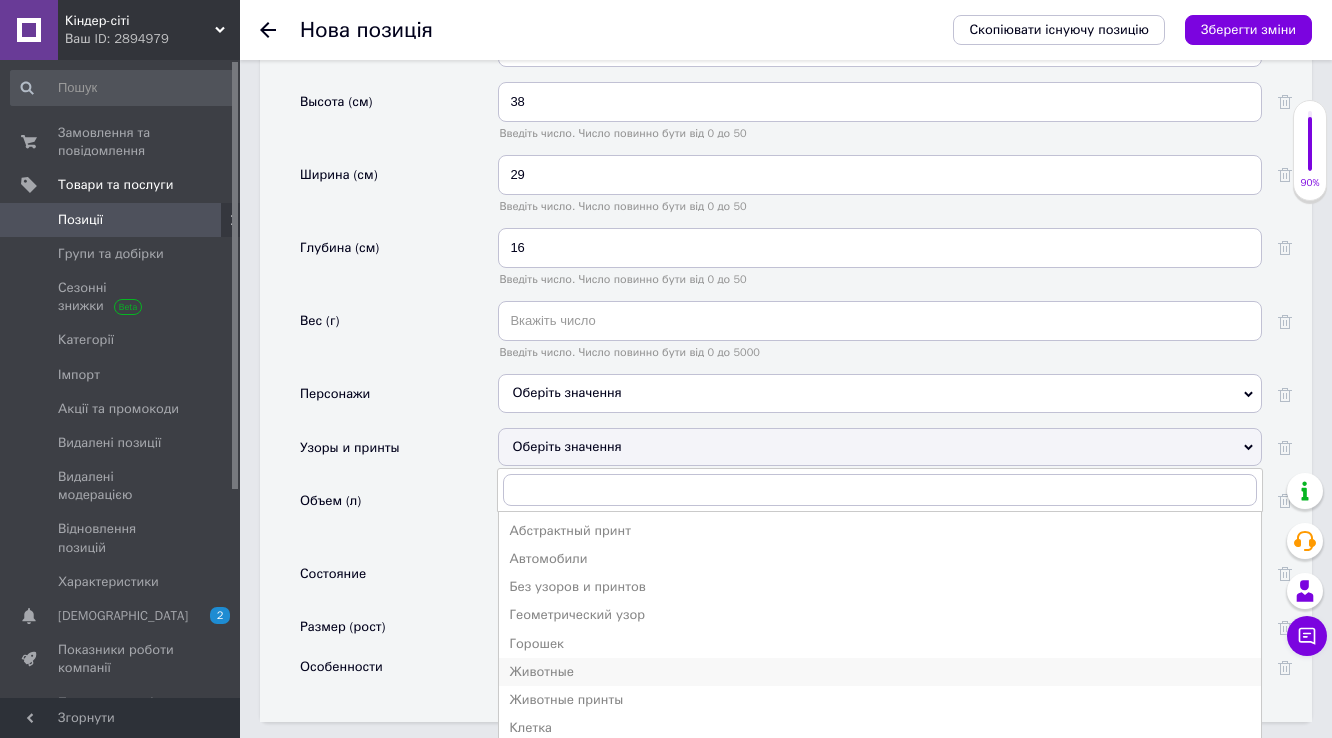 click on "Животные" at bounding box center [880, 672] 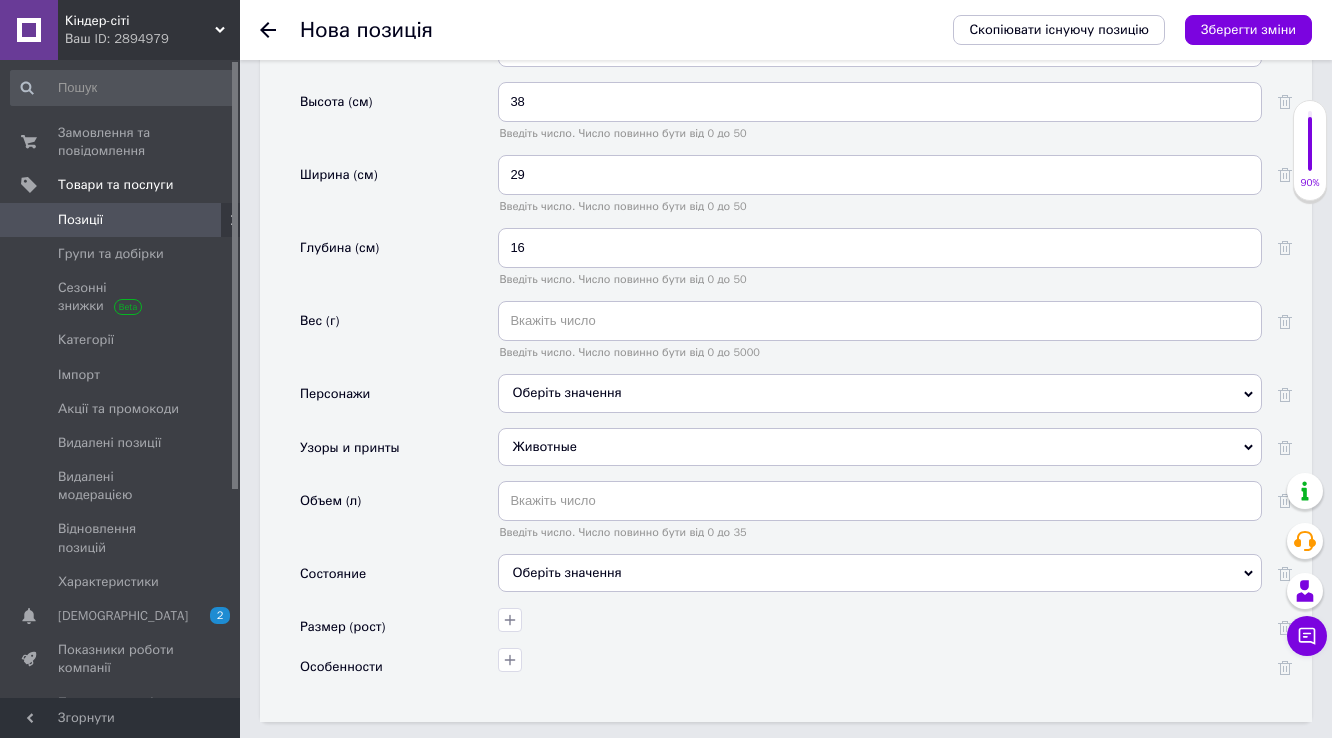 click on "Оберіть значення" at bounding box center [880, 573] 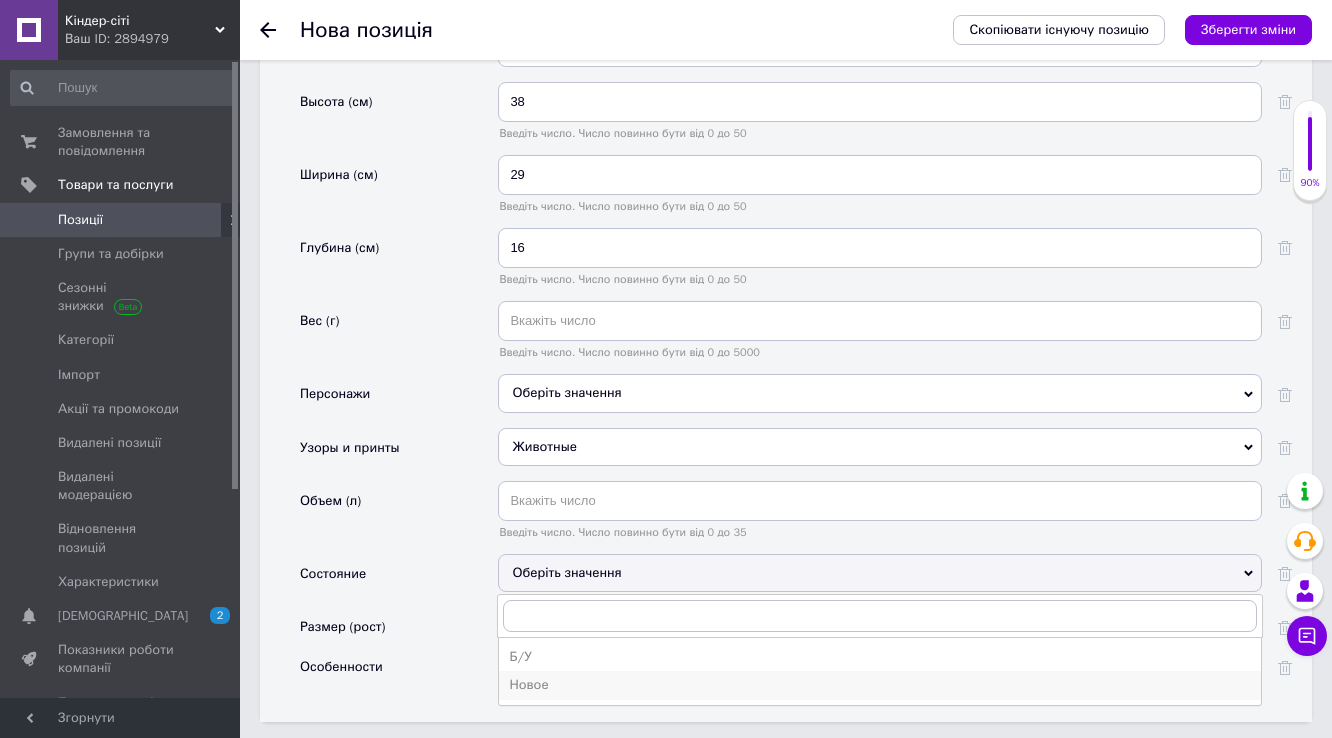 click on "Новое" at bounding box center (880, 685) 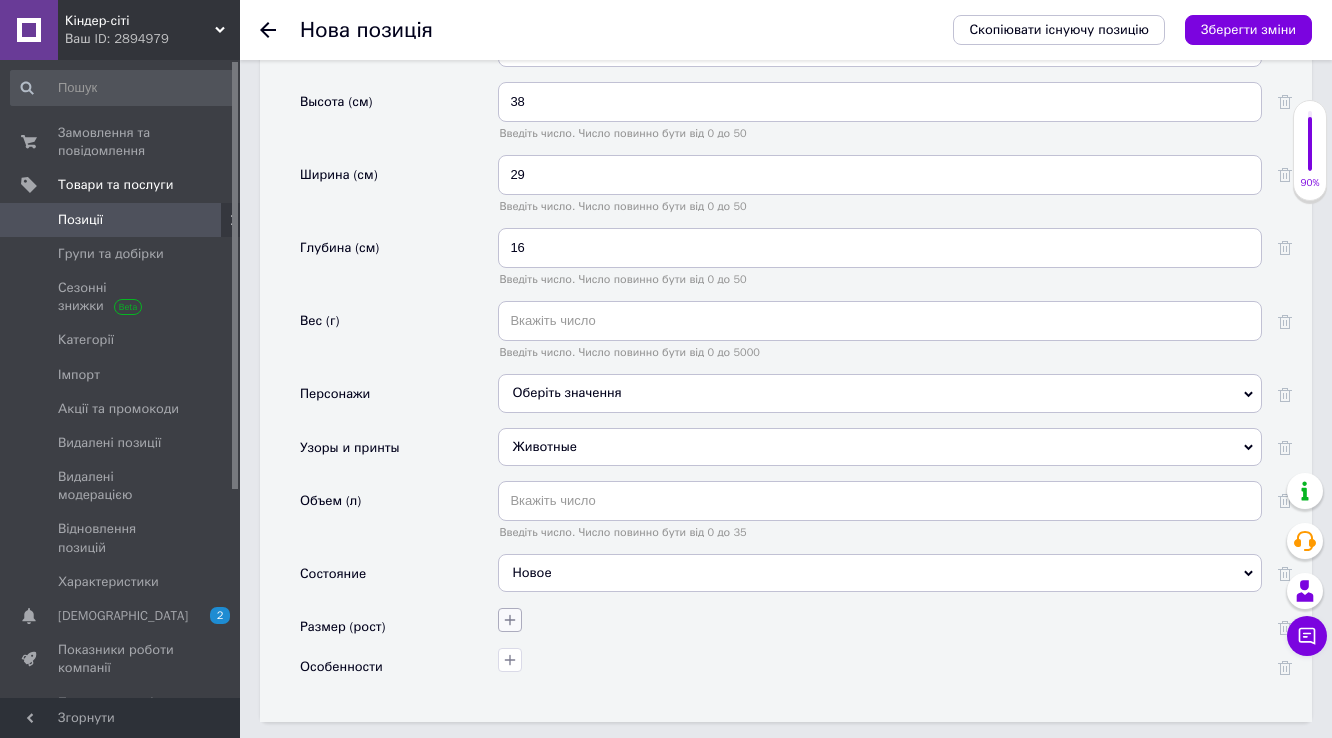 click 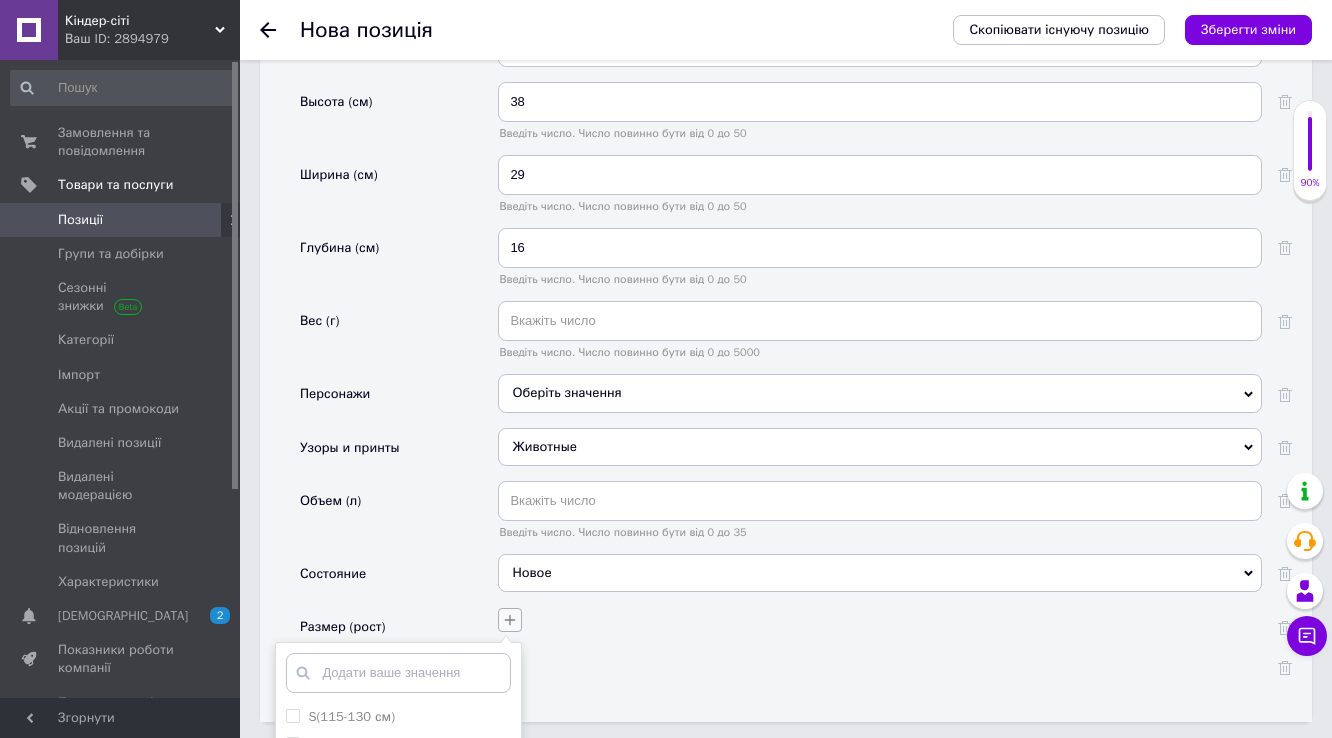 click 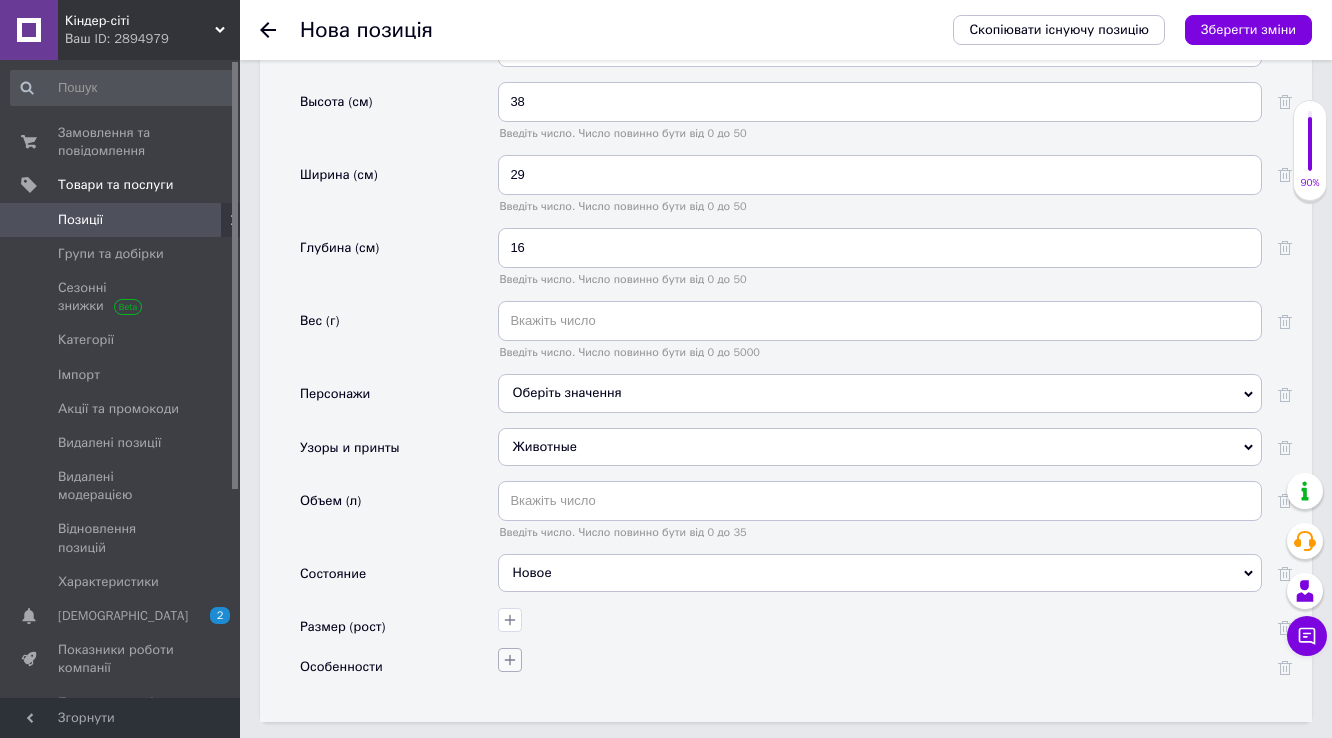 click 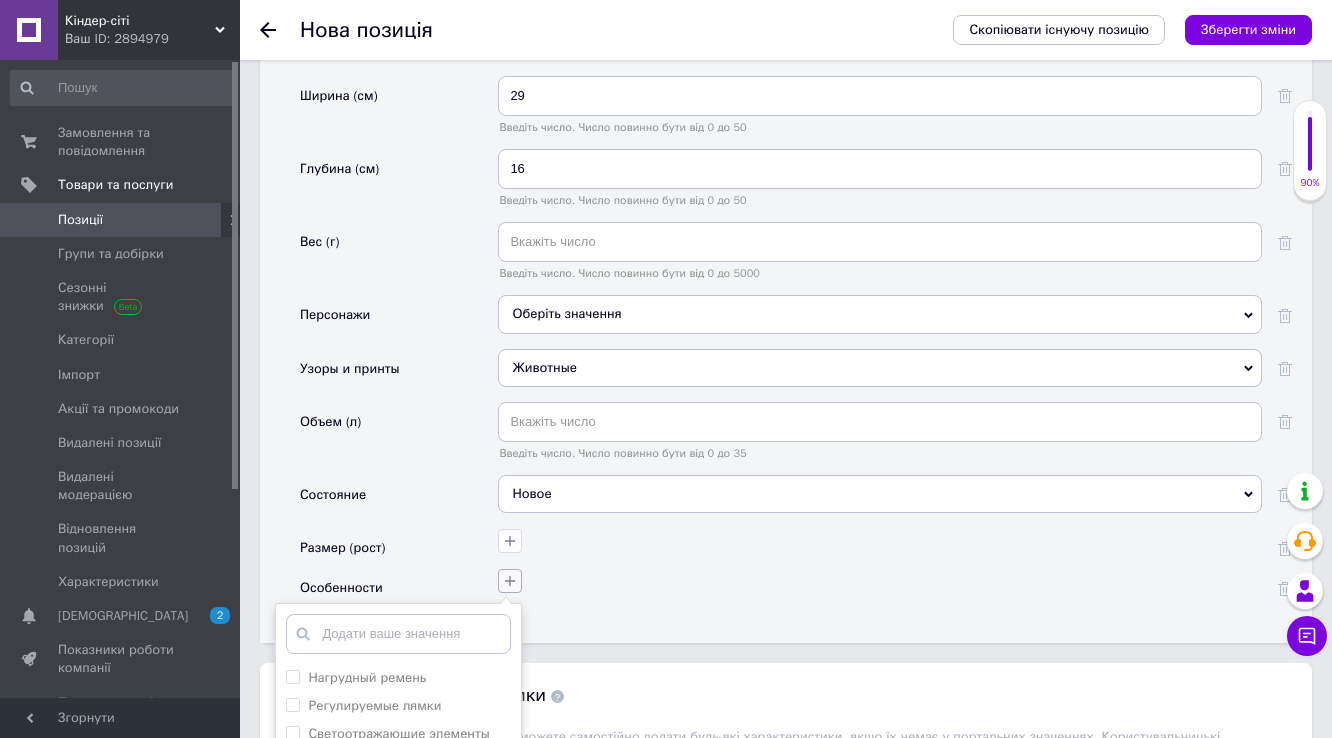 scroll, scrollTop: 2480, scrollLeft: 0, axis: vertical 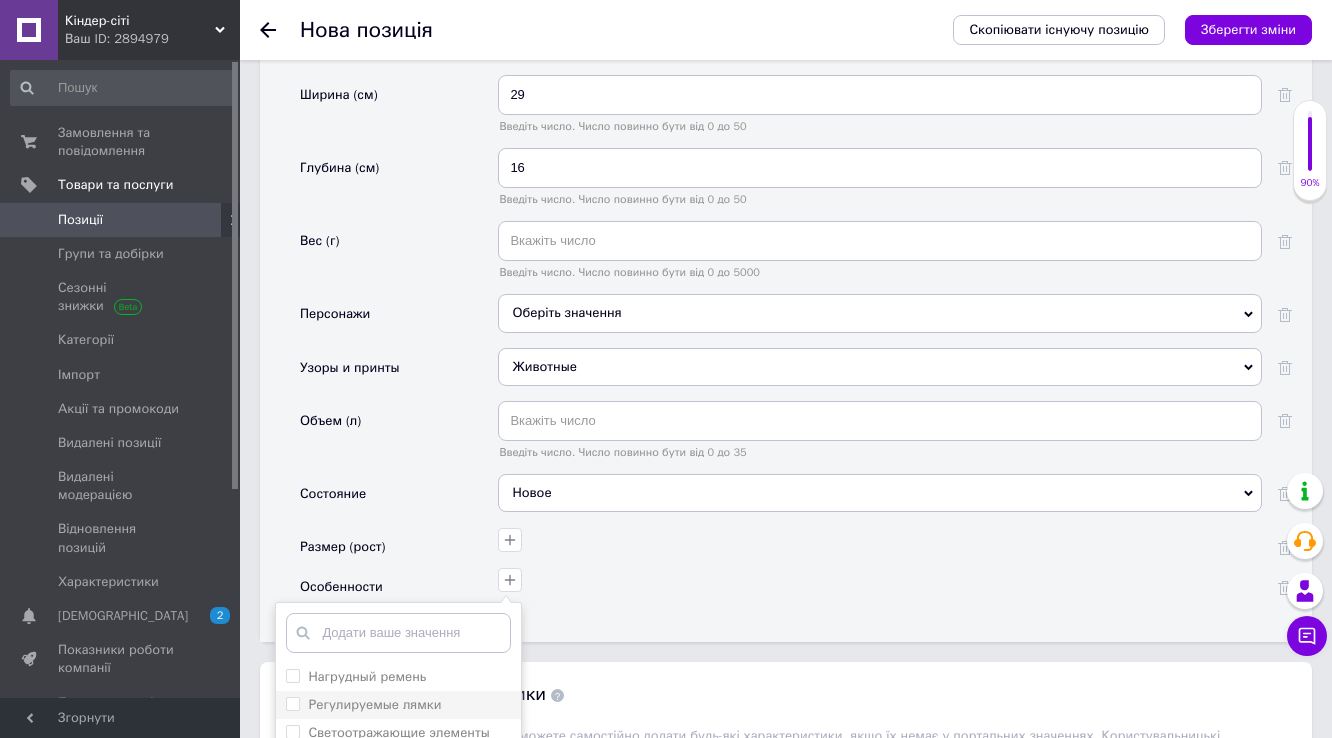 click on "Регулируемые лямки" at bounding box center (398, 705) 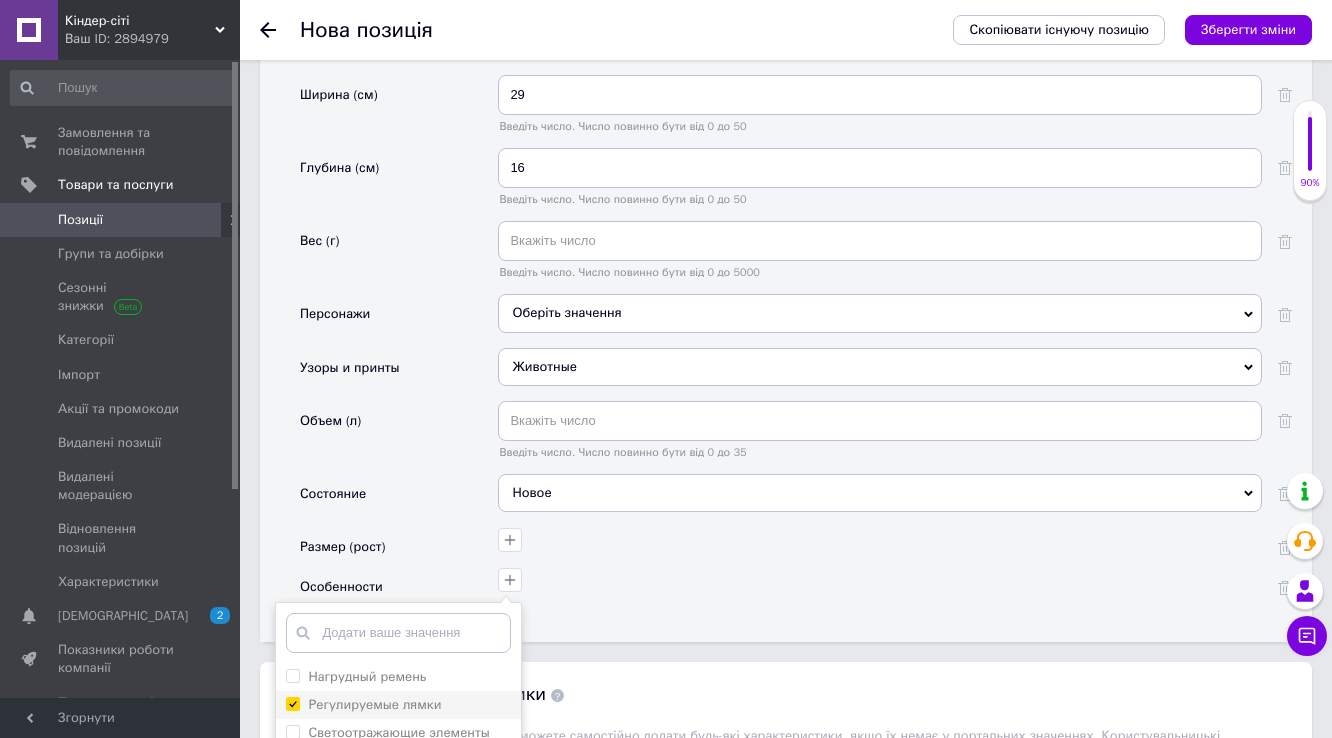 checkbox on "true" 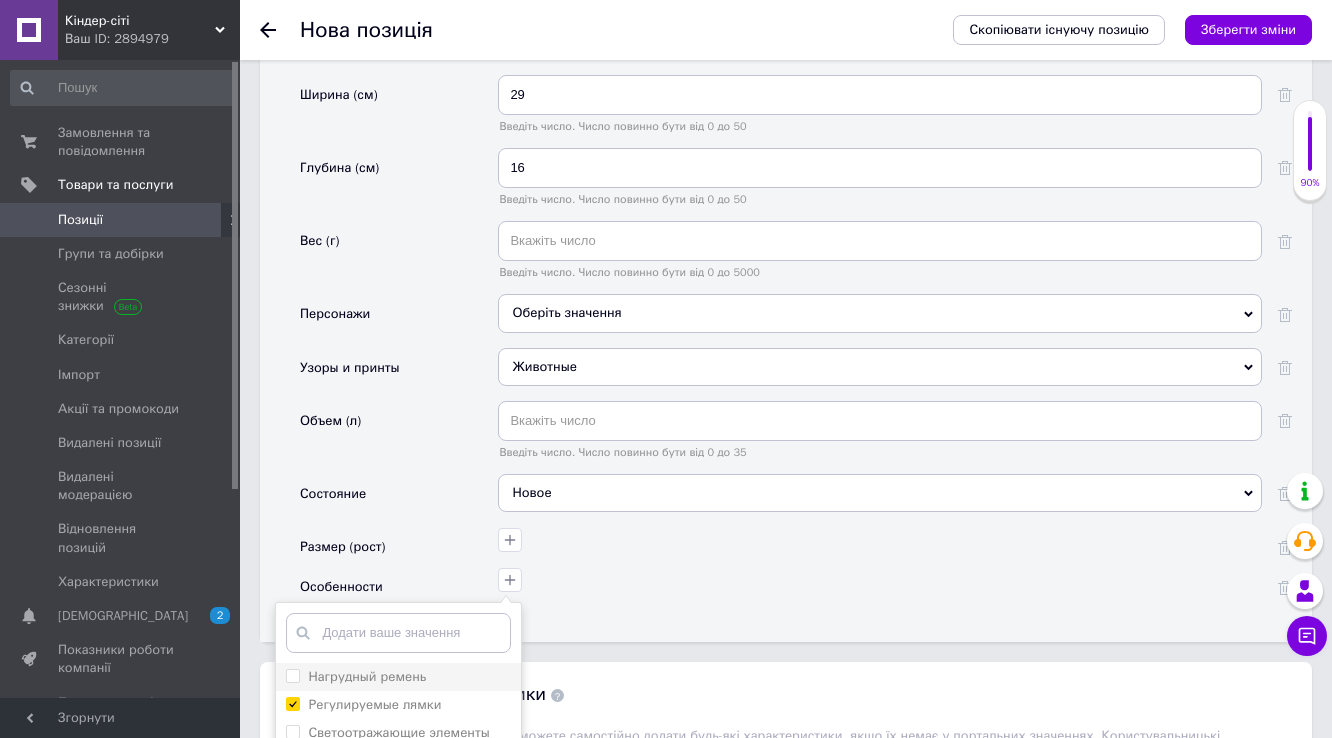 click on "Нагрудный ремень" at bounding box center [367, 676] 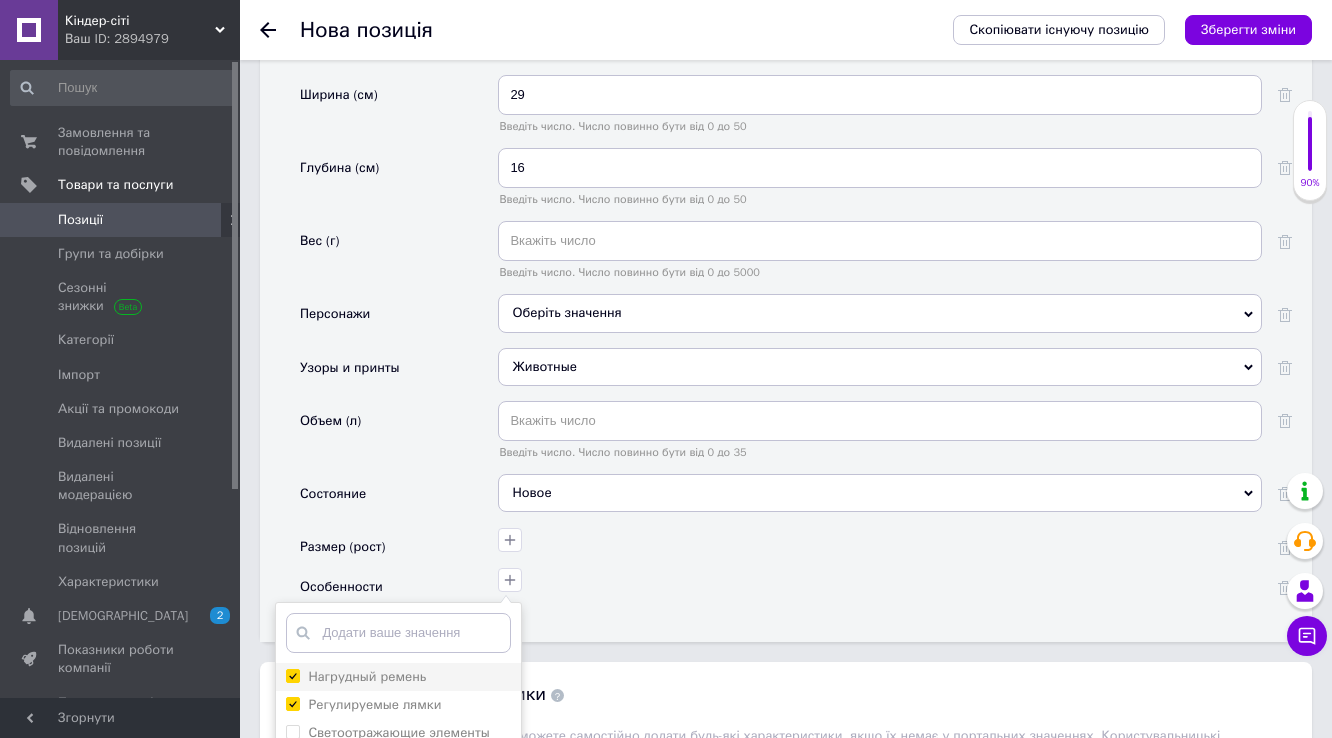 checkbox on "true" 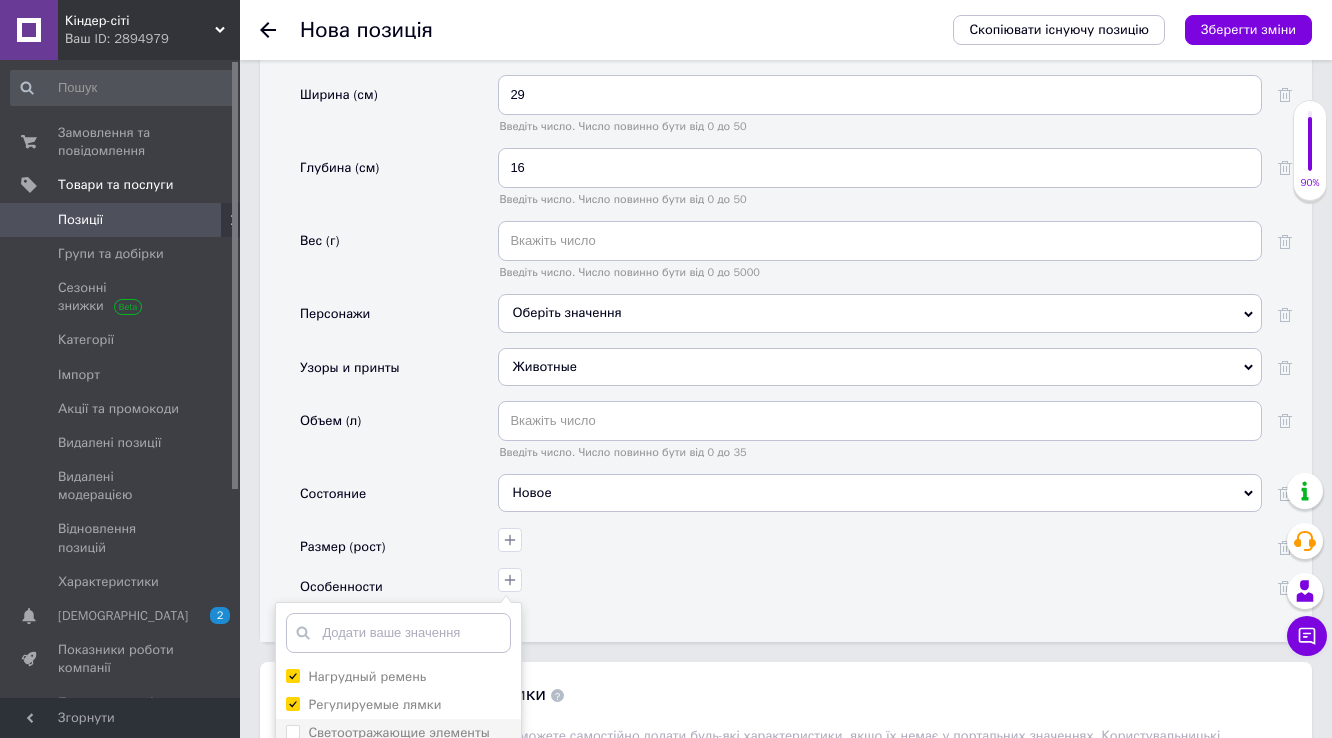 click on "Светоотражающие элементы" at bounding box center [292, 731] 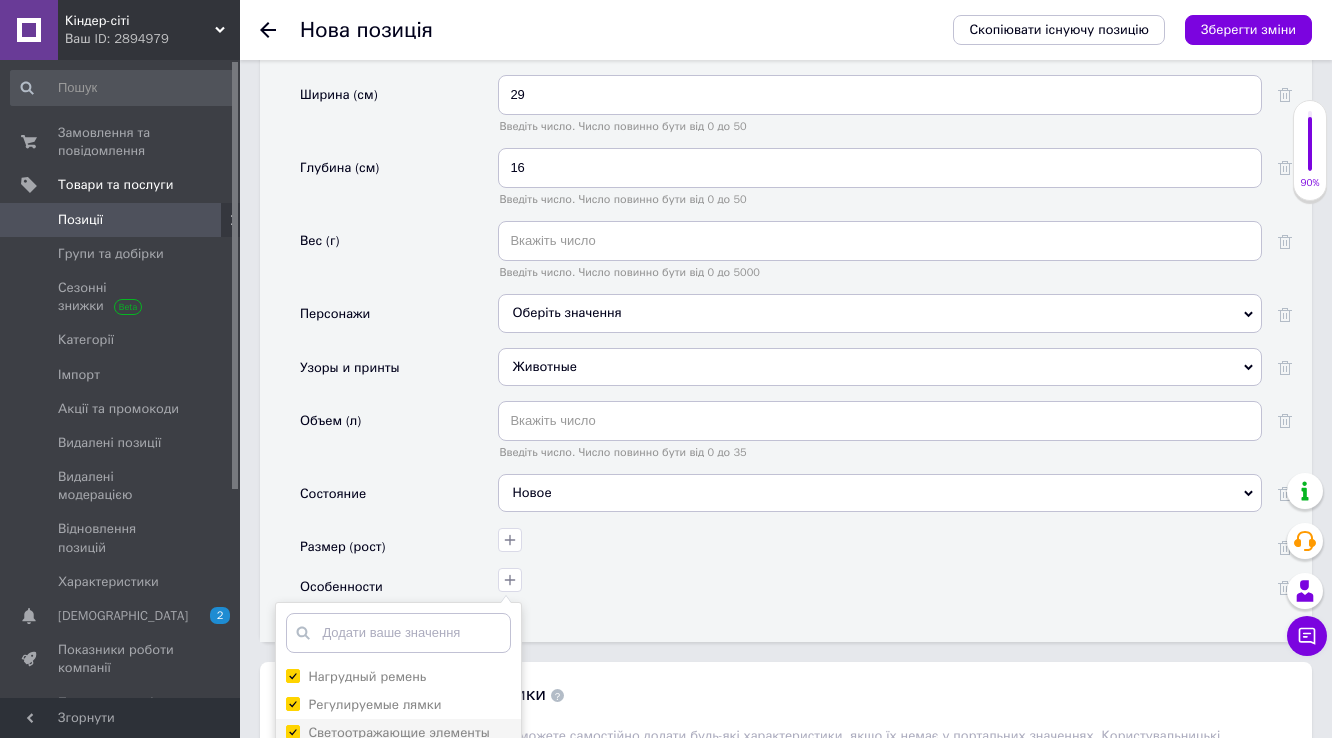 checkbox on "true" 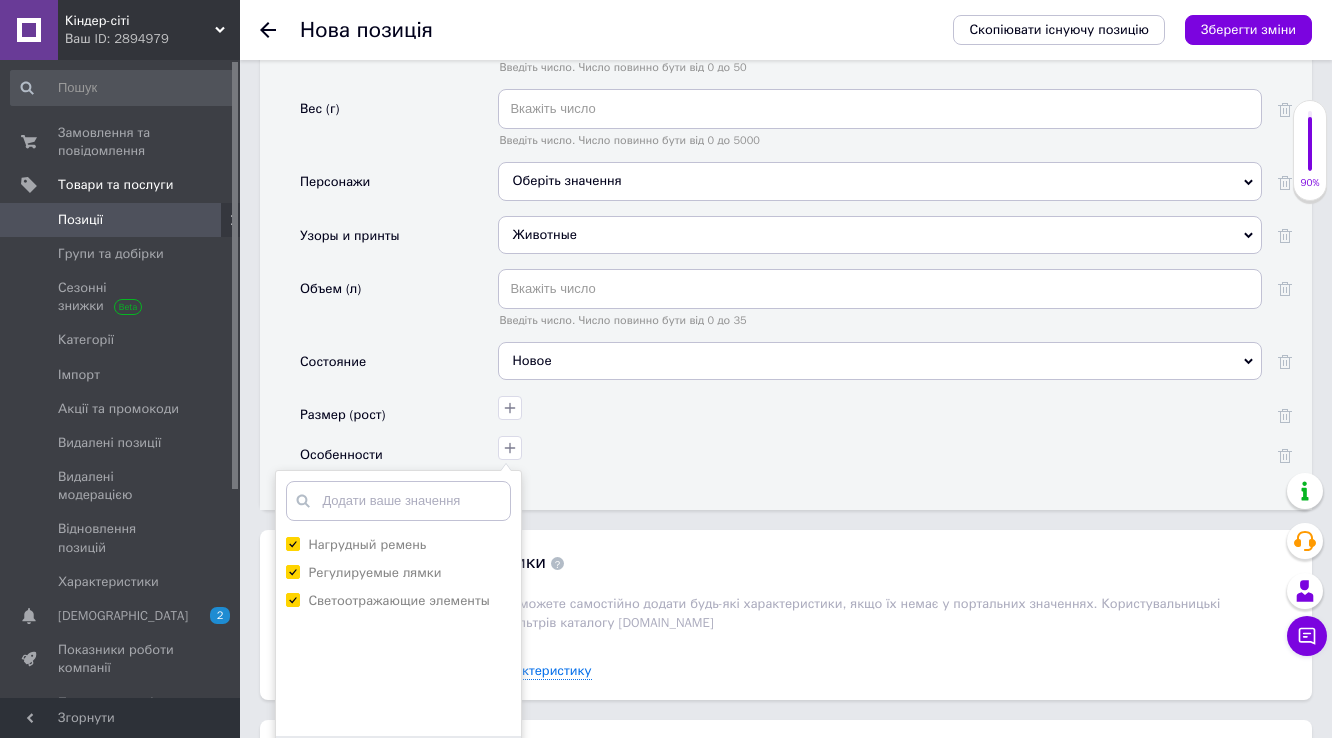 scroll, scrollTop: 2640, scrollLeft: 0, axis: vertical 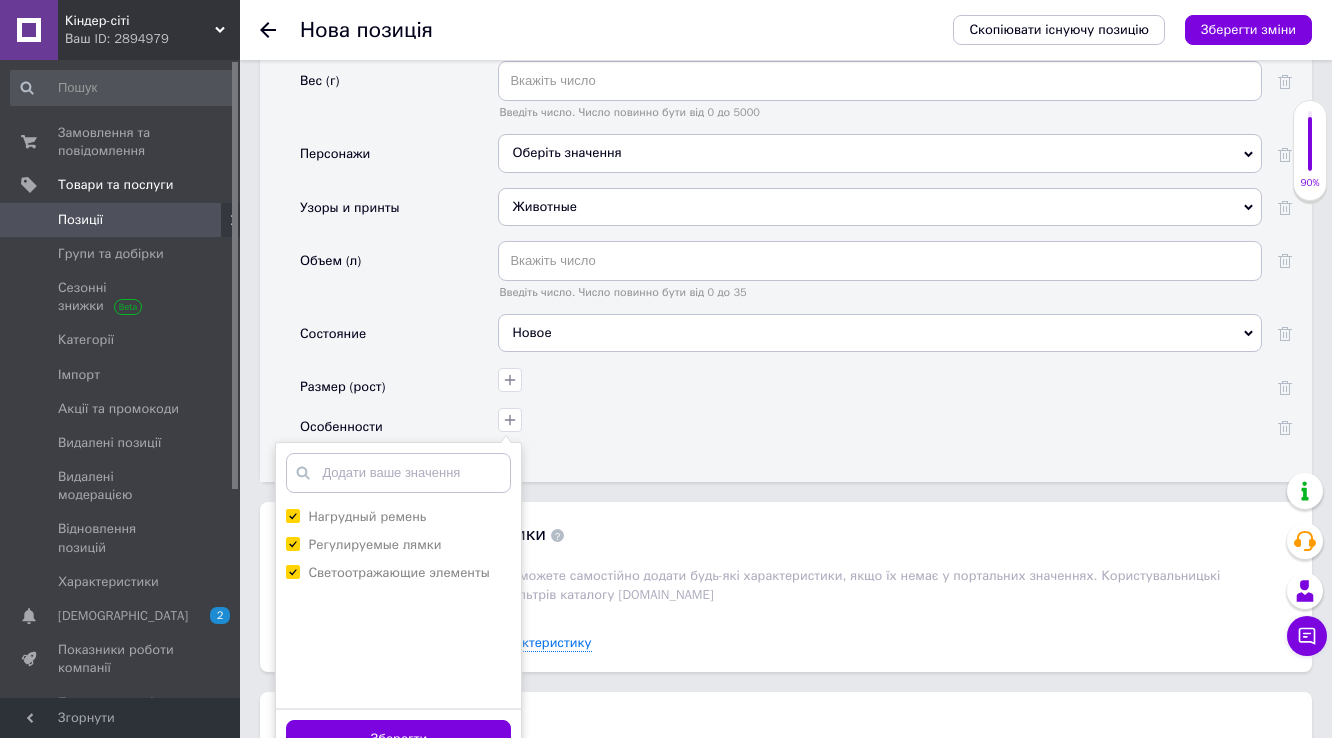 click on "Зберегти" at bounding box center [398, 739] 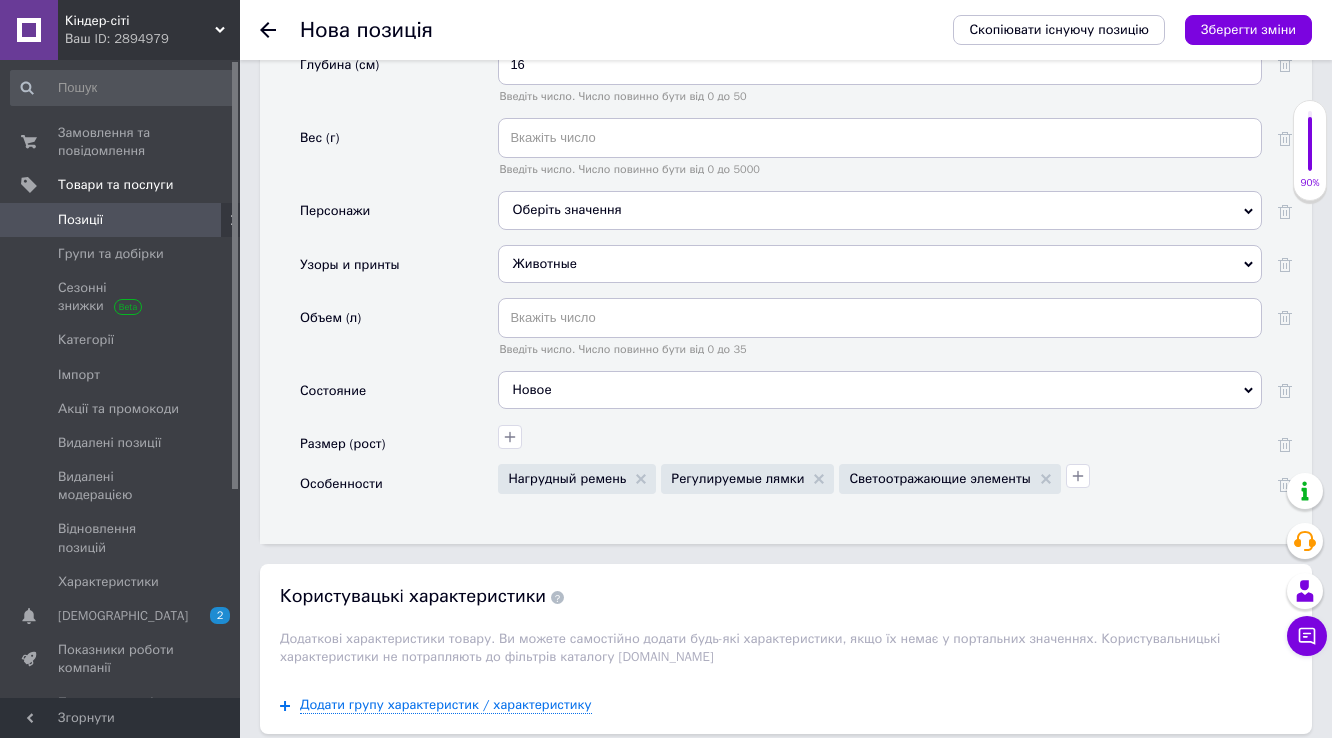 scroll, scrollTop: 2480, scrollLeft: 0, axis: vertical 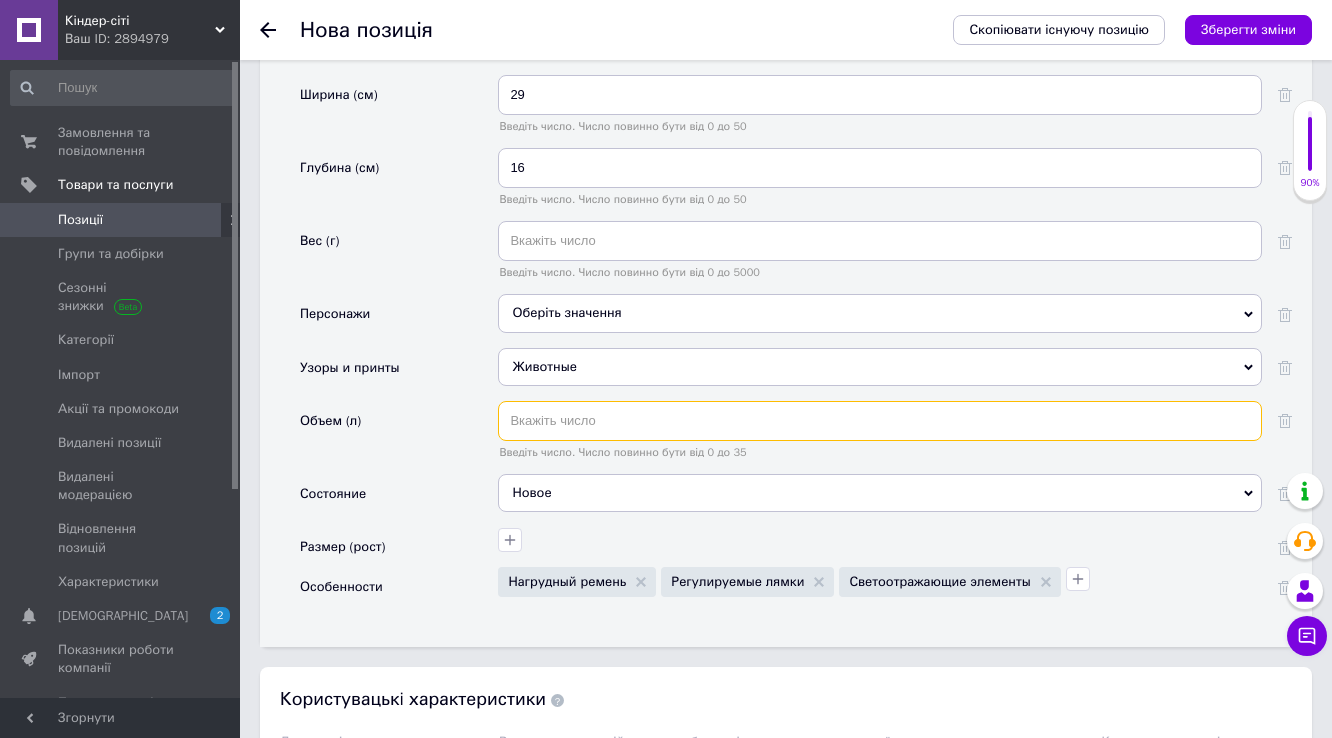 click at bounding box center (880, 421) 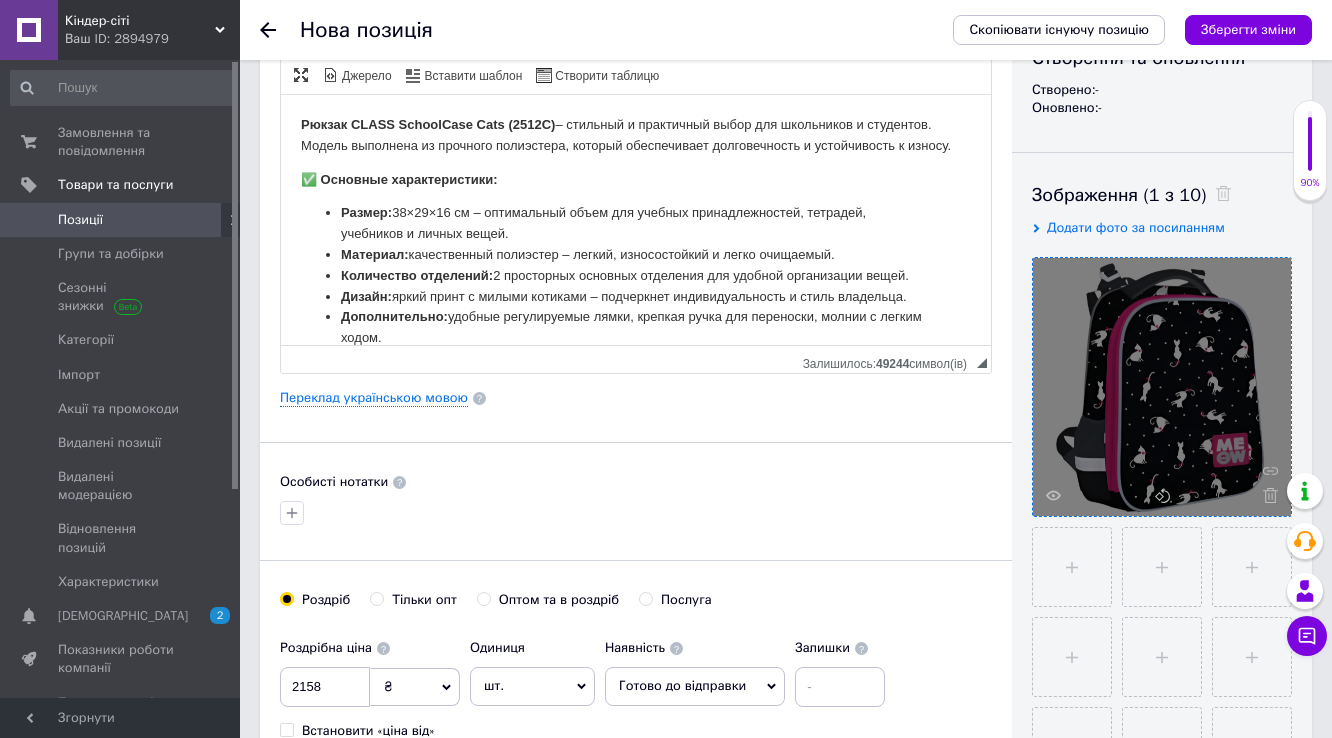 scroll, scrollTop: 320, scrollLeft: 0, axis: vertical 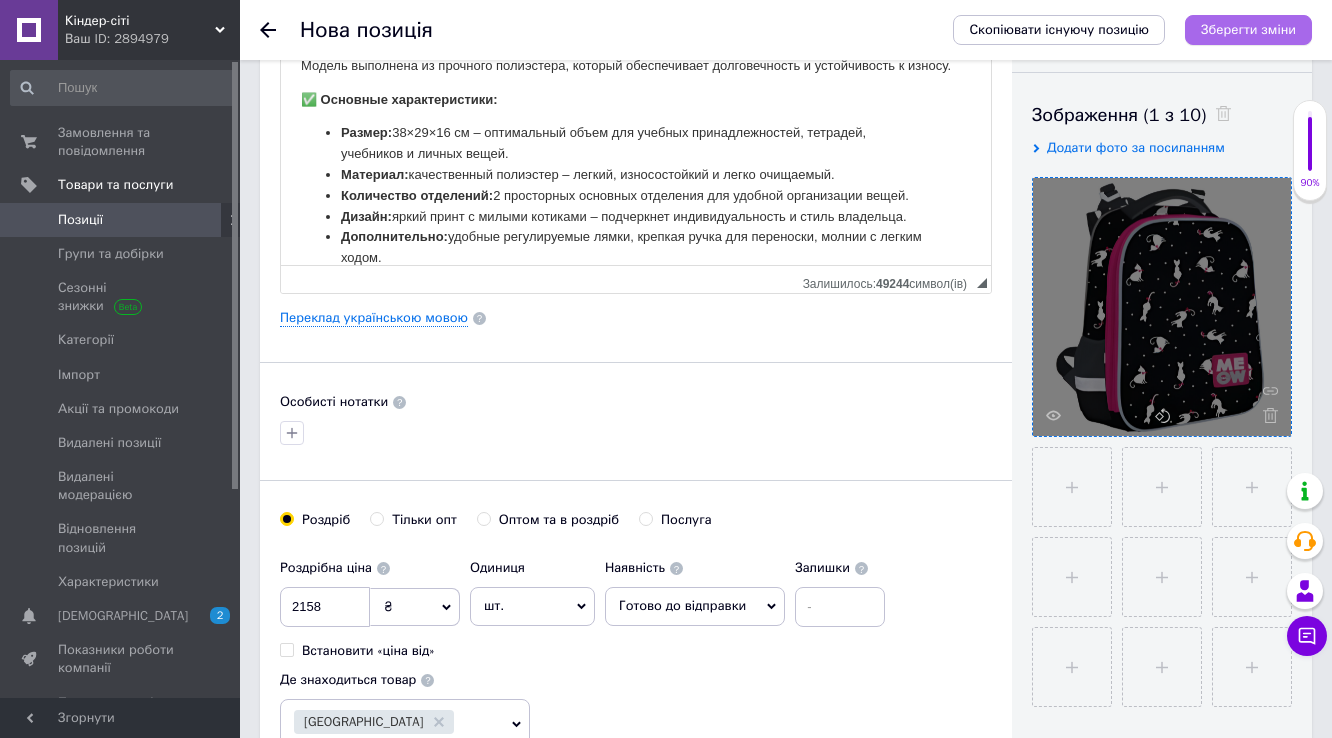 type on "18" 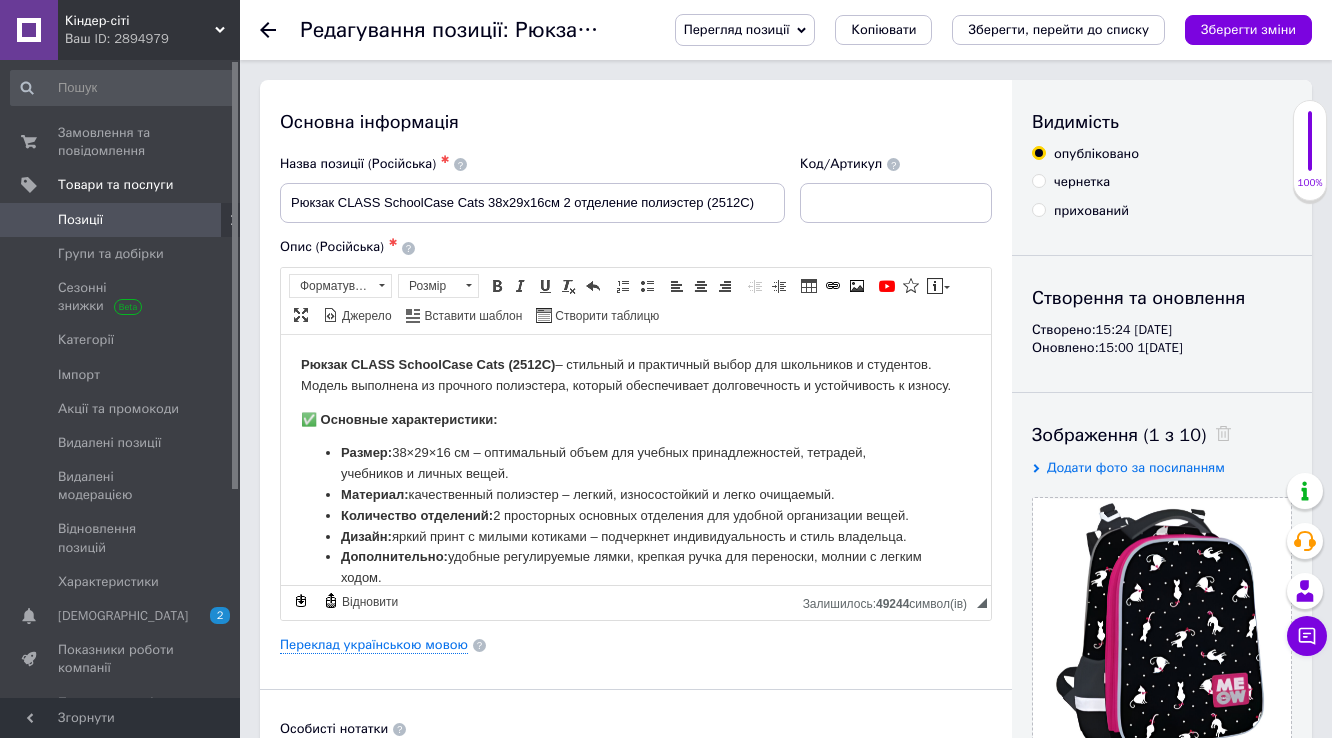 scroll, scrollTop: 0, scrollLeft: 0, axis: both 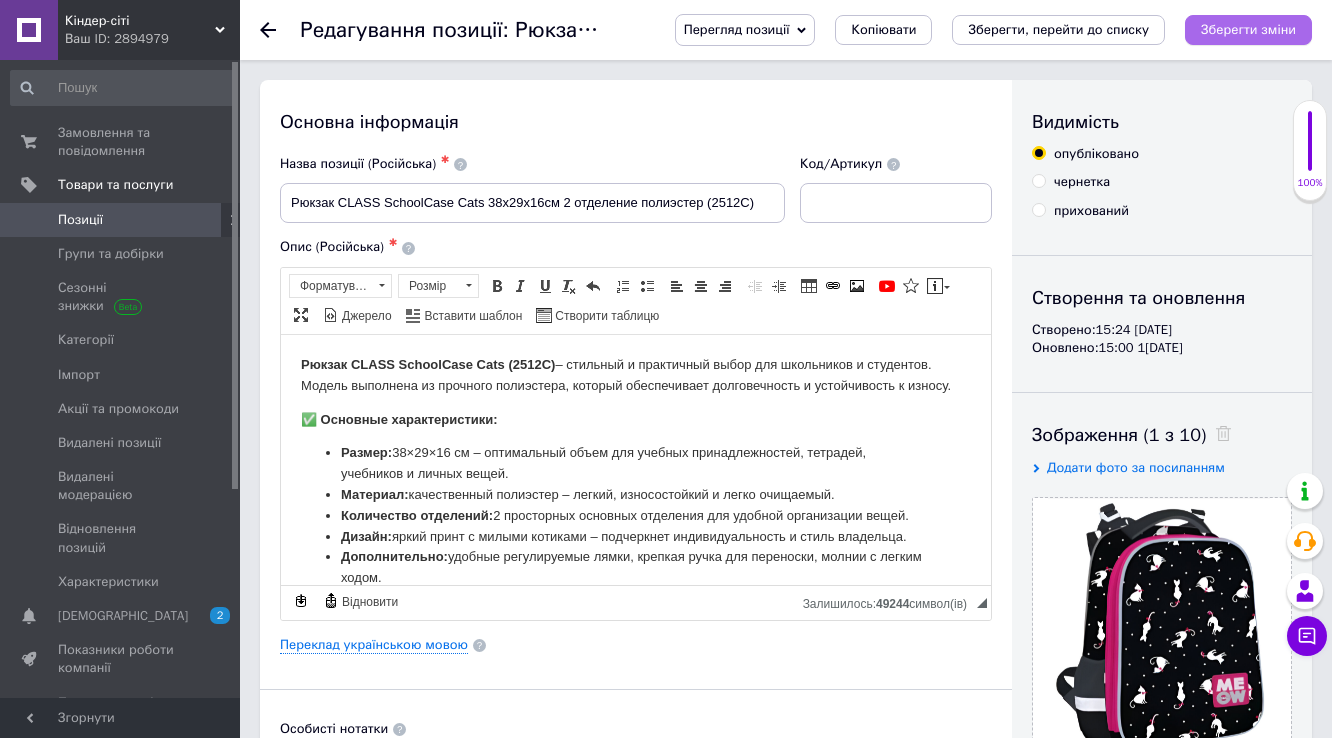 click on "Зберегти зміни" at bounding box center [1248, 29] 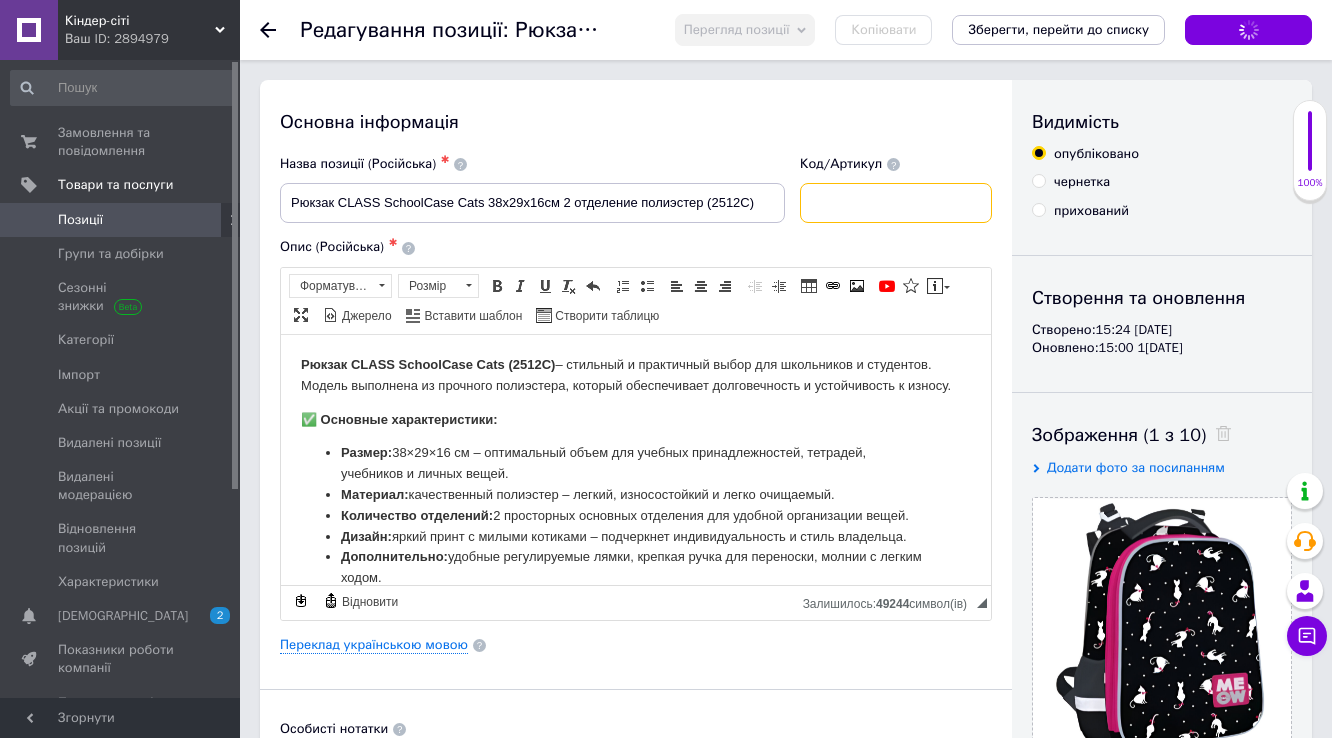 click at bounding box center [896, 203] 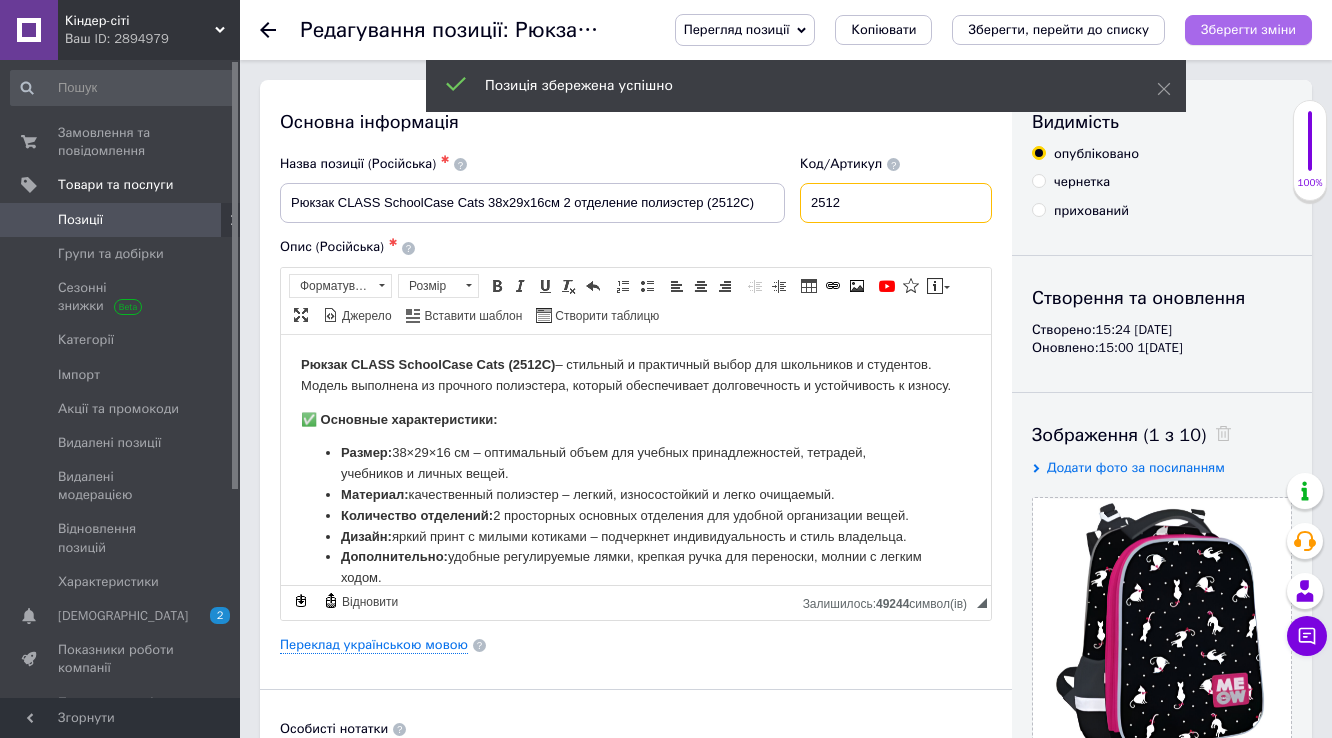 type on "2512" 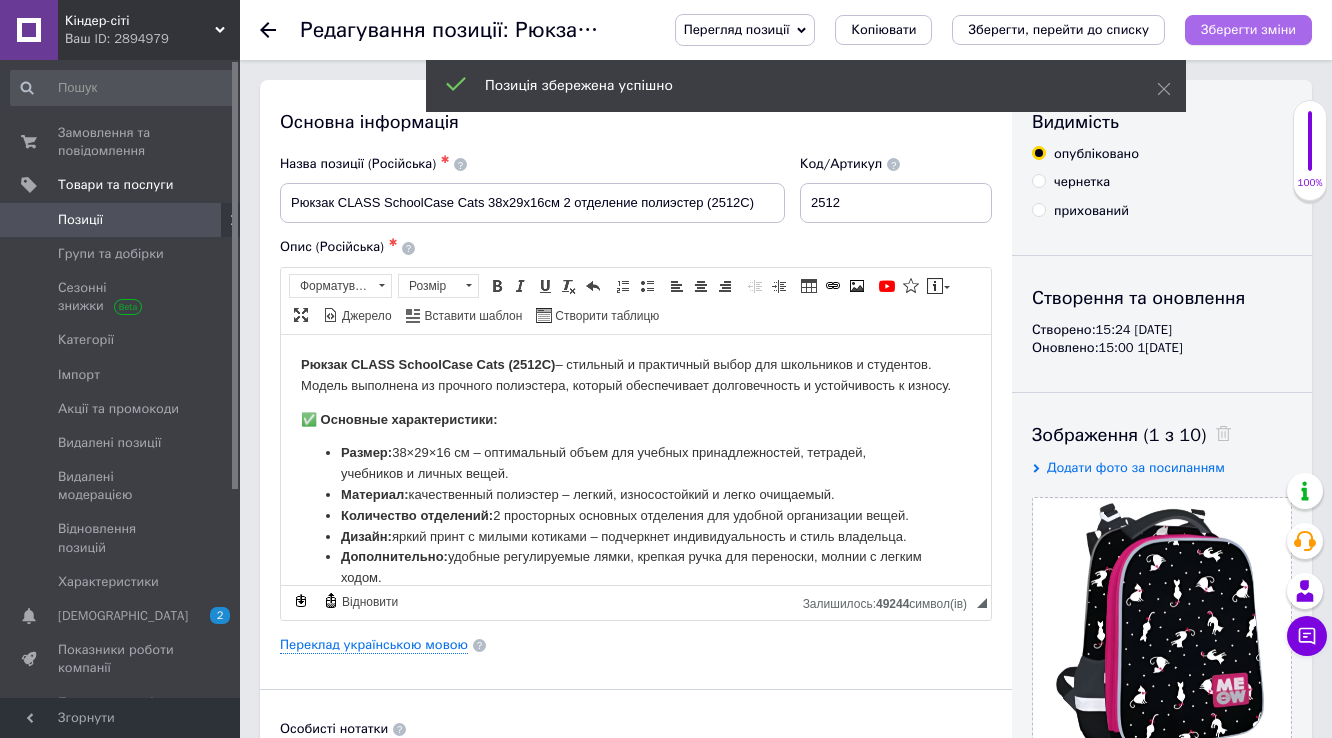 click on "Зберегти зміни" at bounding box center (1248, 30) 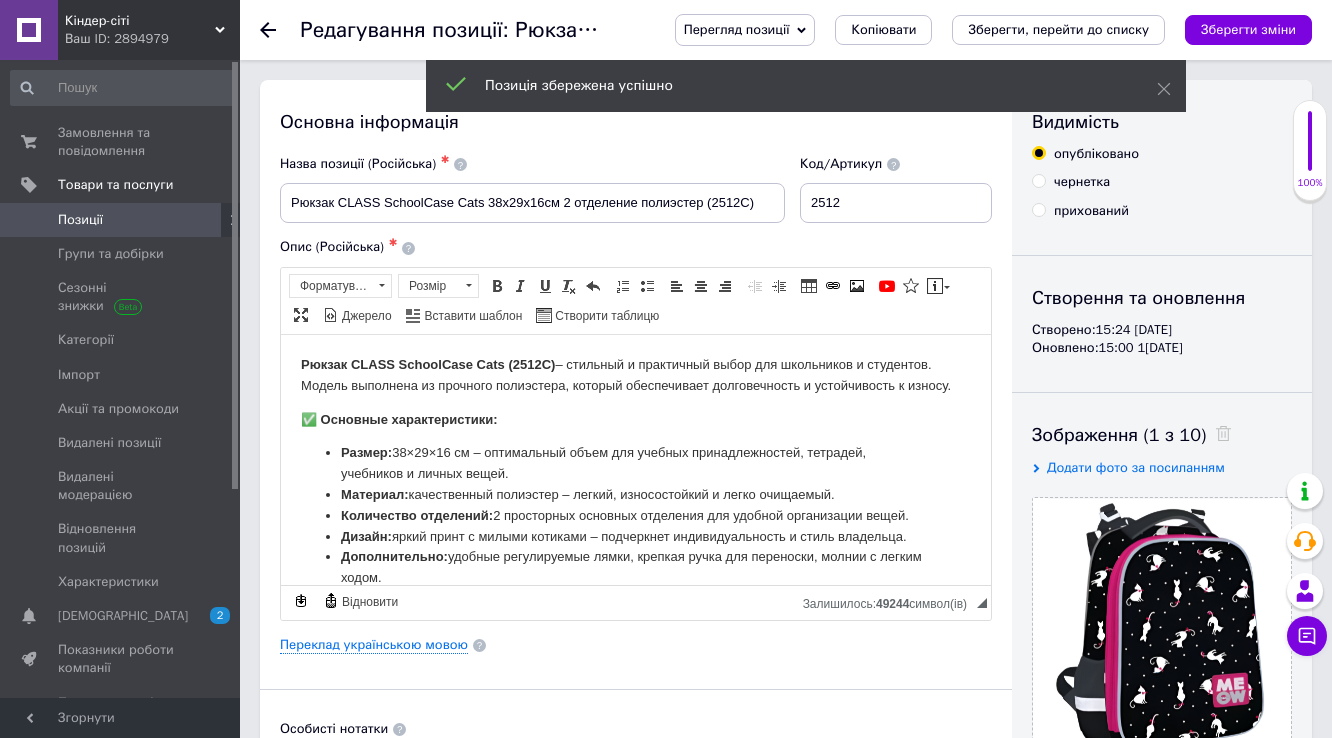 click on "Позиції" at bounding box center [121, 220] 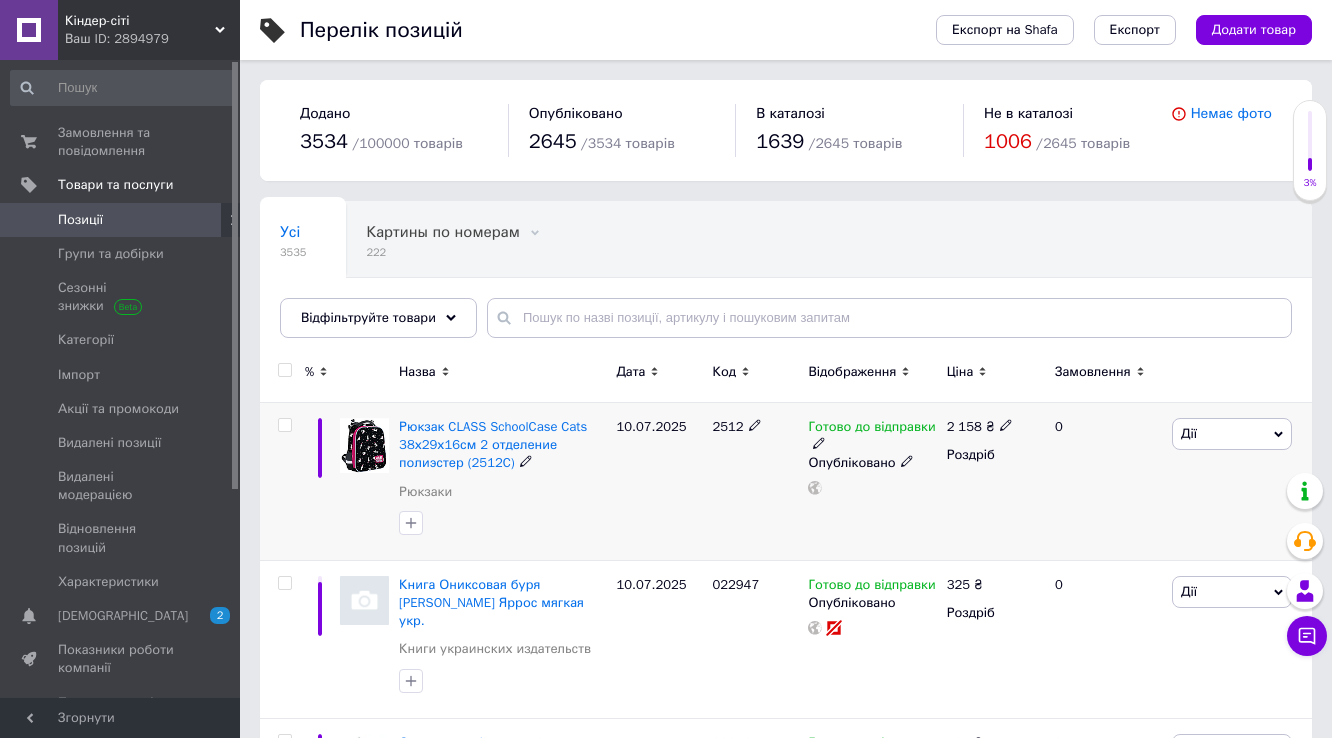 click on "Дії" at bounding box center (1232, 434) 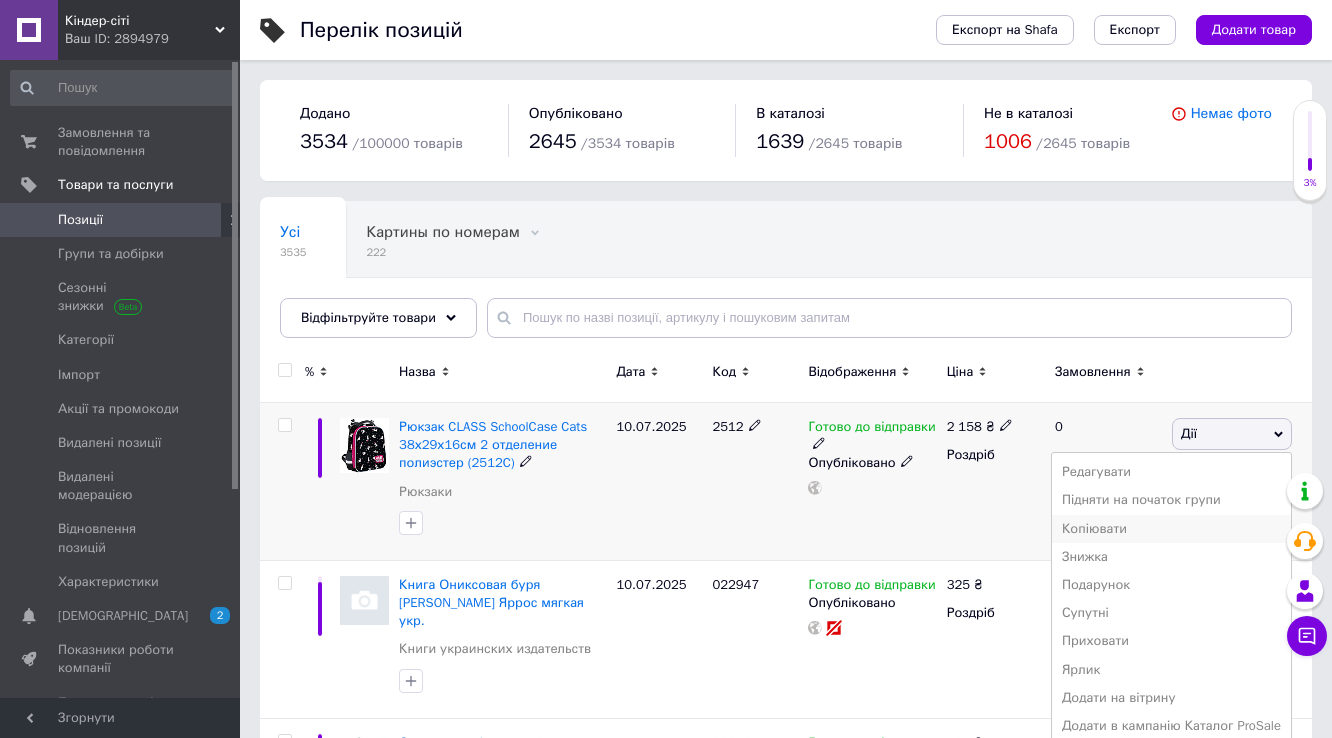 click on "Копіювати" at bounding box center (1171, 529) 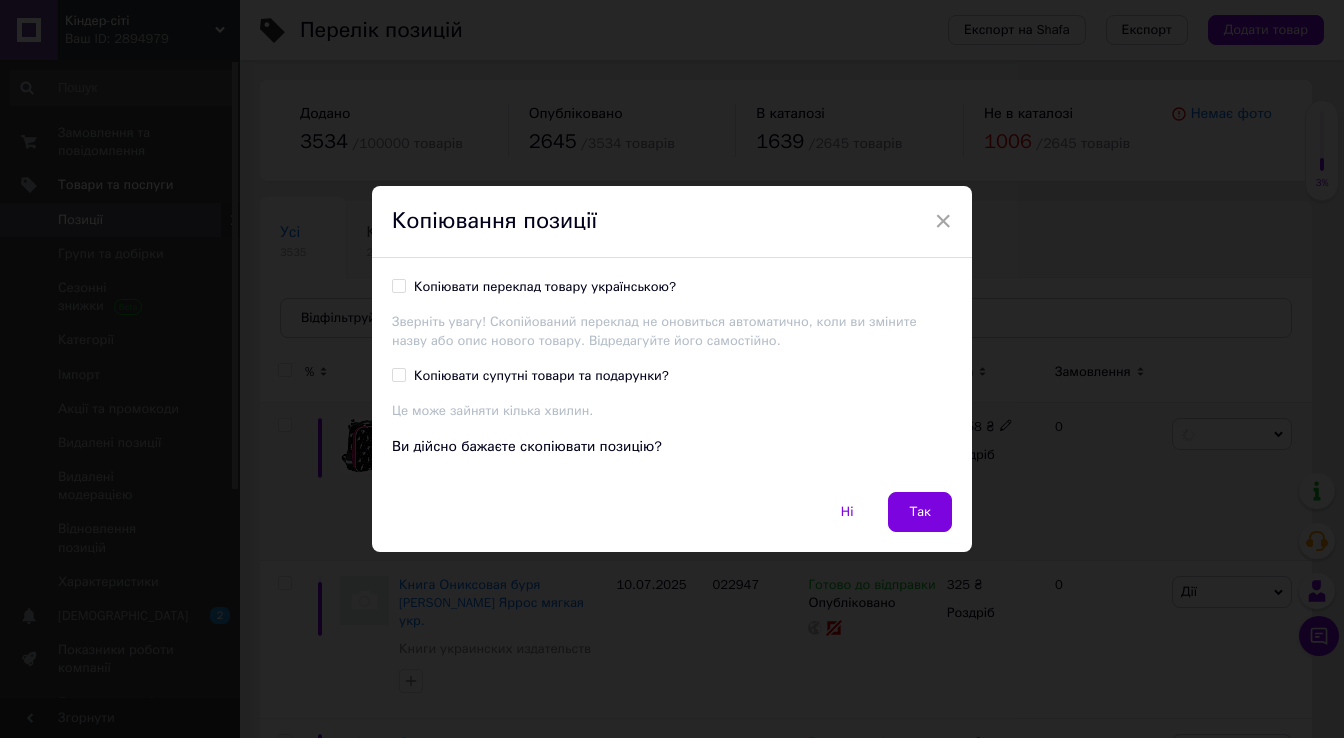 click on "Копіювати переклад товару українською?" at bounding box center (545, 287) 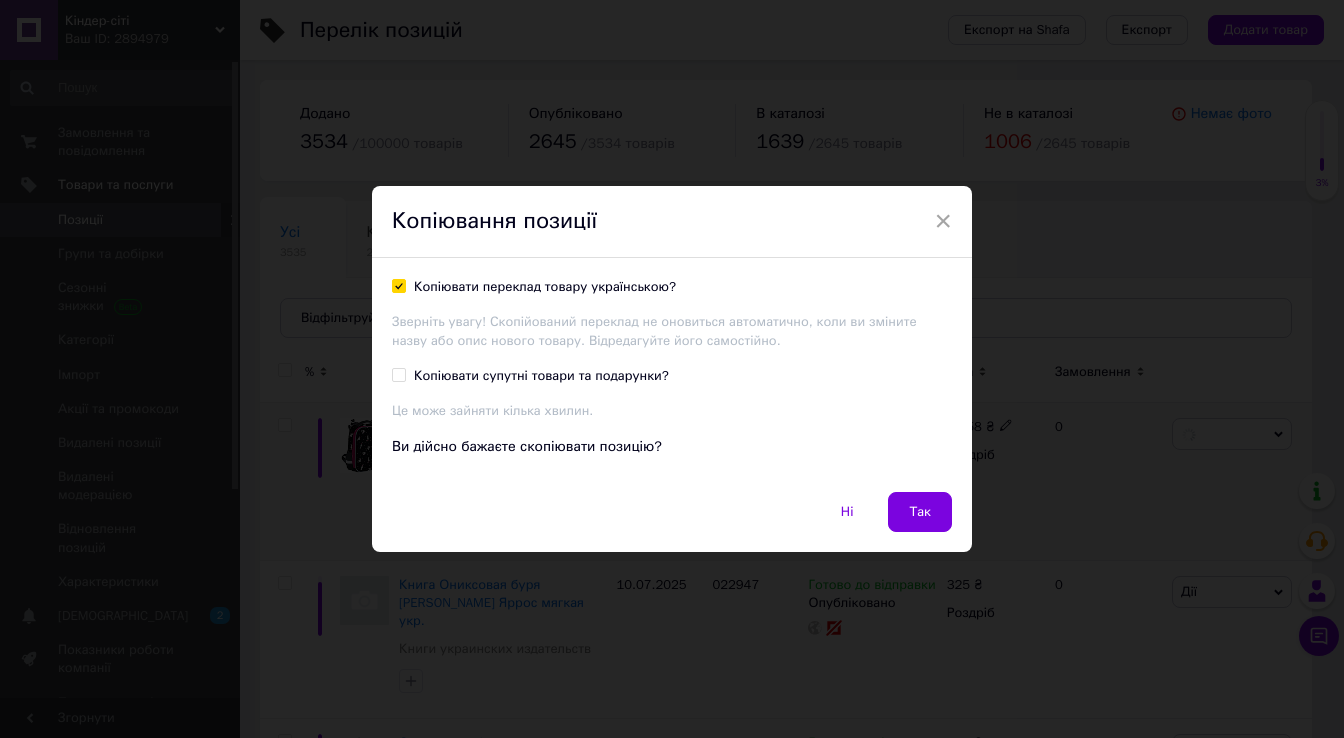 checkbox on "true" 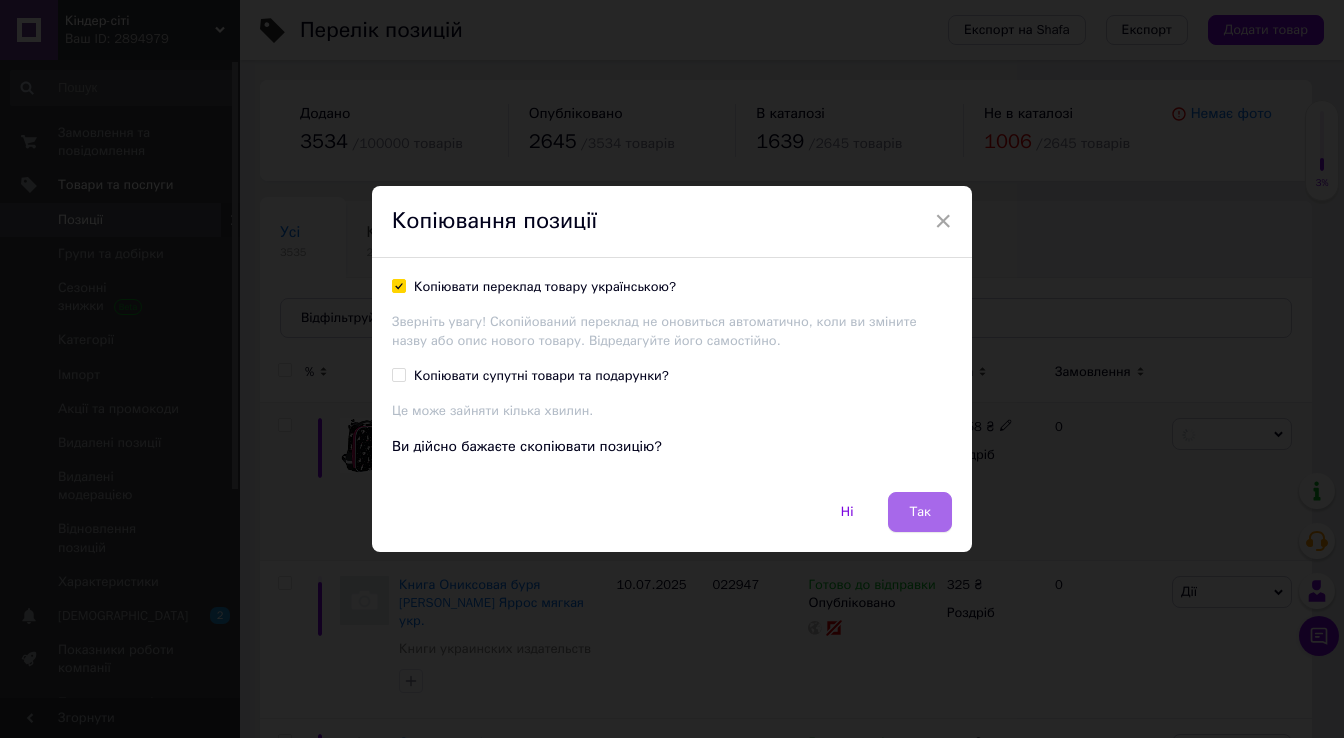 click on "Так" at bounding box center (920, 512) 